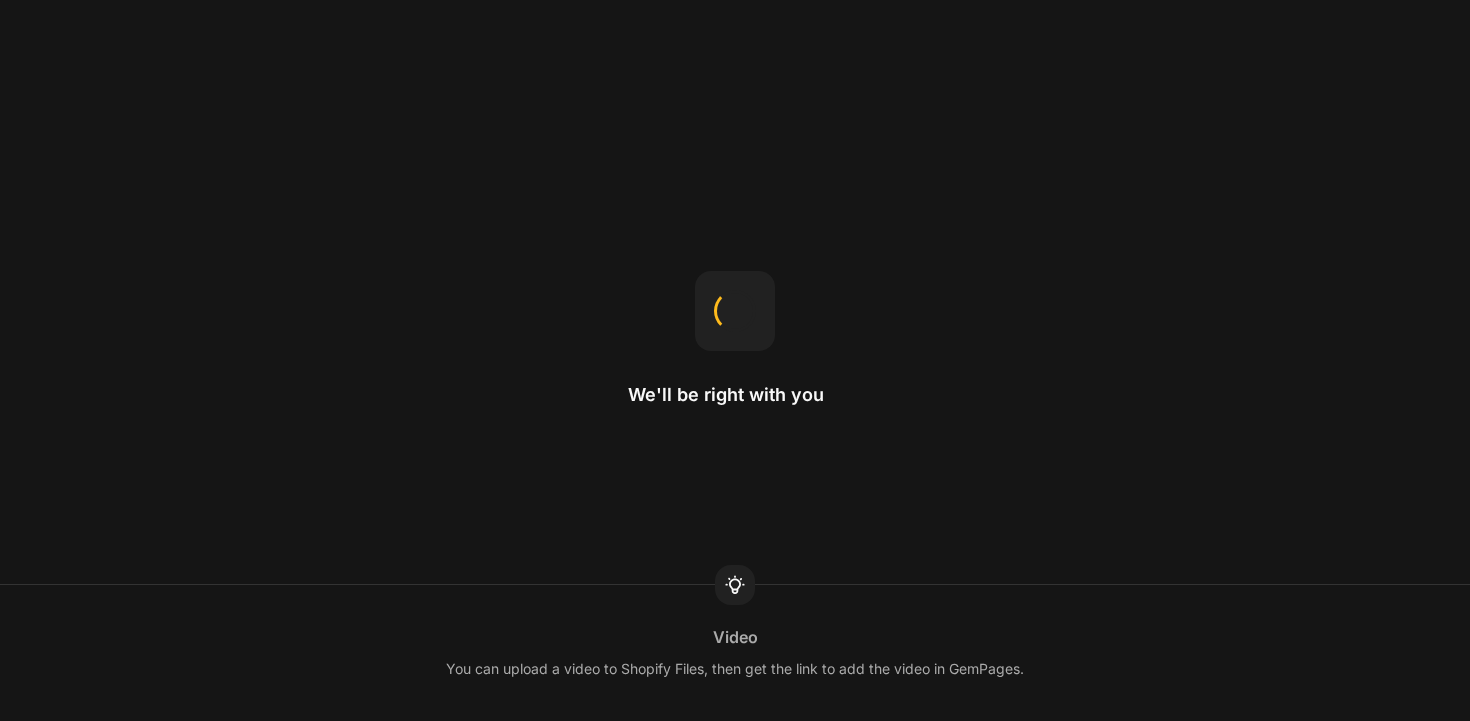 scroll, scrollTop: 0, scrollLeft: 0, axis: both 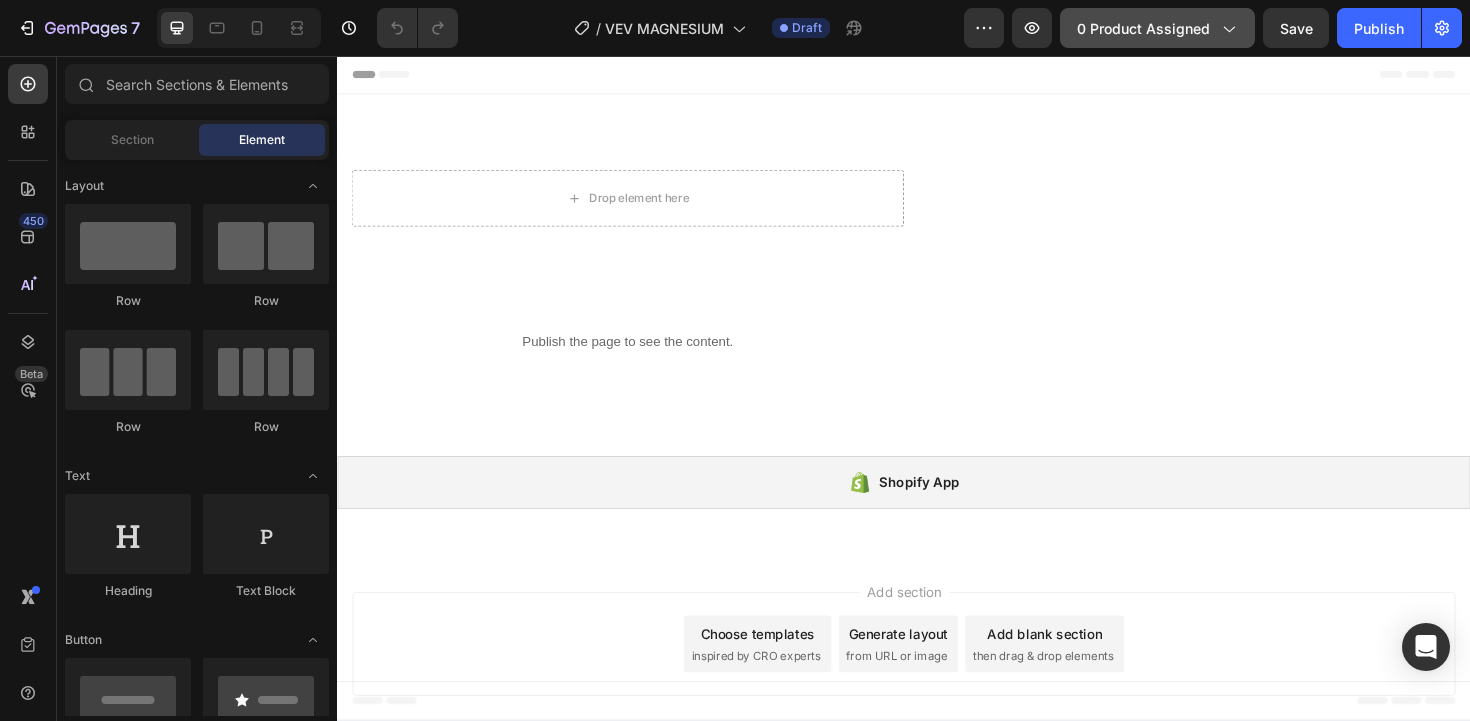 click on "0 product assigned" at bounding box center (1157, 28) 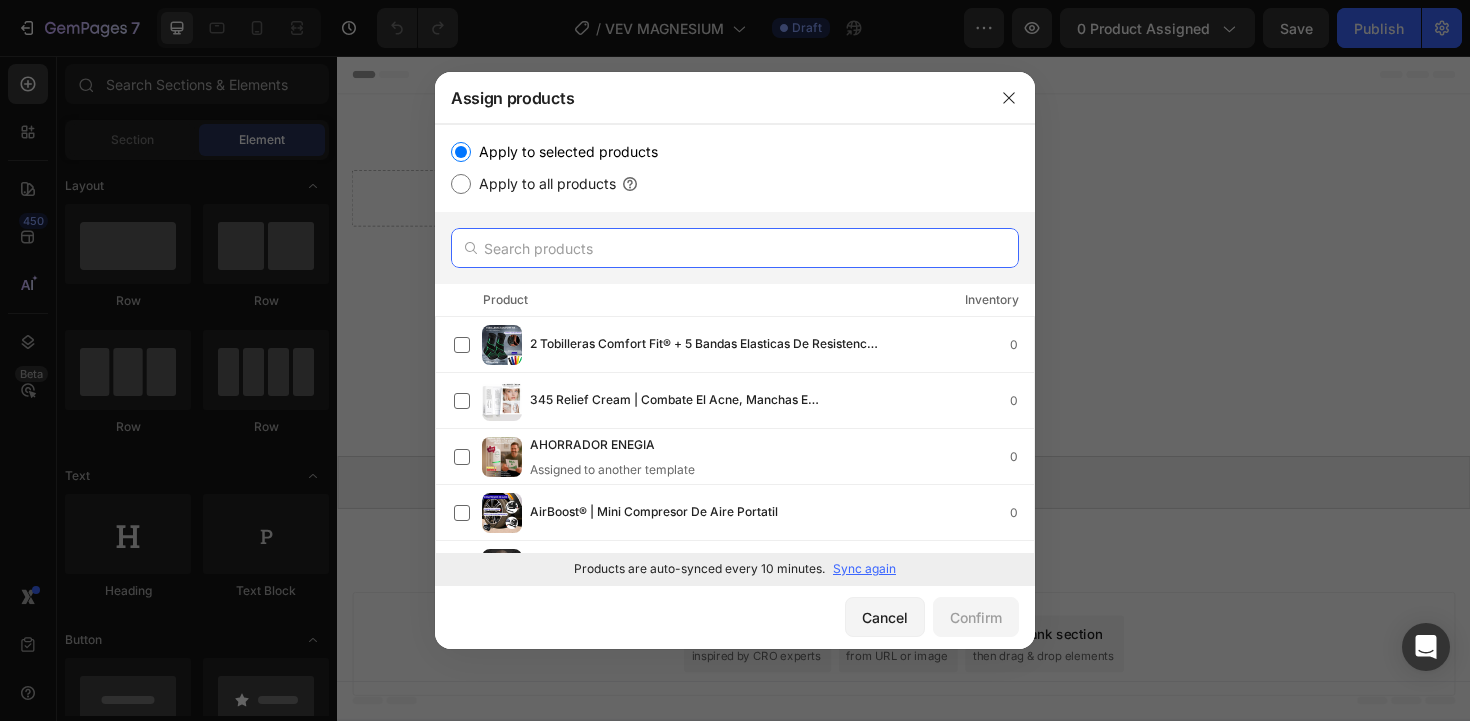 click at bounding box center (735, 248) 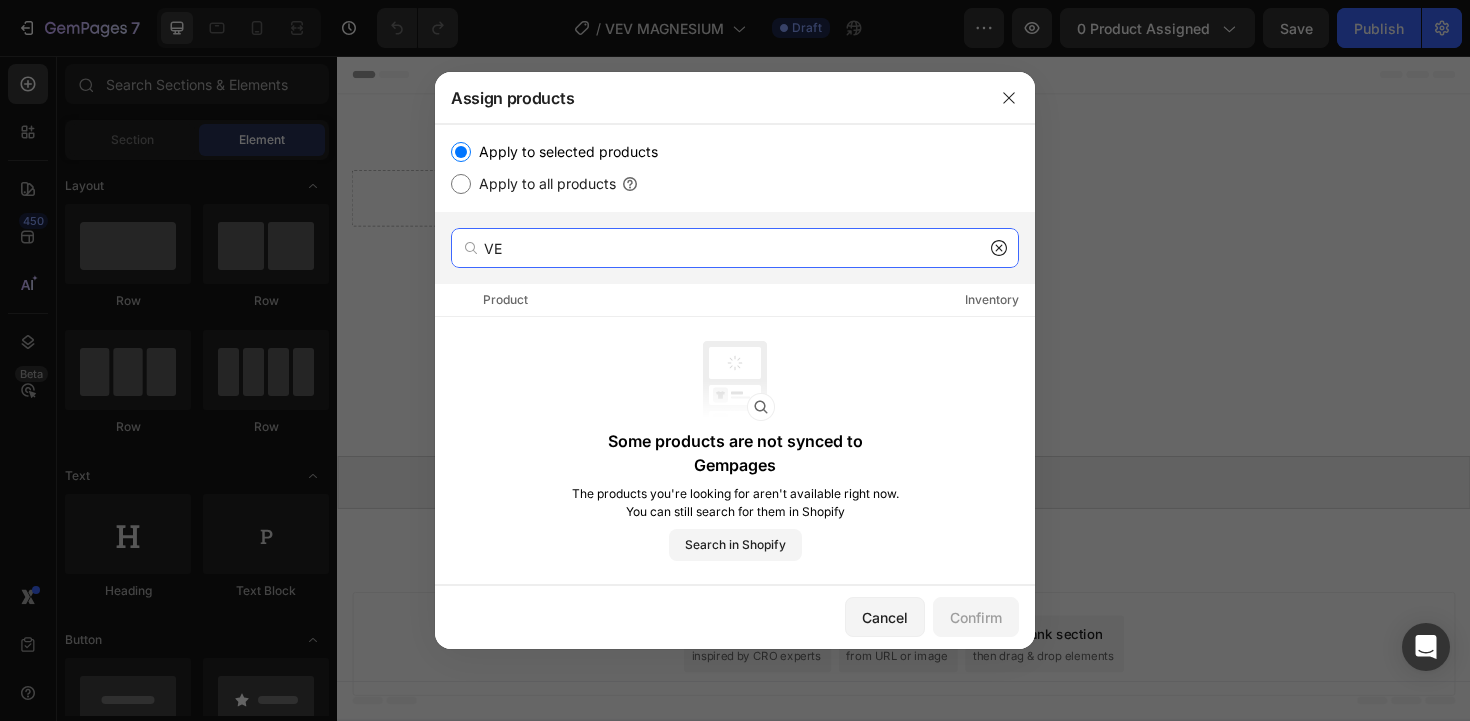 type on "V" 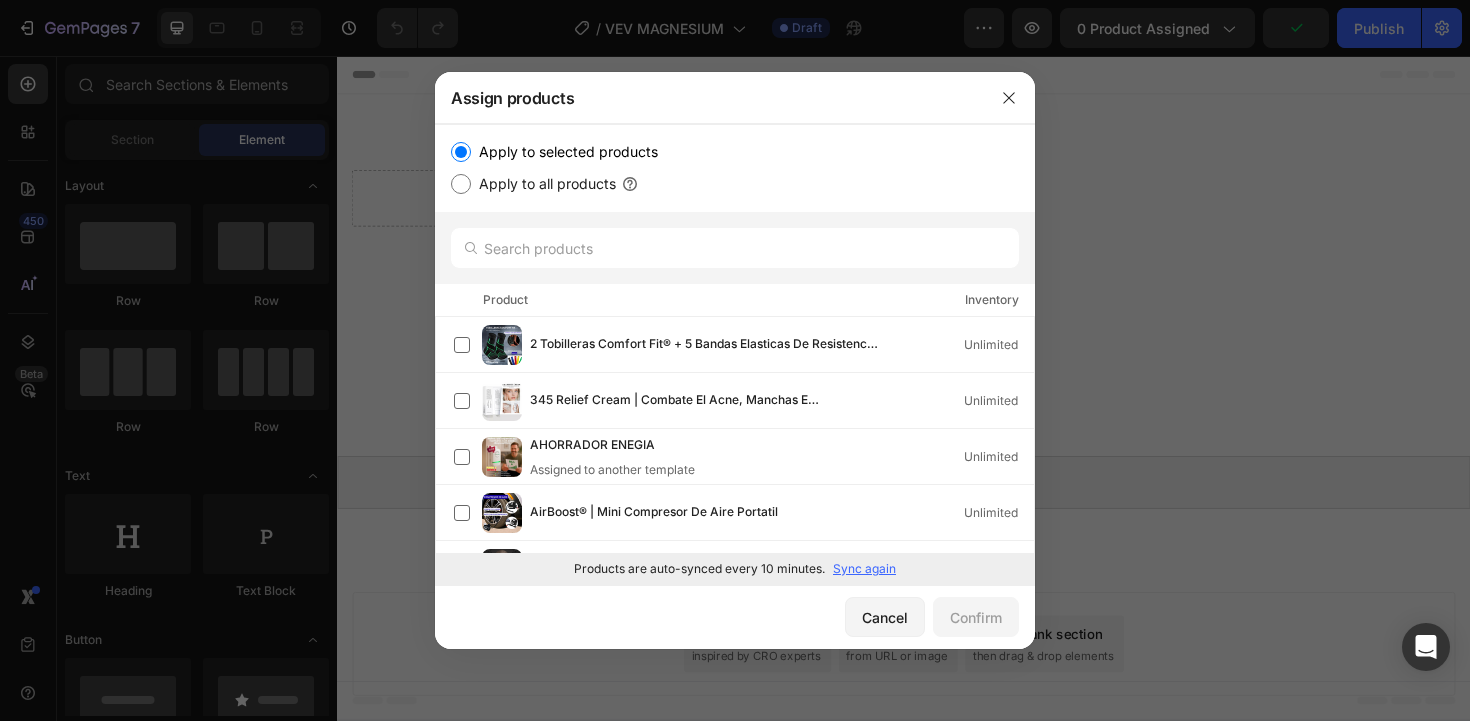 click on "Sync again" at bounding box center (864, 569) 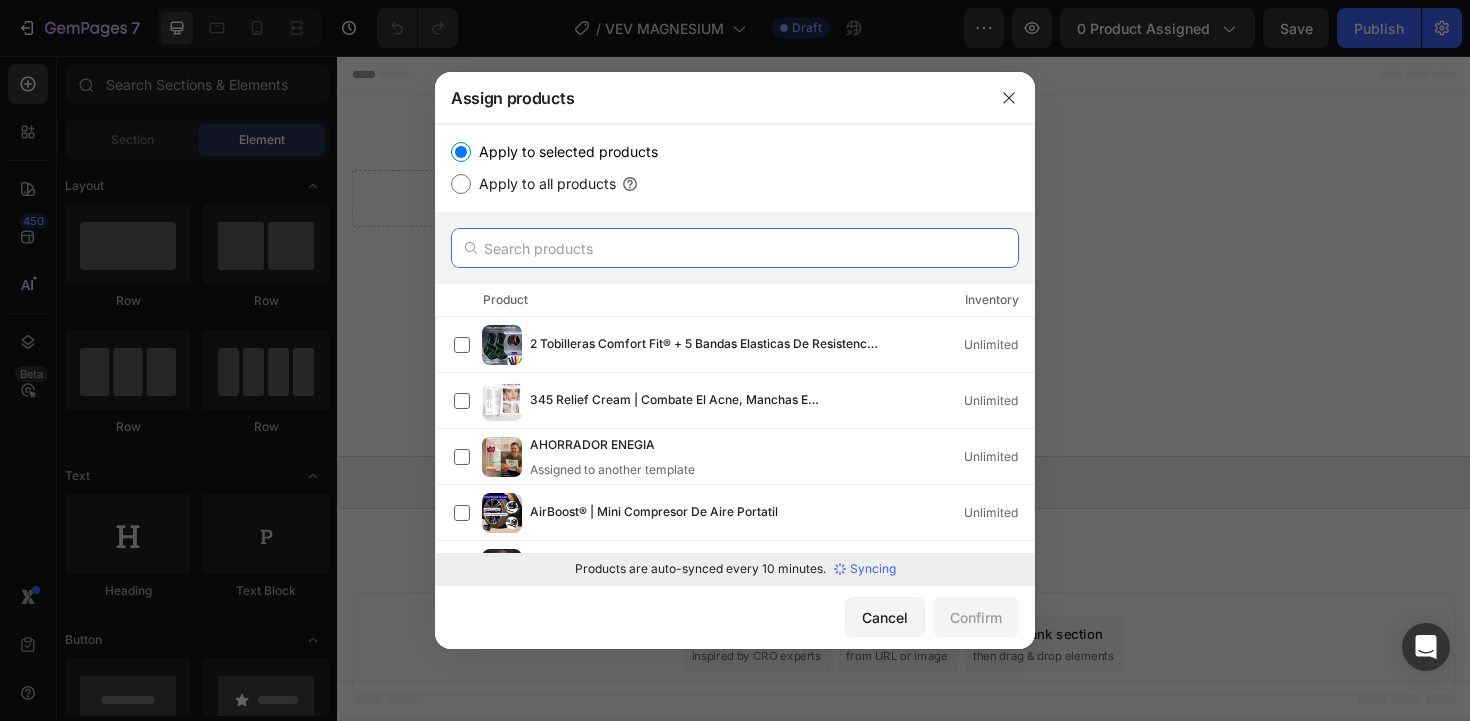 click at bounding box center [735, 248] 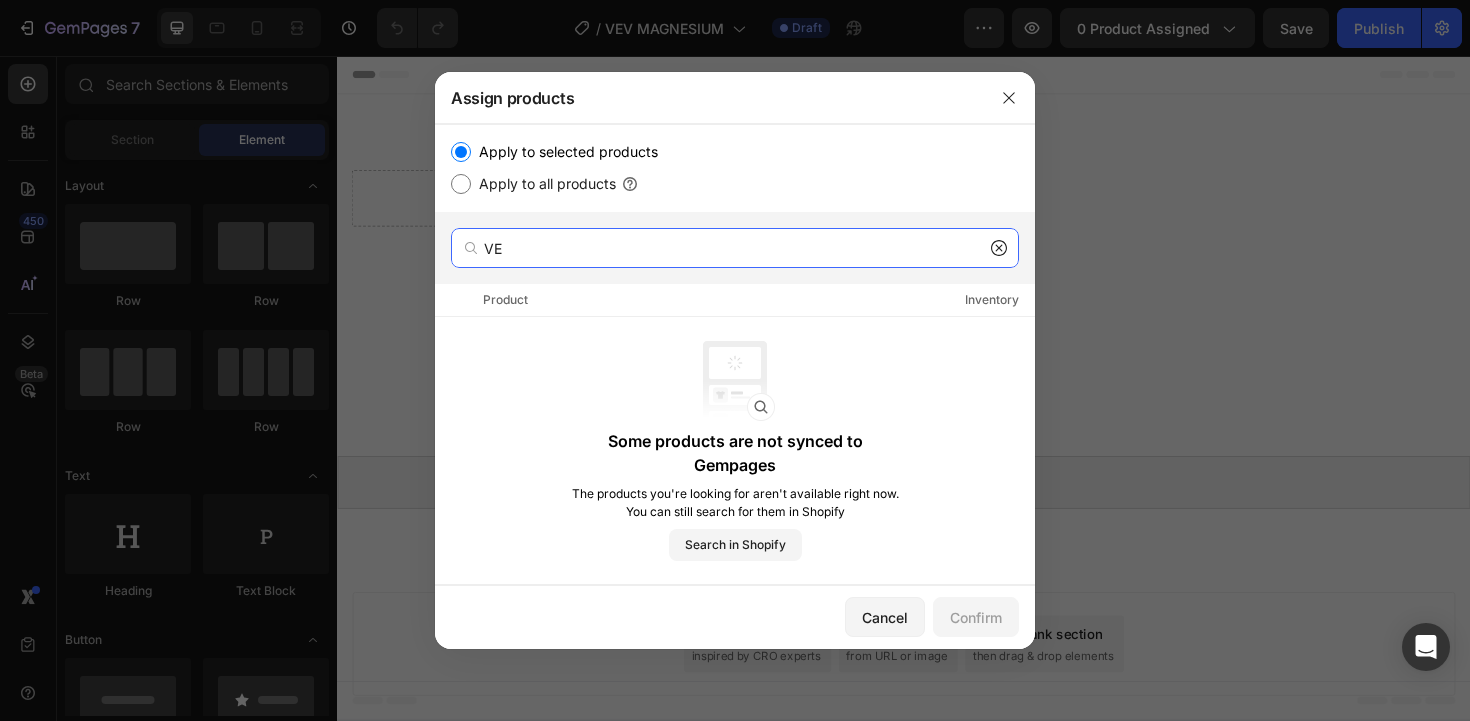 type on "V" 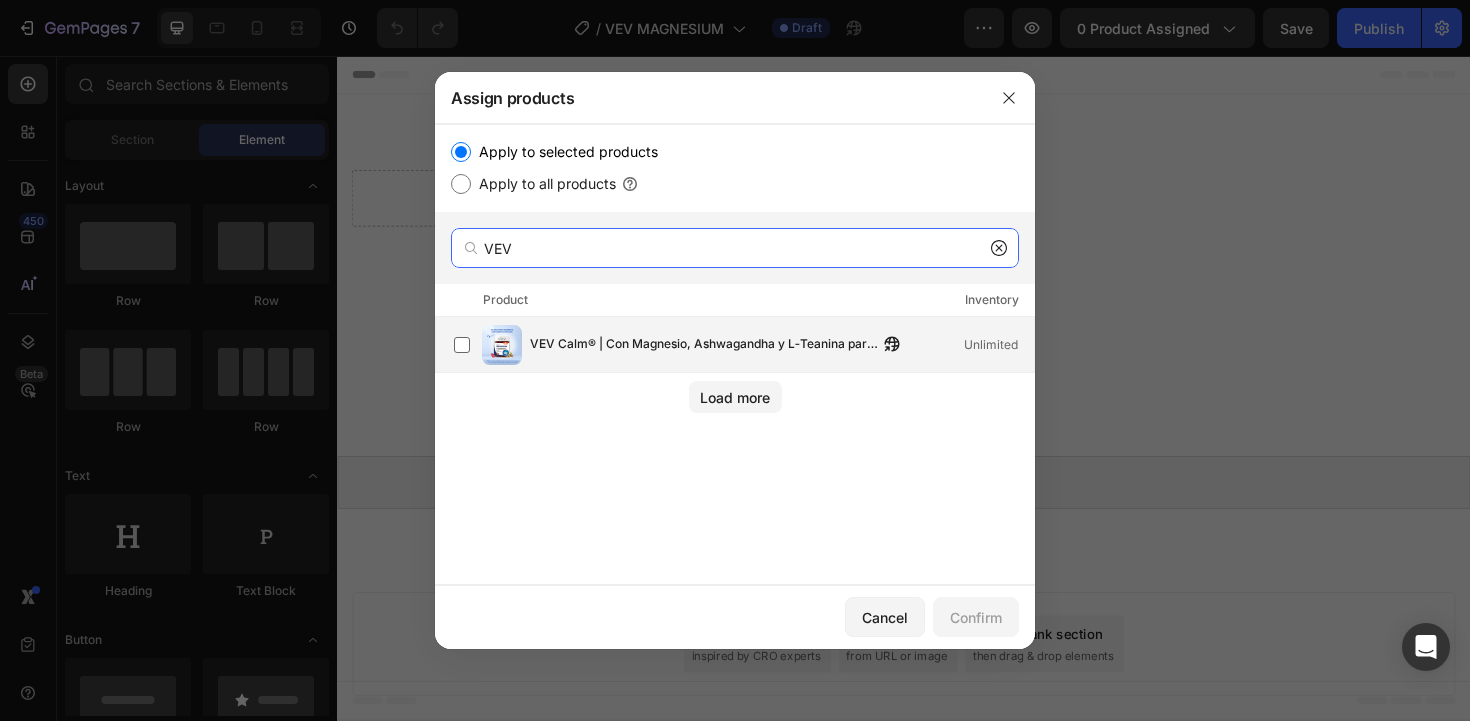 type on "VEV" 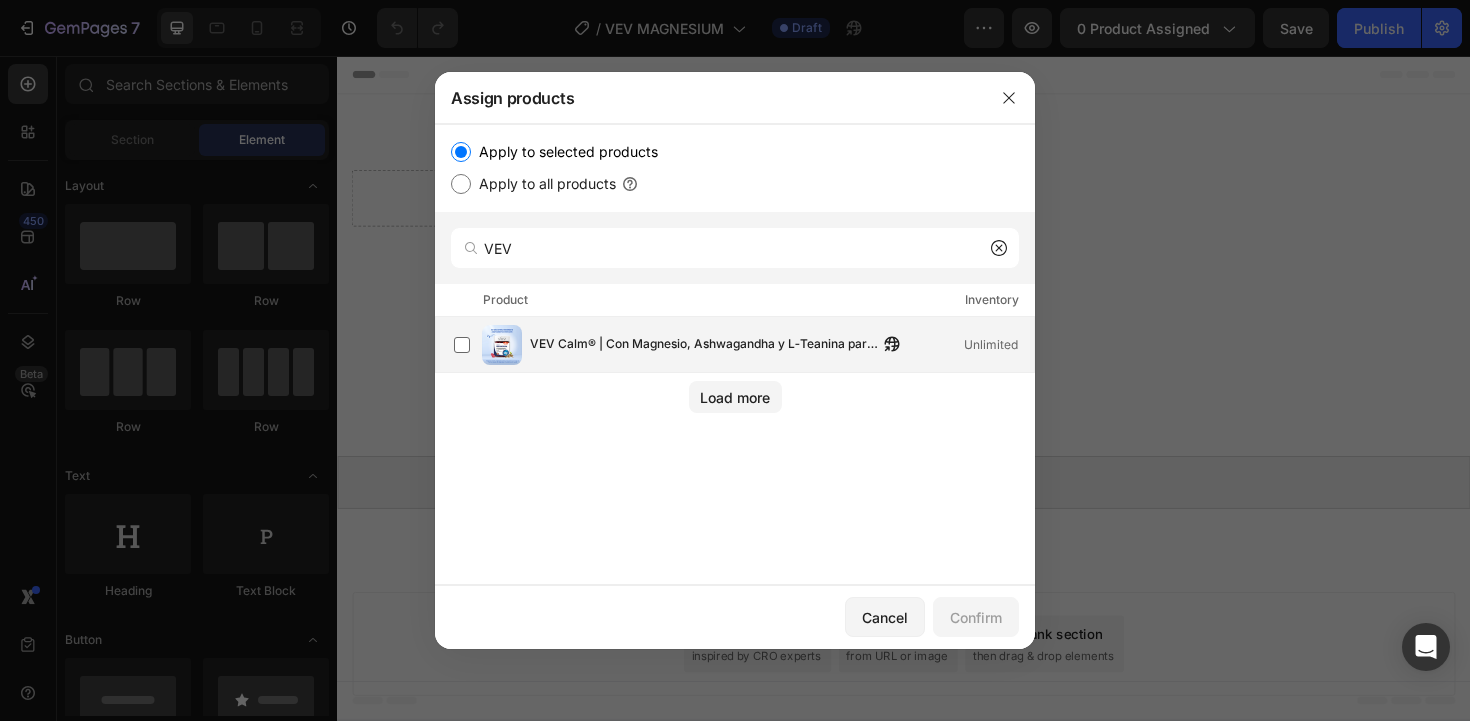 click on "VEV Calm® | Con Magnesio, Ashwagandha y L‑Teanina para Equilibrio Diario" at bounding box center [704, 345] 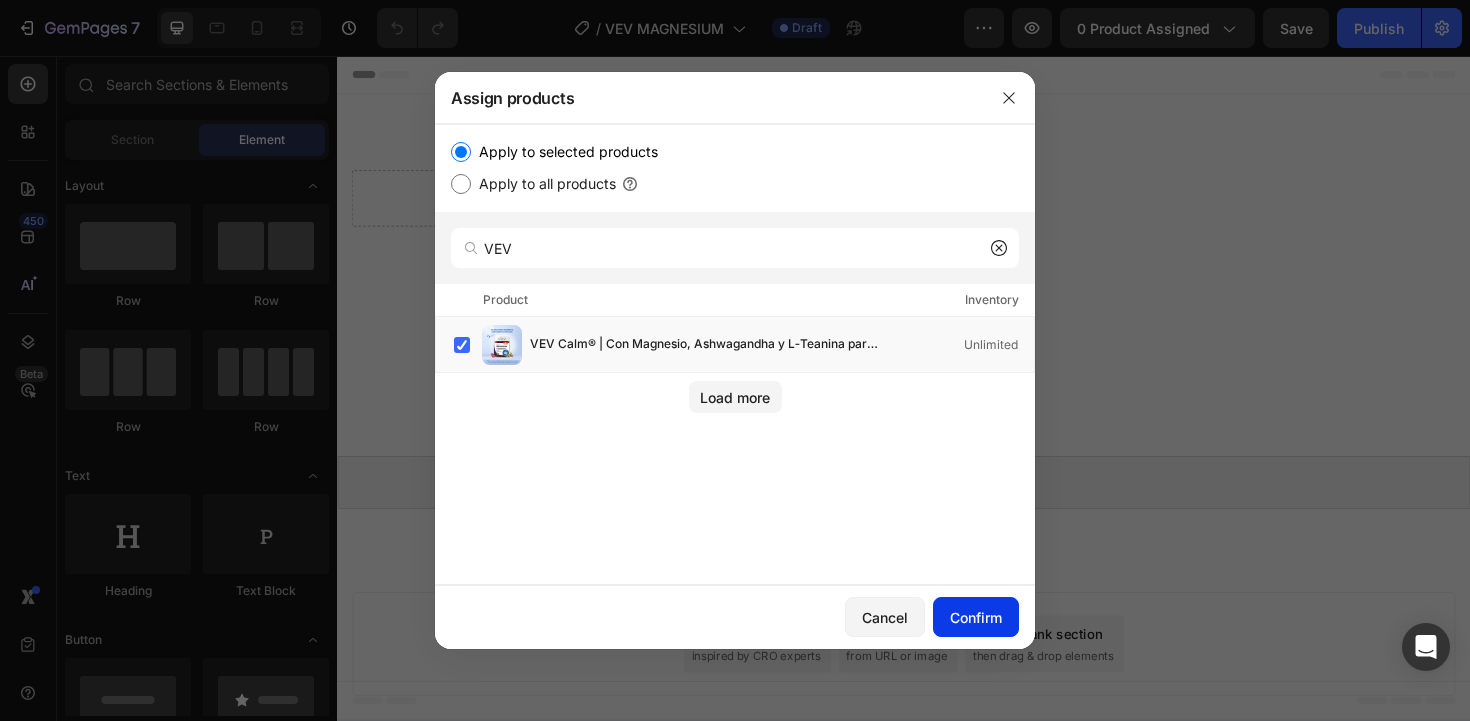 click on "Confirm" at bounding box center [976, 617] 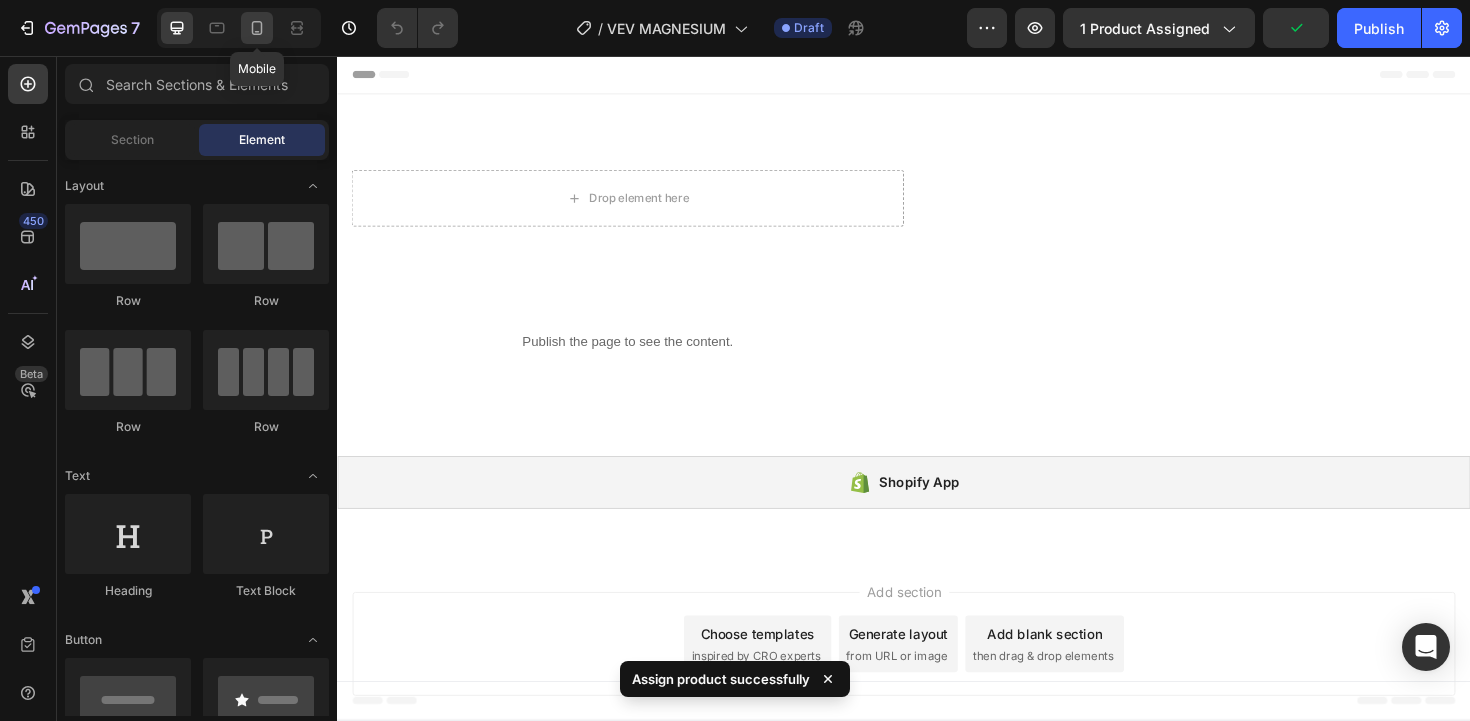 click 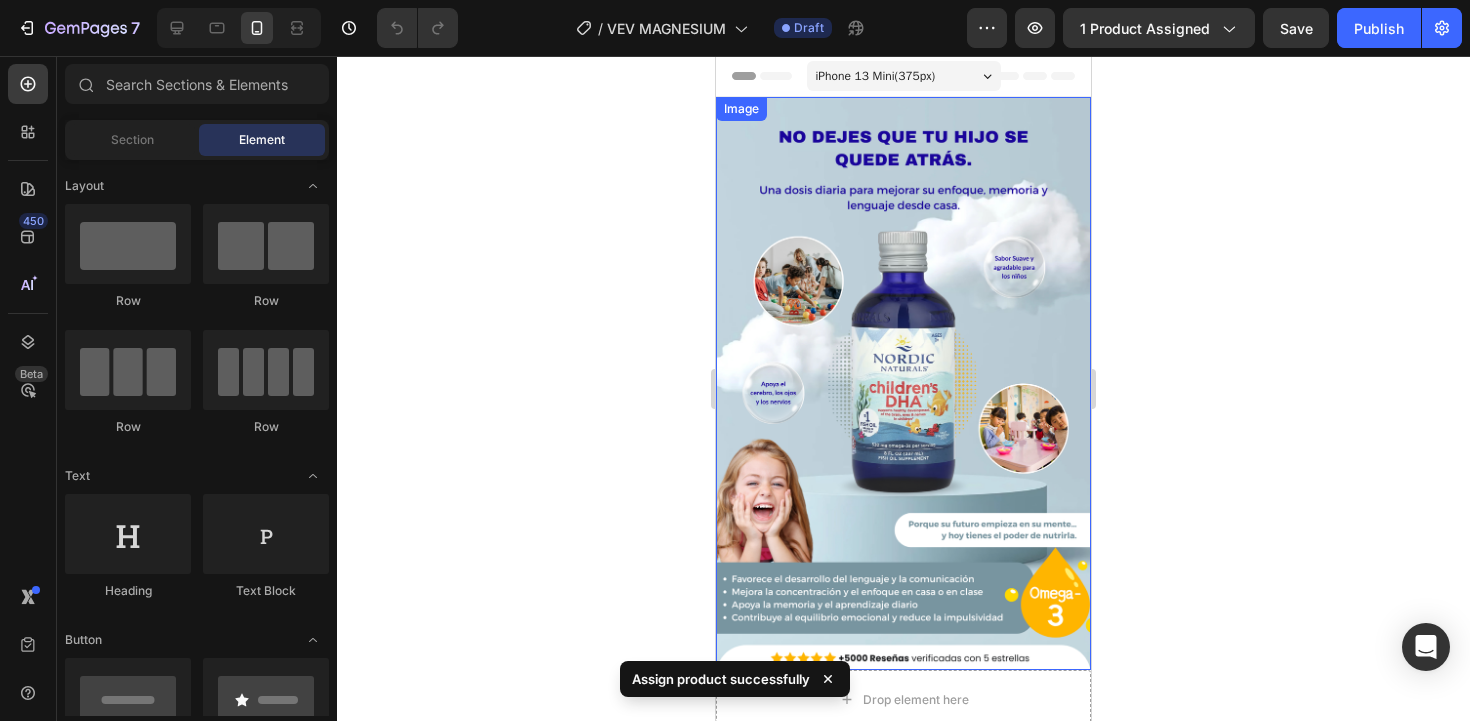 click at bounding box center (903, 383) 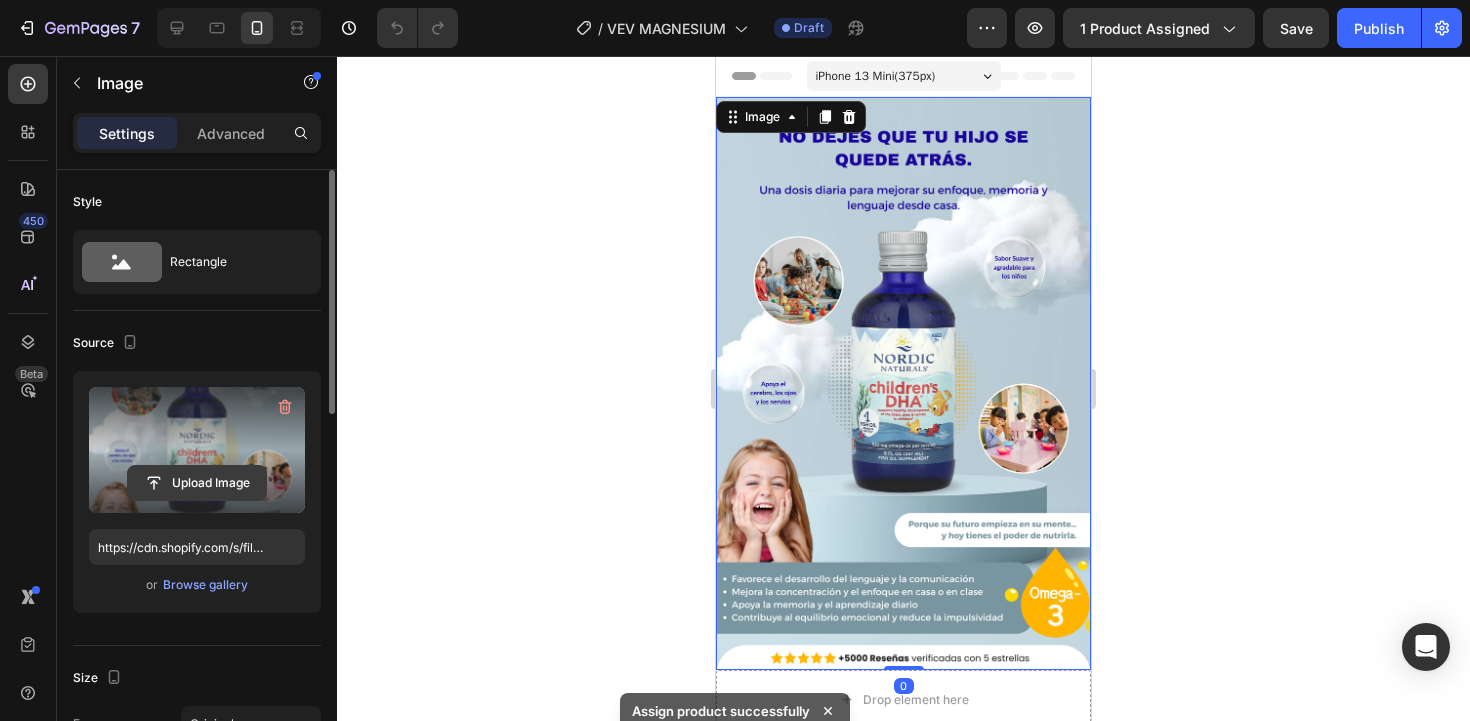 click 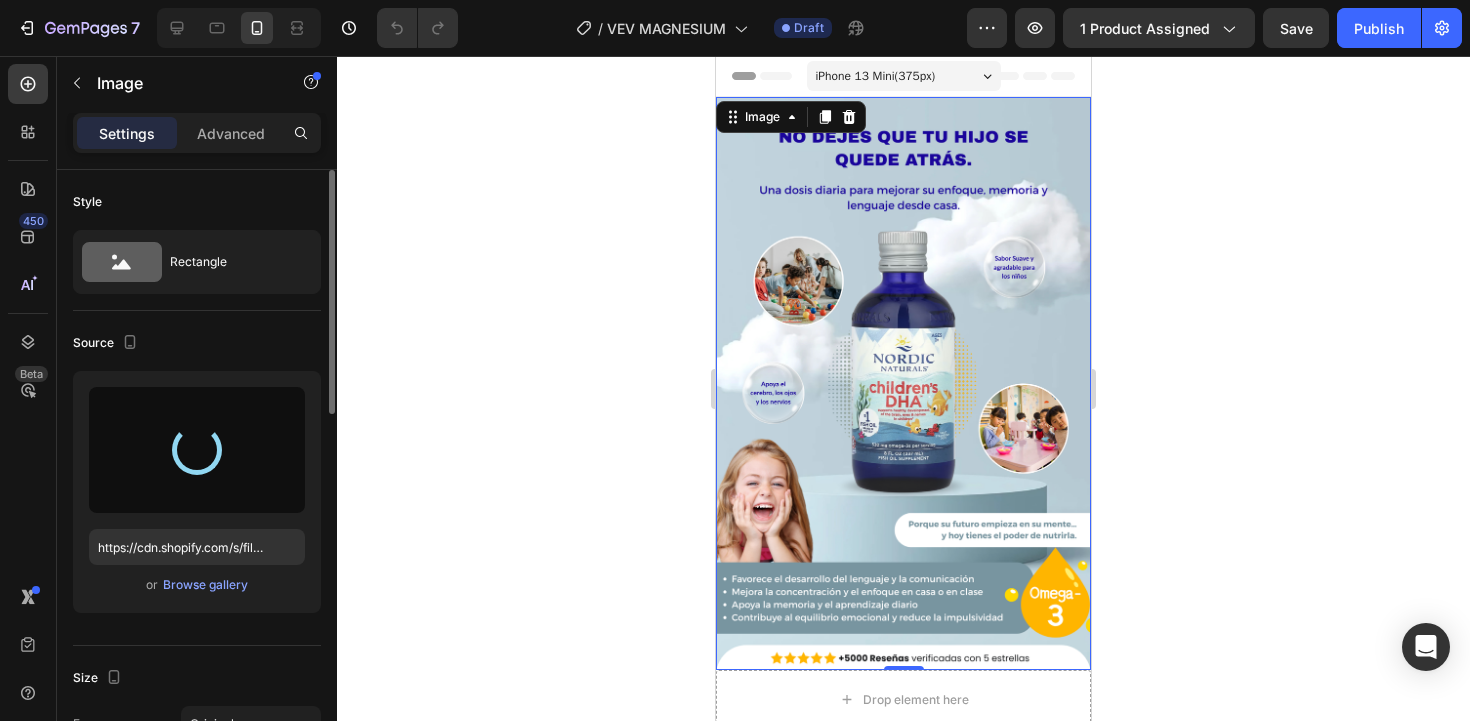 type on "https://cdn.shopify.com/s/files/1/0686/2933/2203/files/gempages_529775315799507888-62719b4d-3c1b-4024-a83c-149d418df5f8.png" 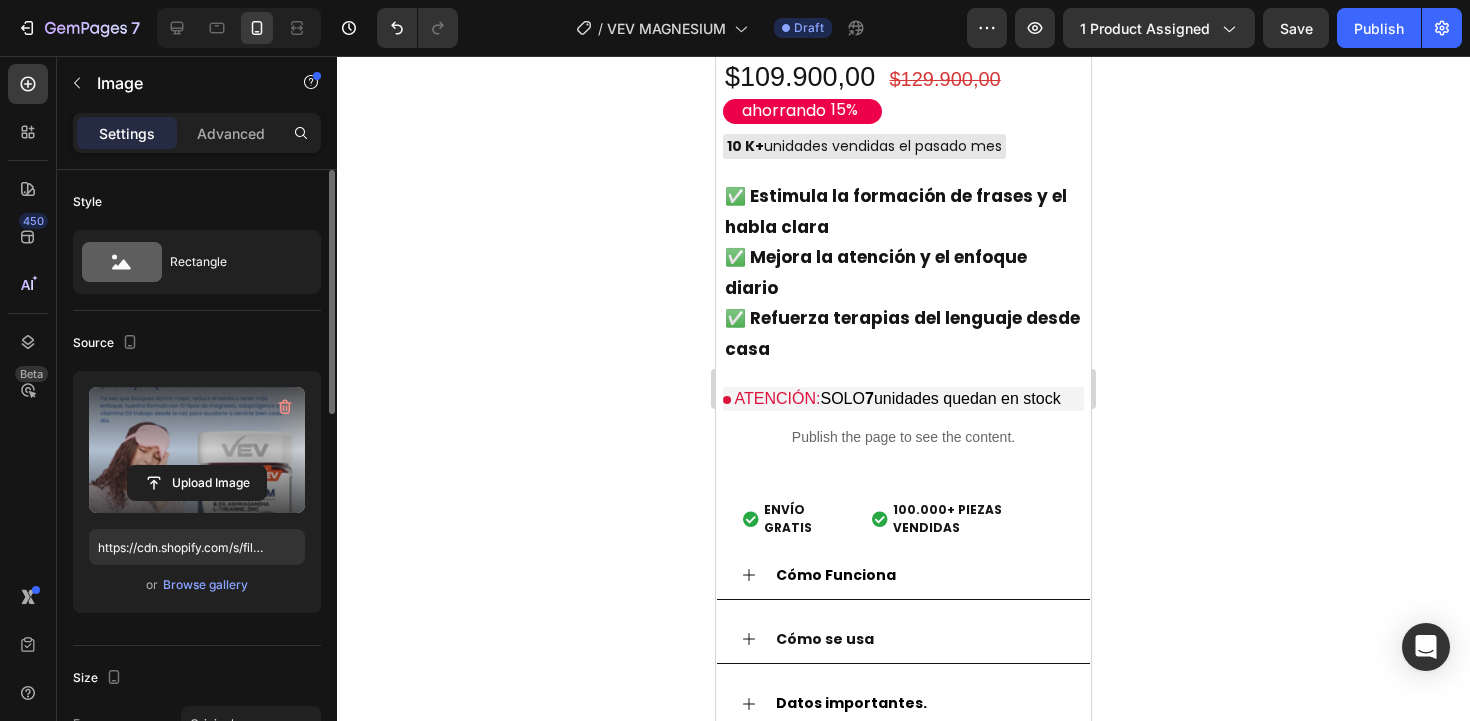 scroll, scrollTop: 315, scrollLeft: 0, axis: vertical 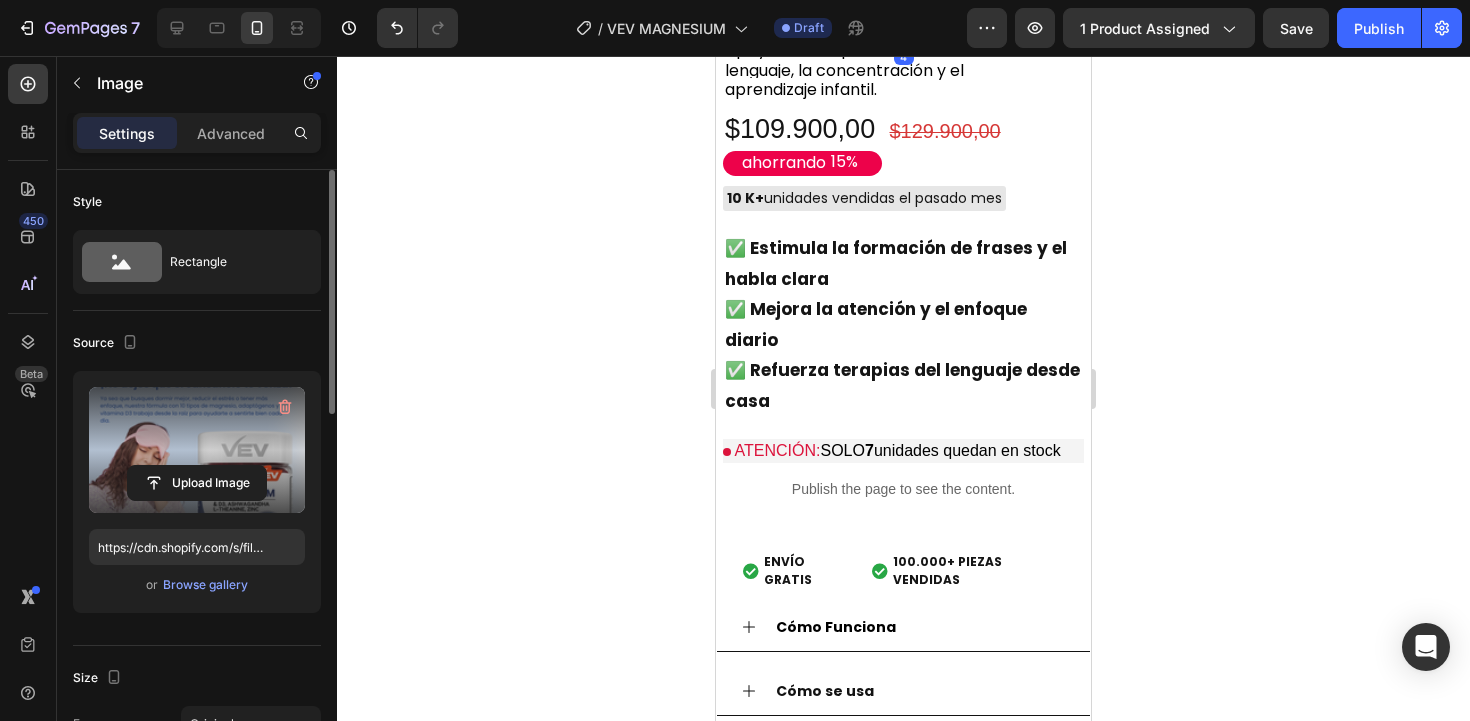 click on "DHA Nordic Naturals | Omega‑3 Para Potenciar El Lenguaje Y El Cerebro Infantil" at bounding box center [903, -45] 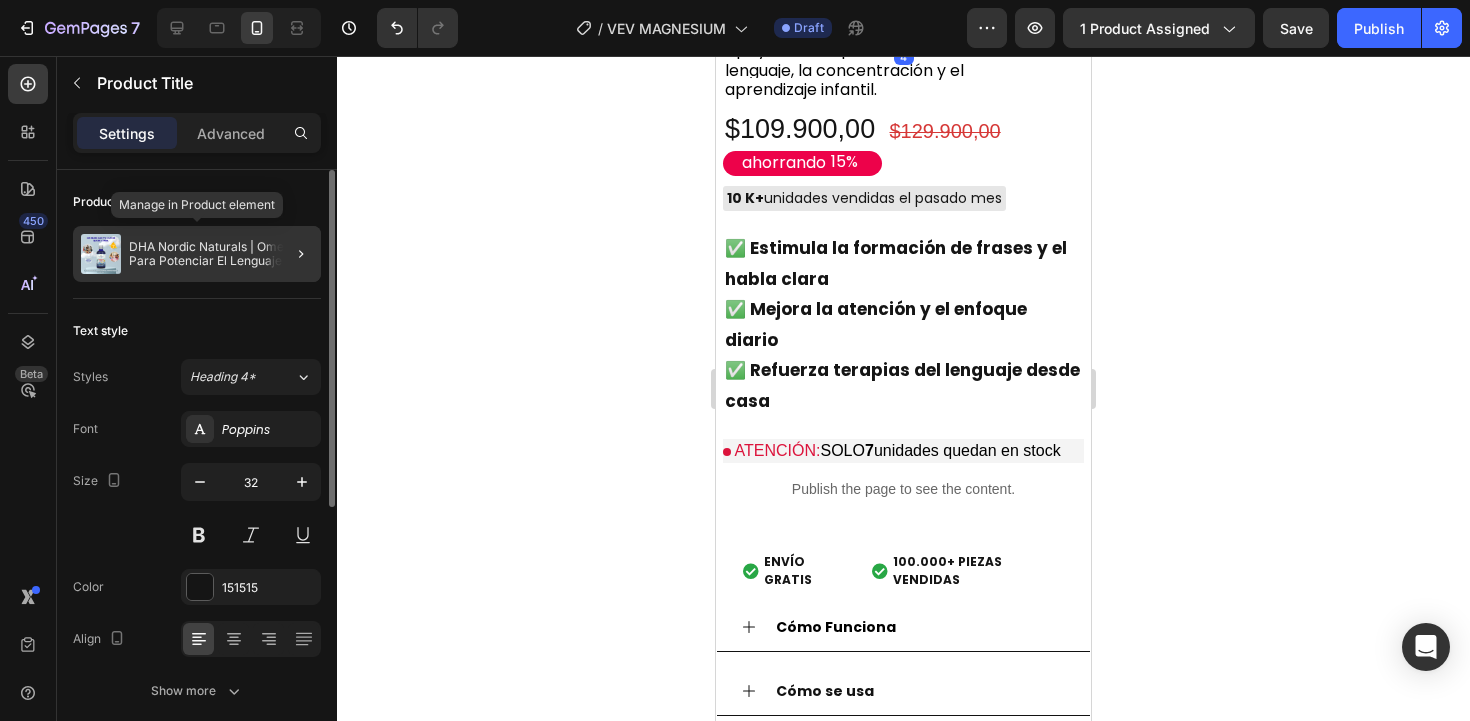 click on "DHA Nordic Naturals | Omega‑3 Para Potenciar El Lenguaje Y El Cerebro Infantil" at bounding box center (221, 254) 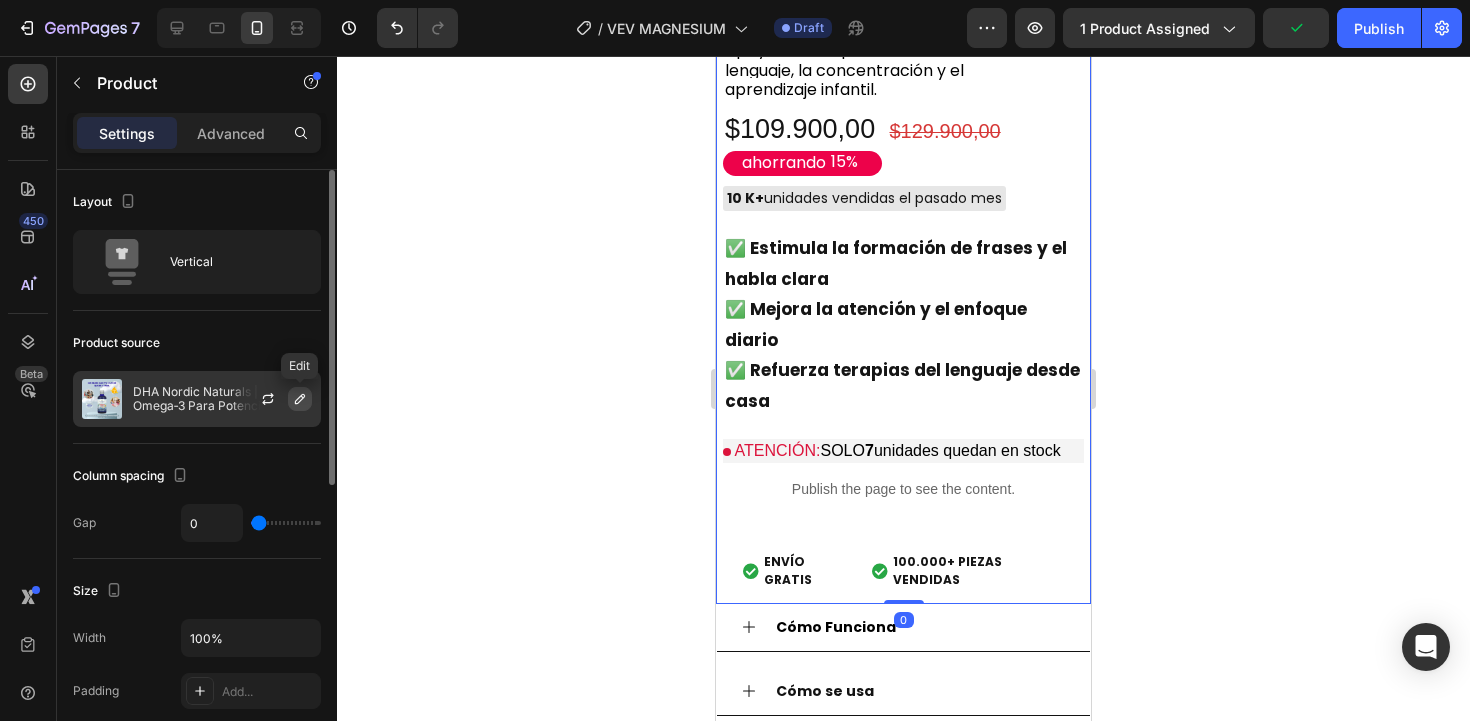 click 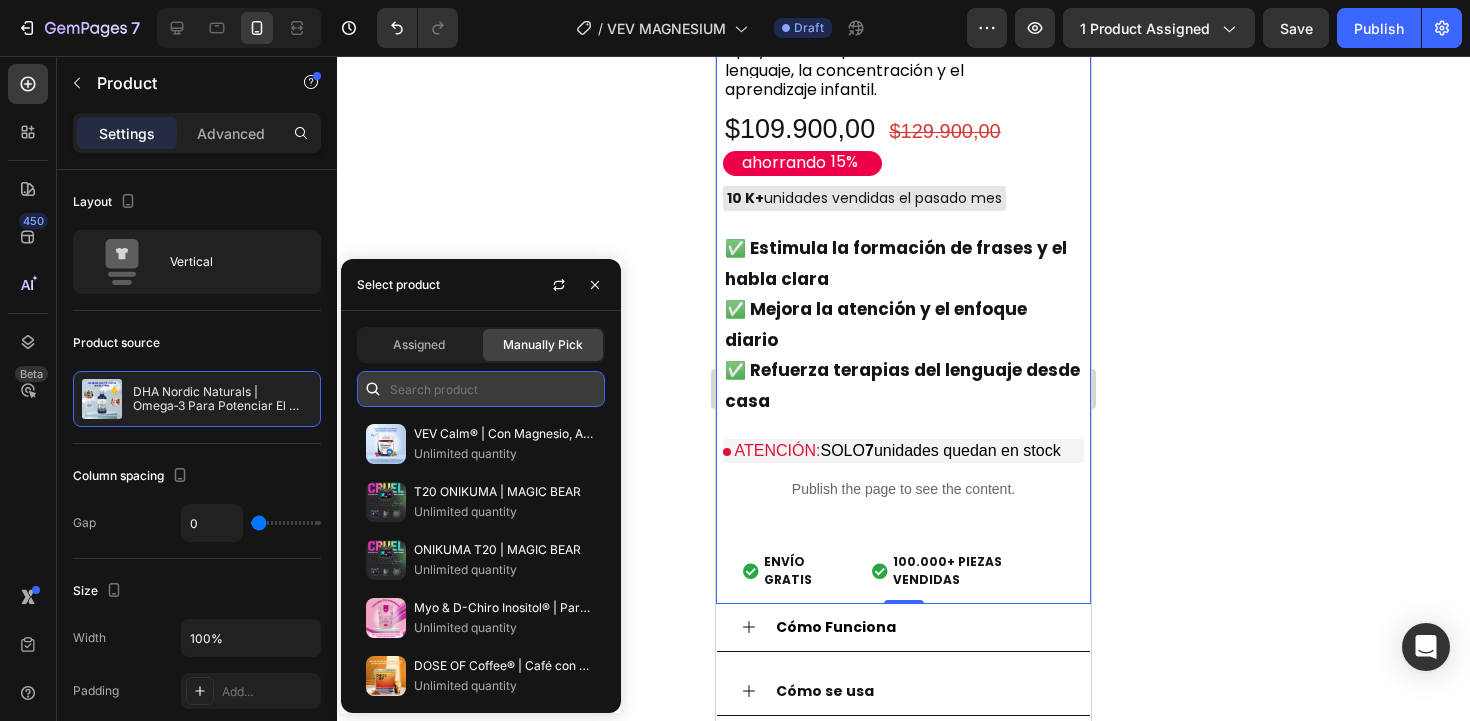 click at bounding box center [481, 389] 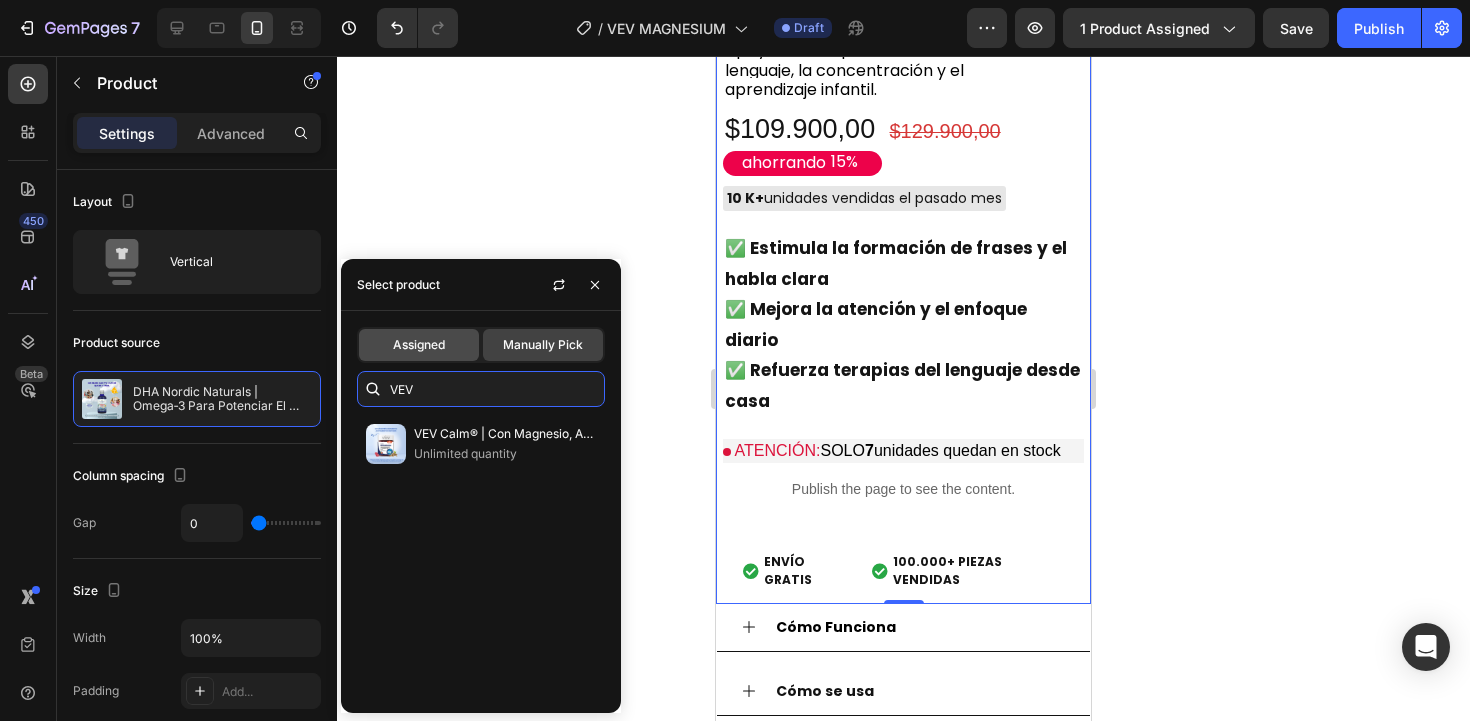 type on "VEV" 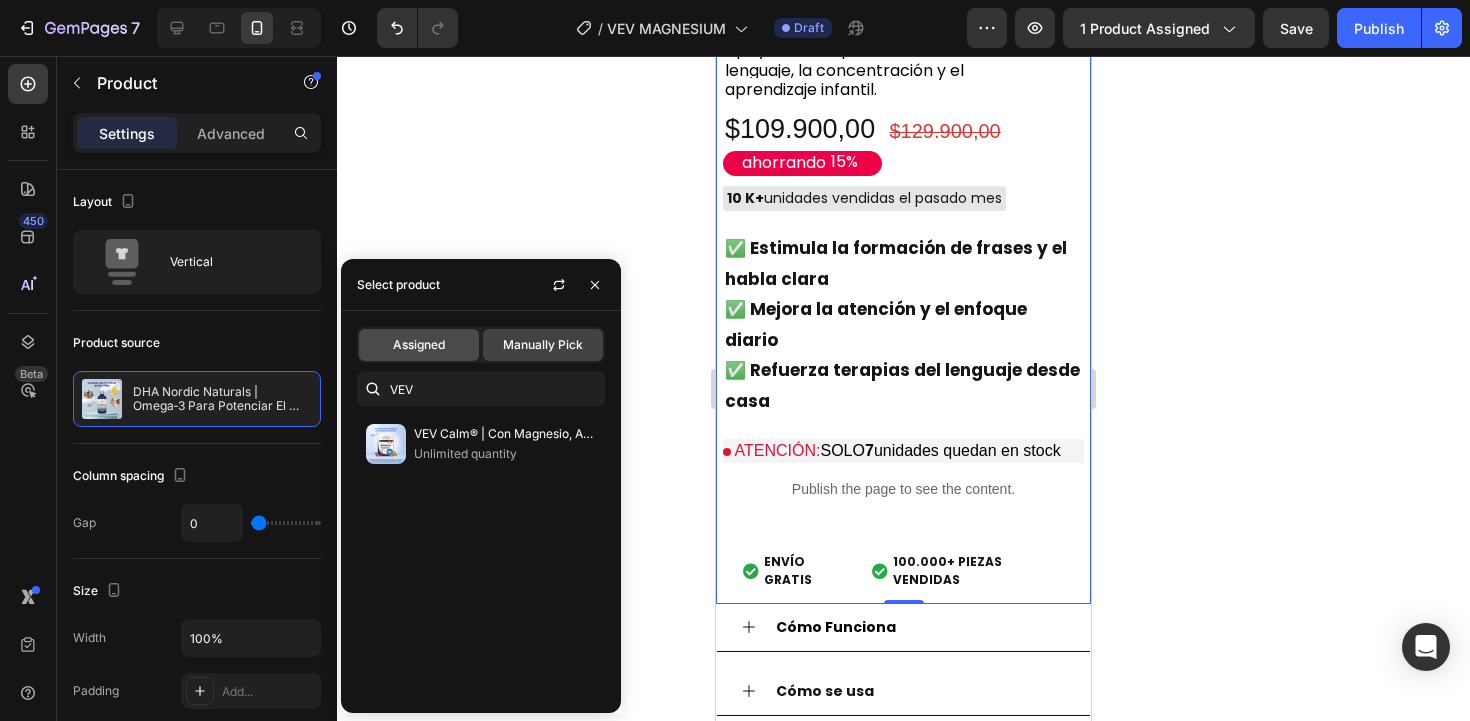 click on "Assigned" 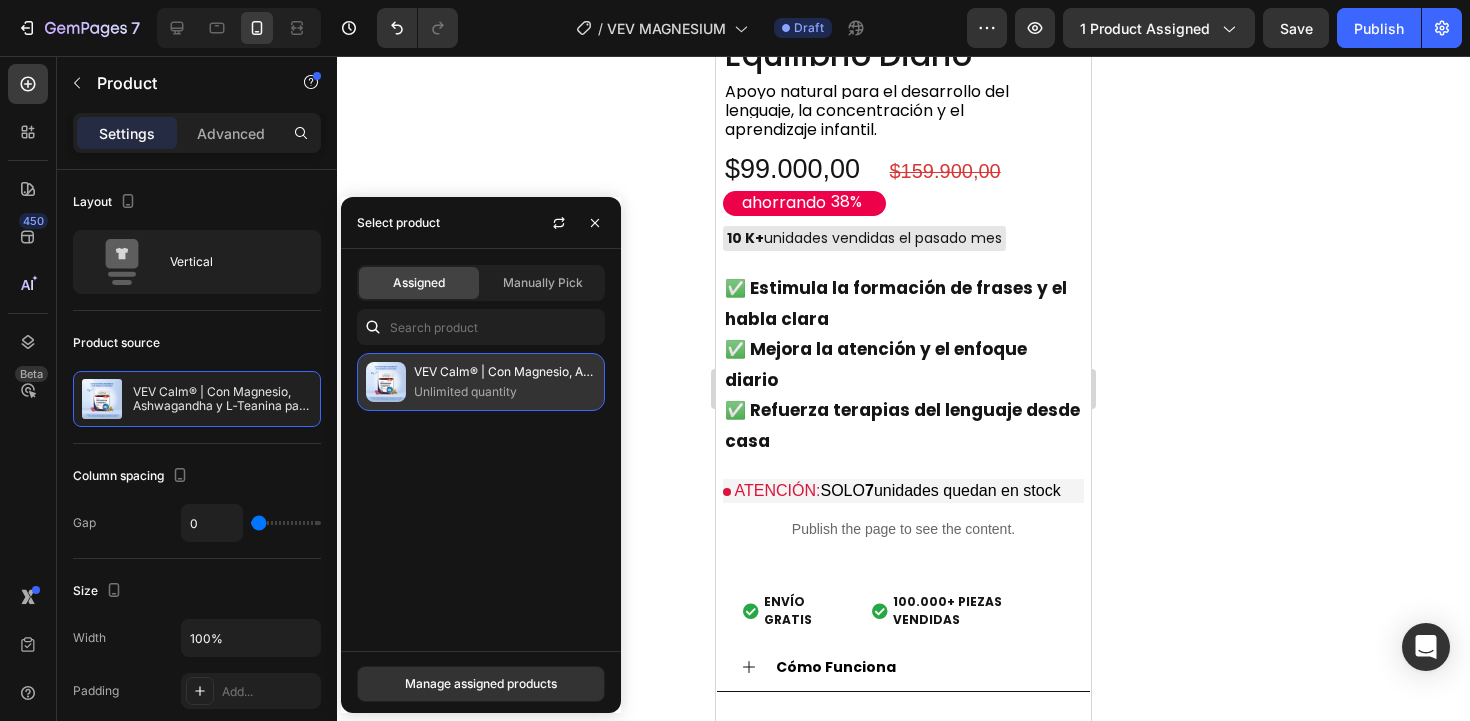 click on "VEV Calm® | Con Magnesio, Ashwagandha y L‑Teanina para Equilibrio Diario" at bounding box center (505, 372) 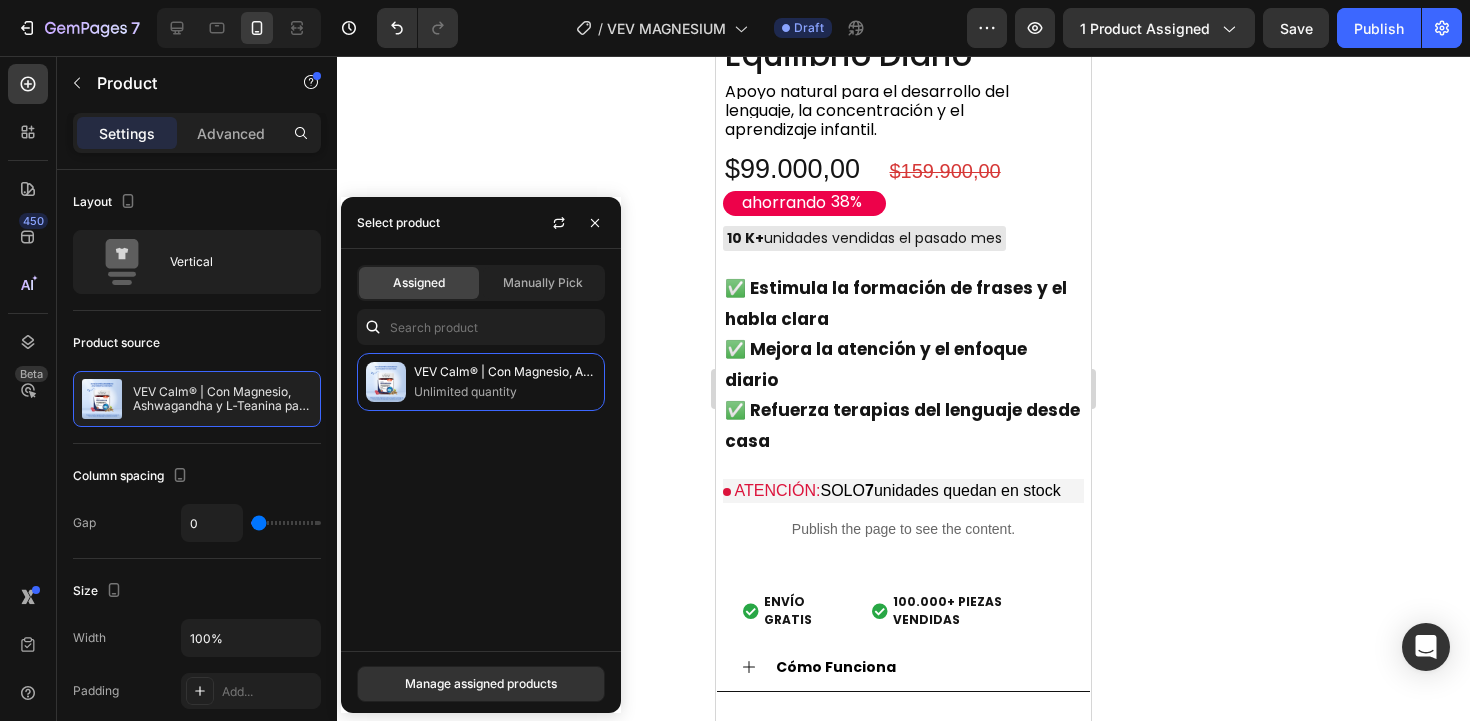 click 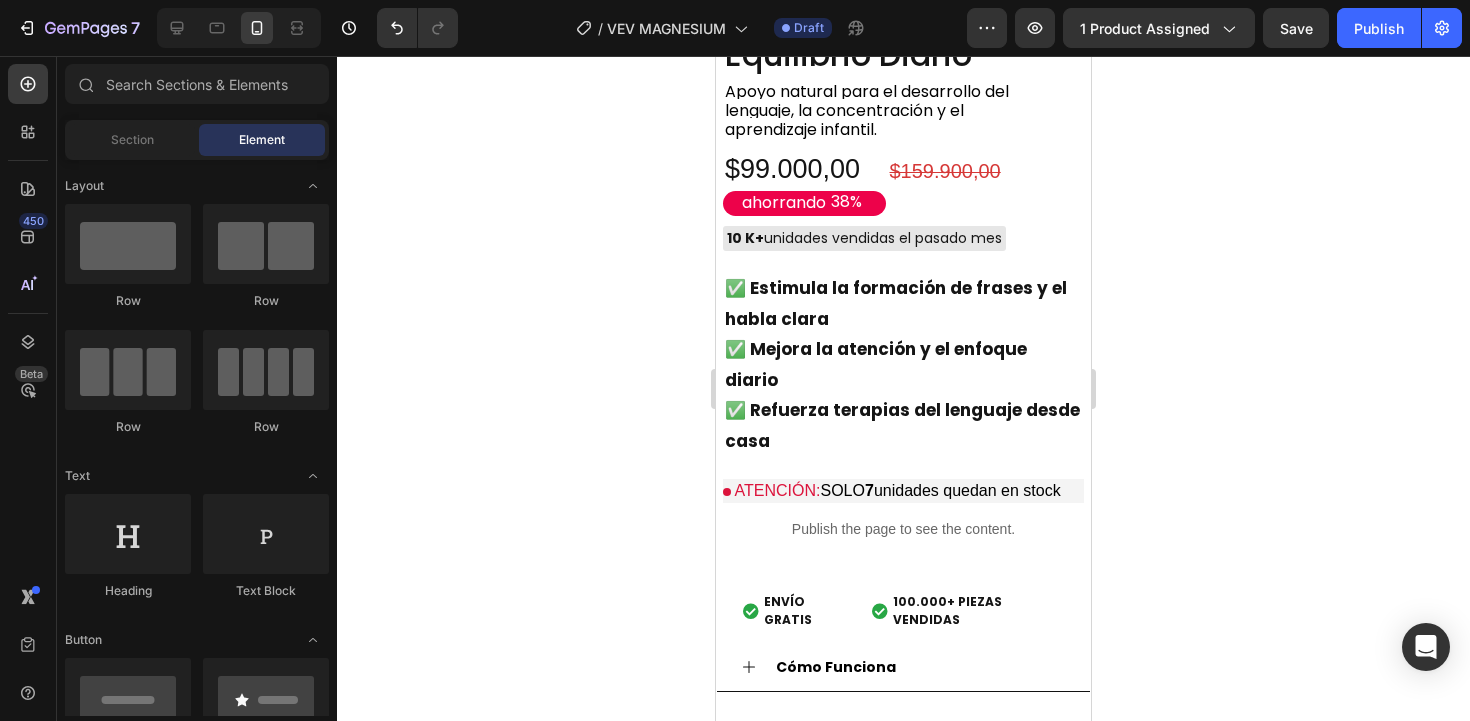 click 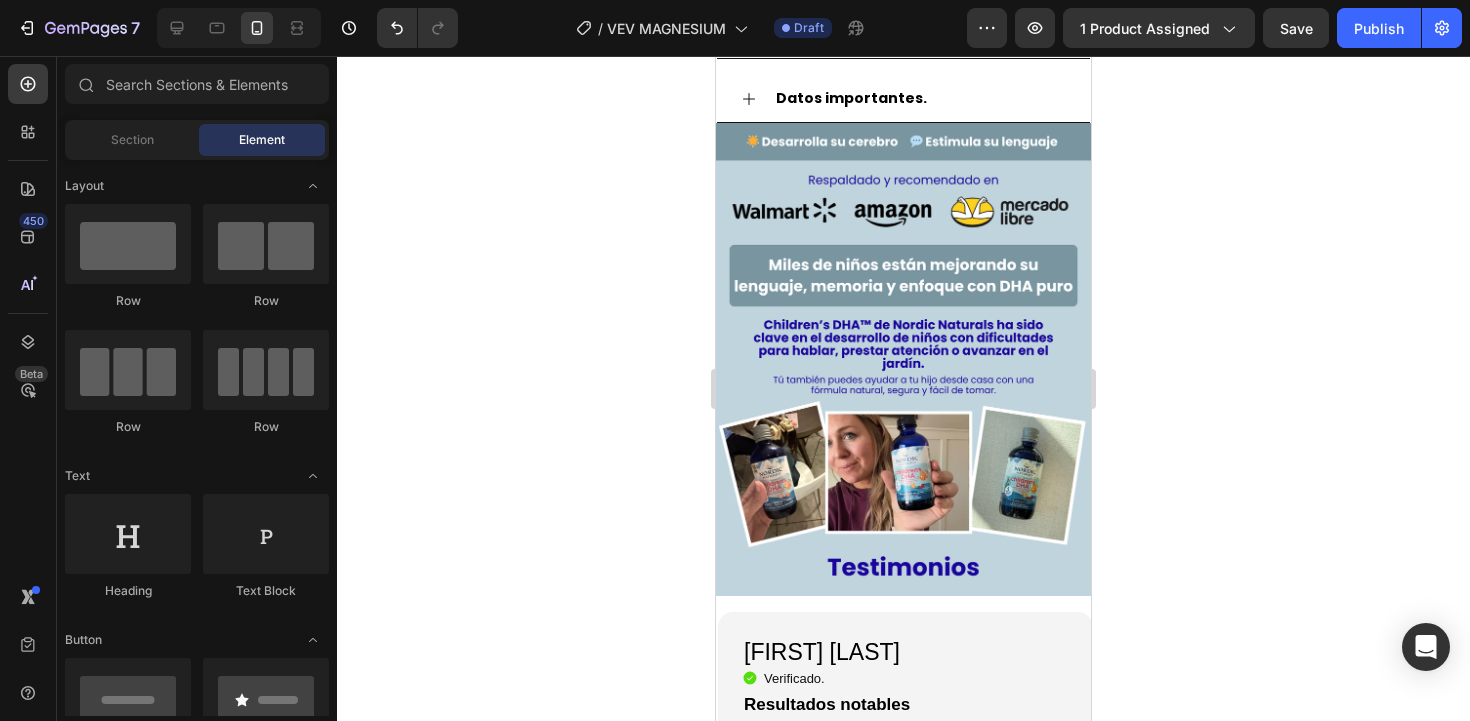 scroll, scrollTop: 1439, scrollLeft: 0, axis: vertical 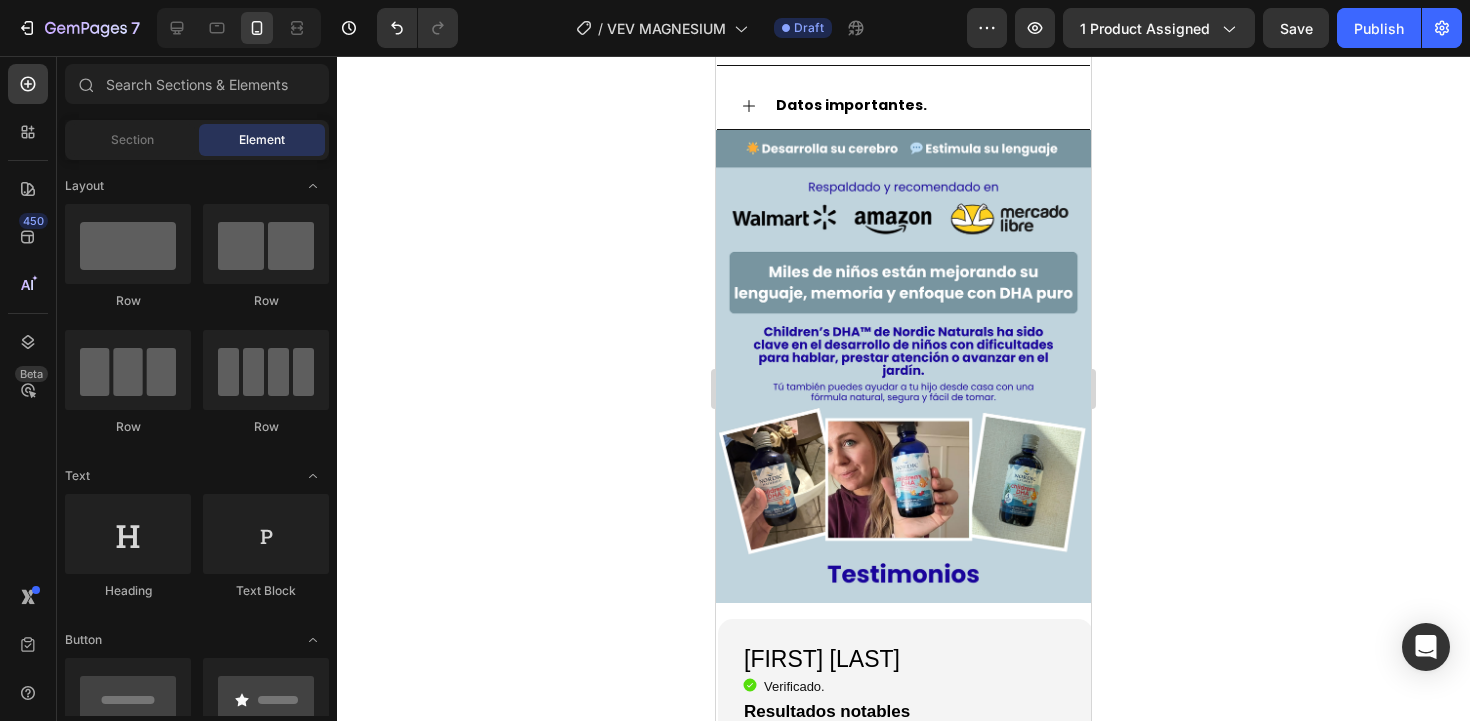 click at bounding box center (903, 366) 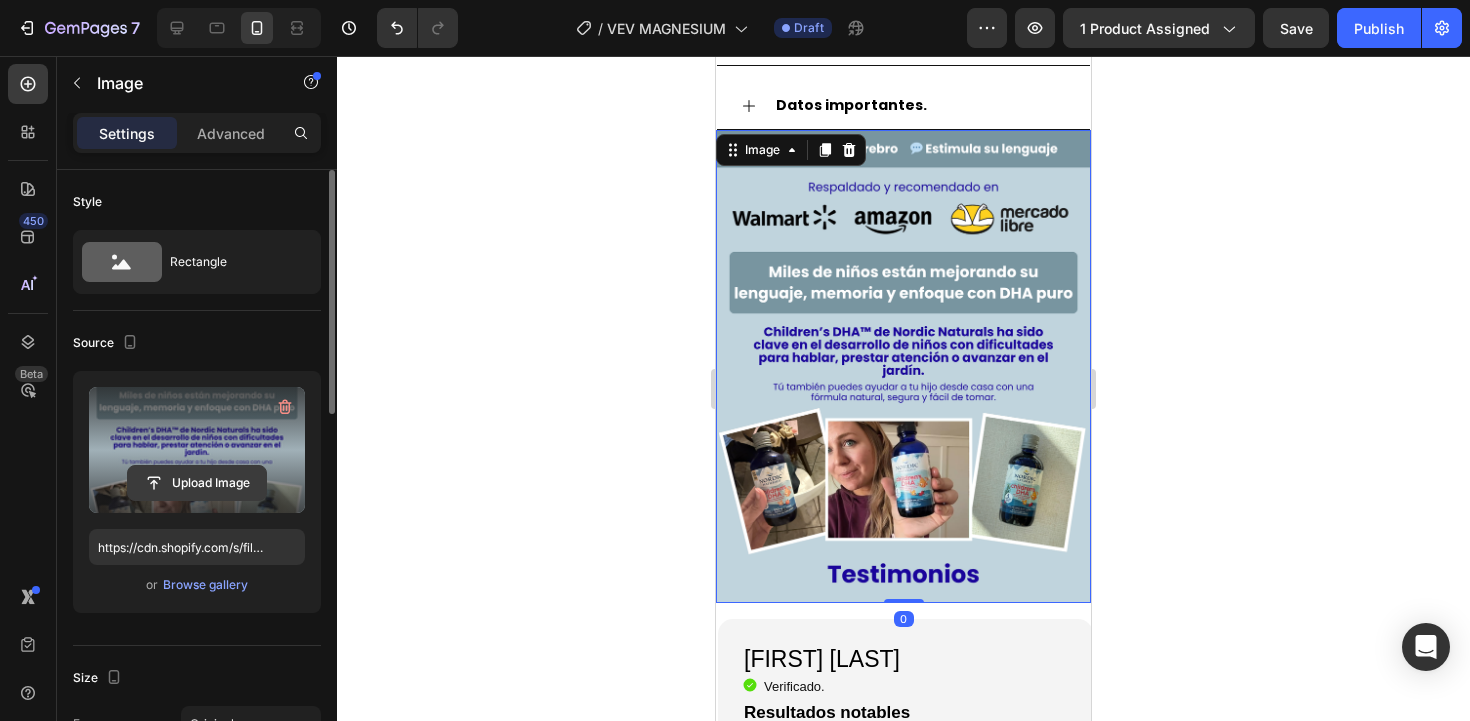 click 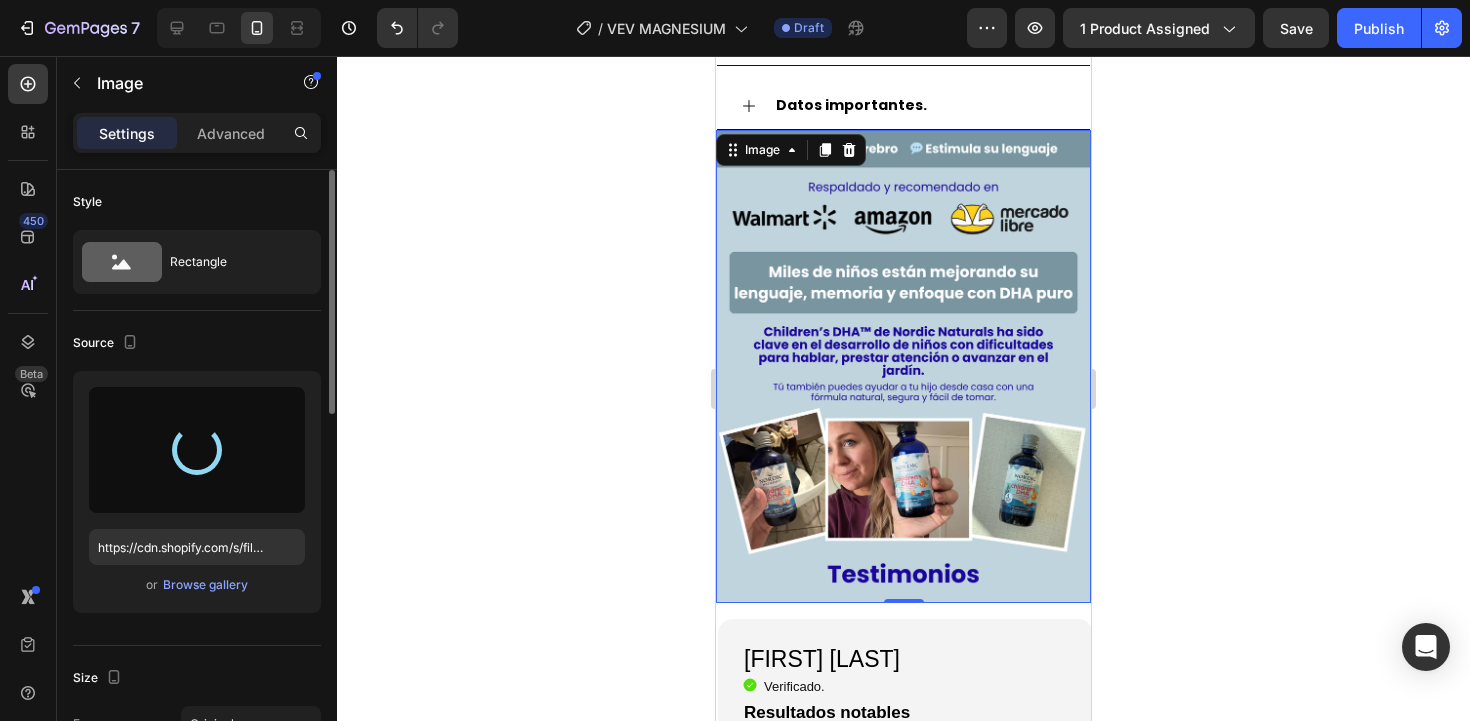 type on "https://cdn.shopify.com/s/files/1/0686/2933/2203/files/gempages_529775315799507888-9da8b5db-d5ad-46b1-bc01-ddebfc1011b0.png" 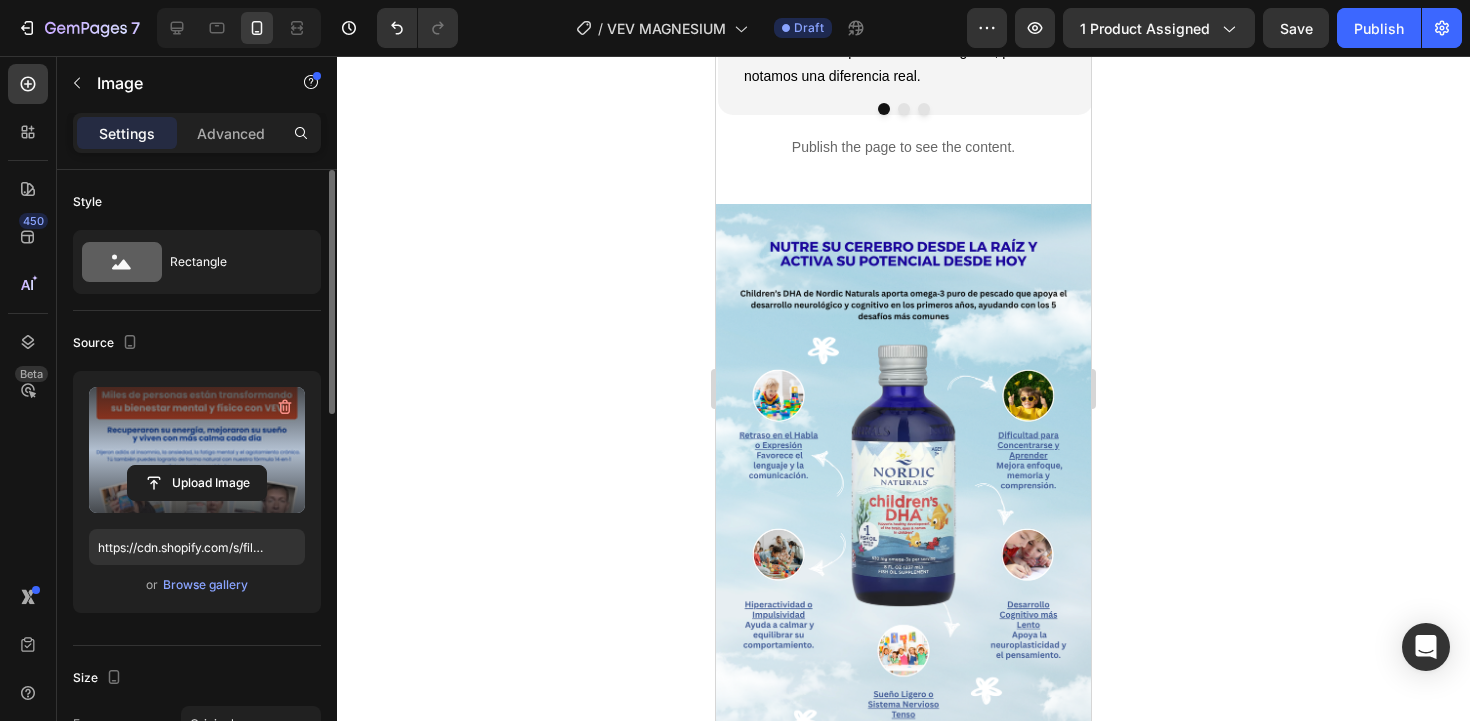 scroll, scrollTop: 2217, scrollLeft: 0, axis: vertical 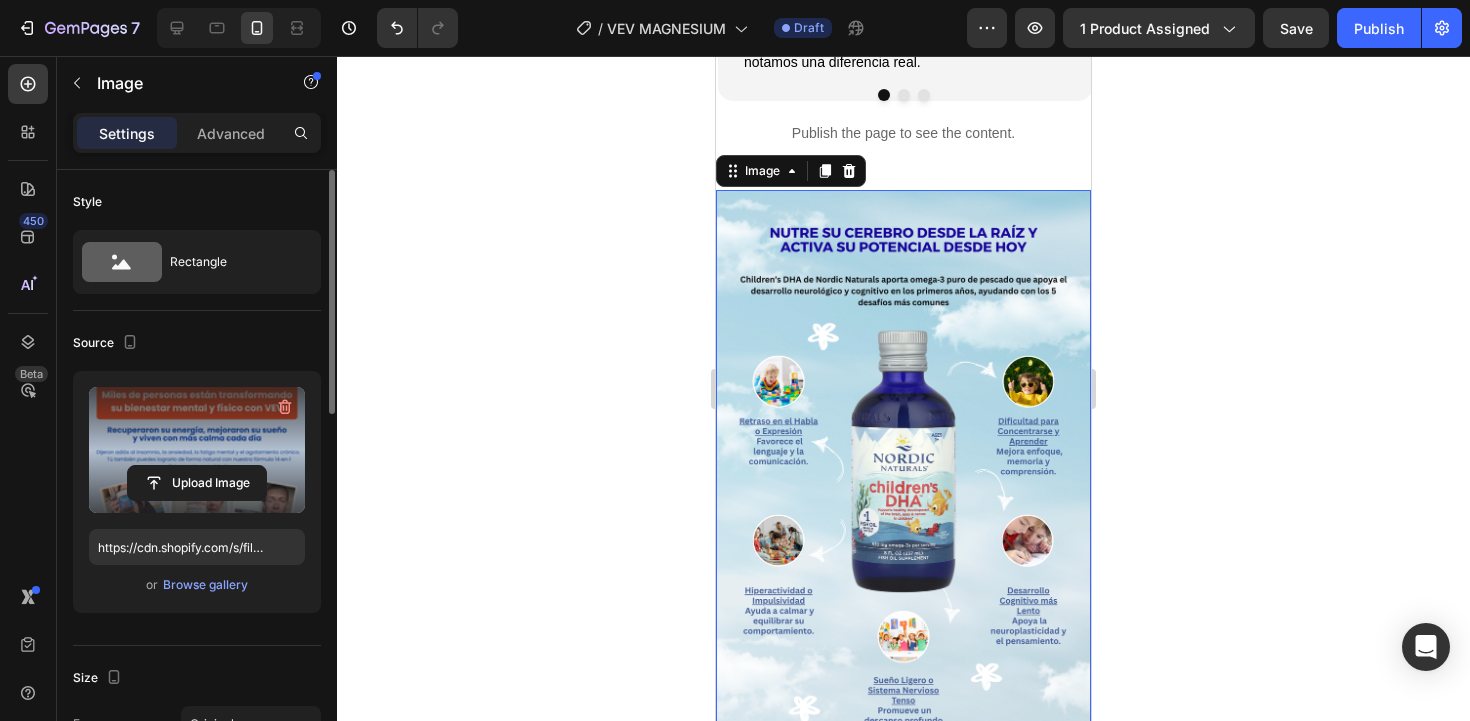click at bounding box center [903, 476] 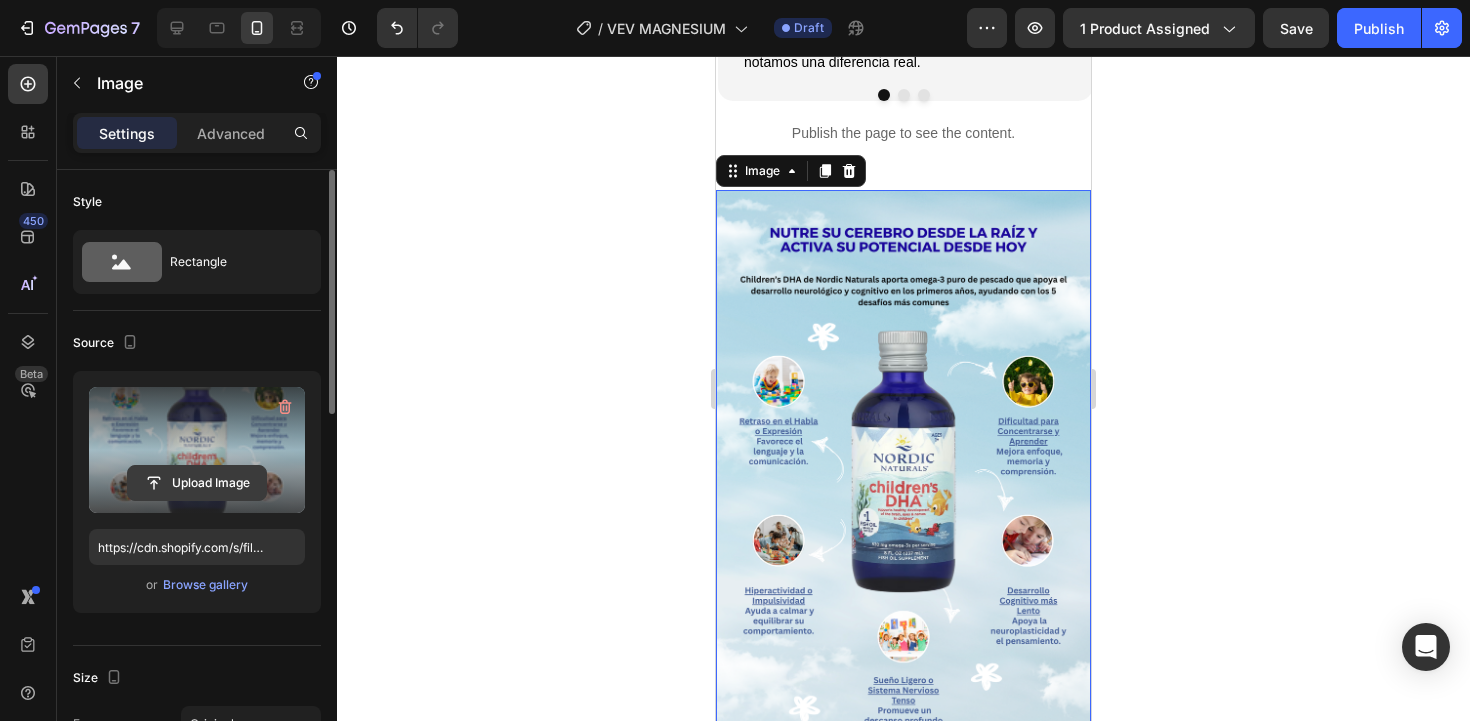 click 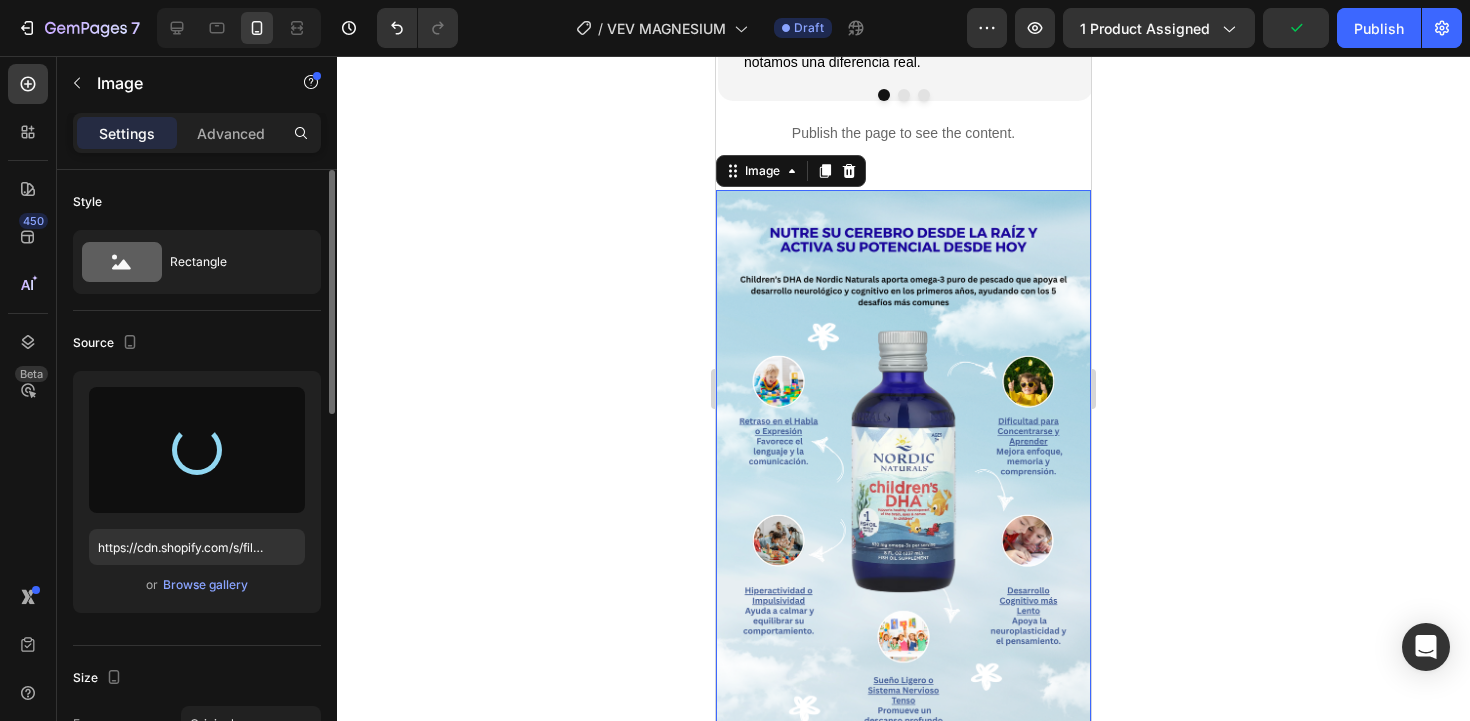 type on "https://cdn.shopify.com/s/files/1/0686/2933/2203/files/gempages_529775315799507888-da894aeb-18b7-4730-aeae-61a06cd236f5.png" 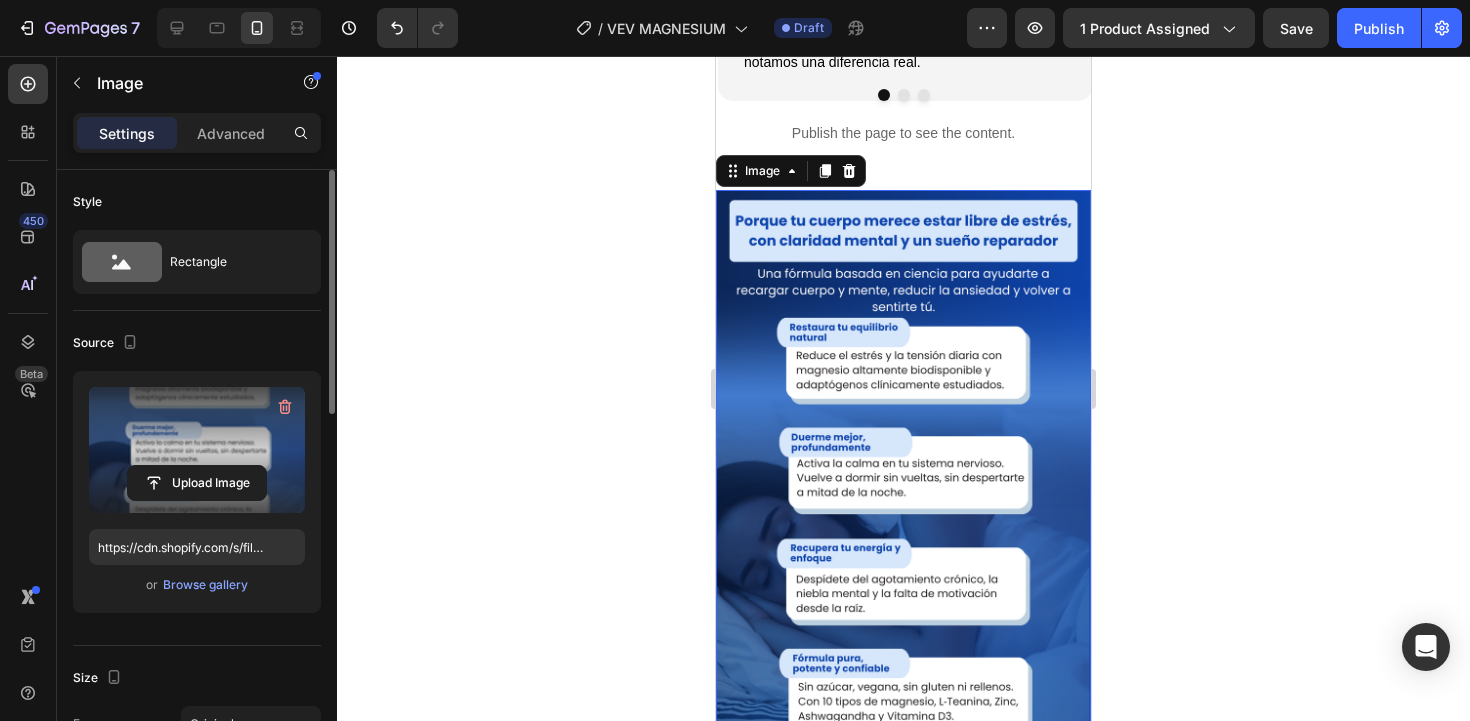 click 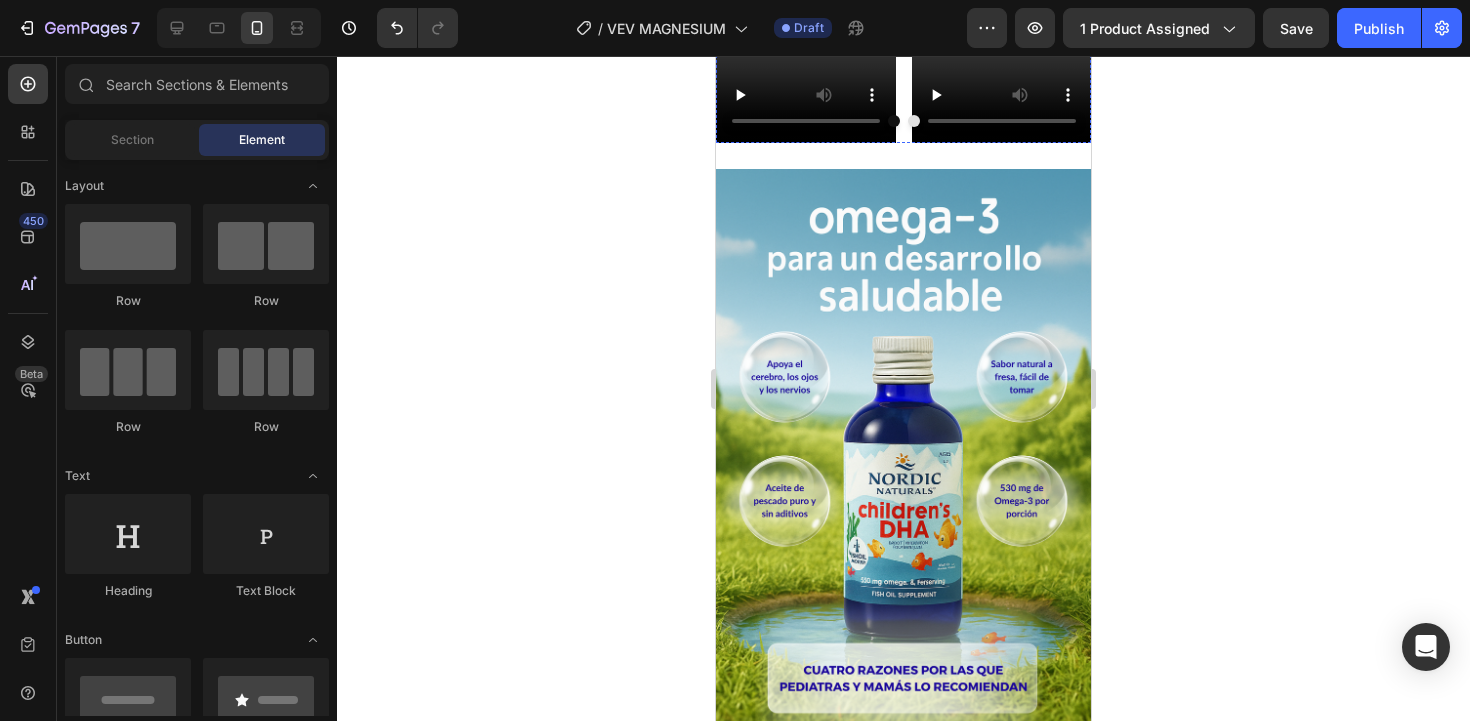 scroll, scrollTop: 3192, scrollLeft: 0, axis: vertical 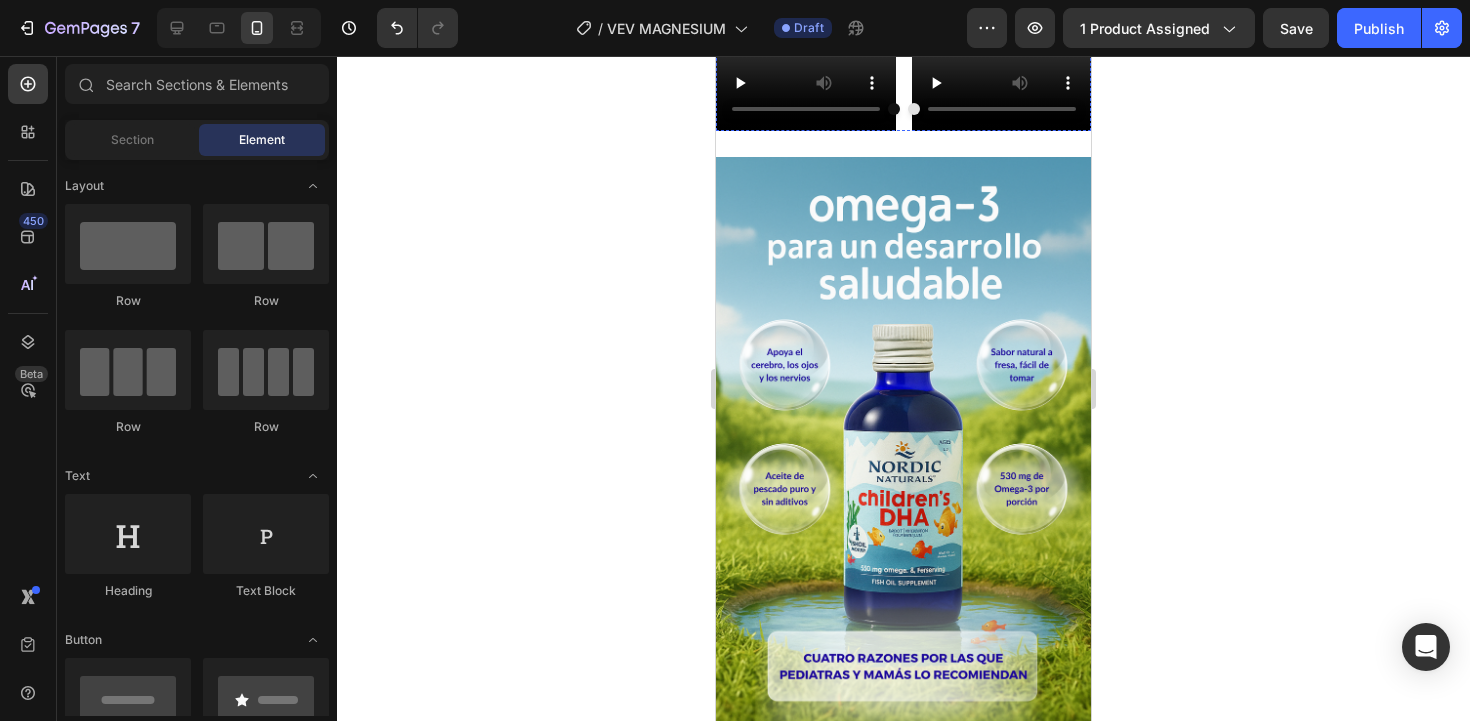 click at bounding box center (903, 443) 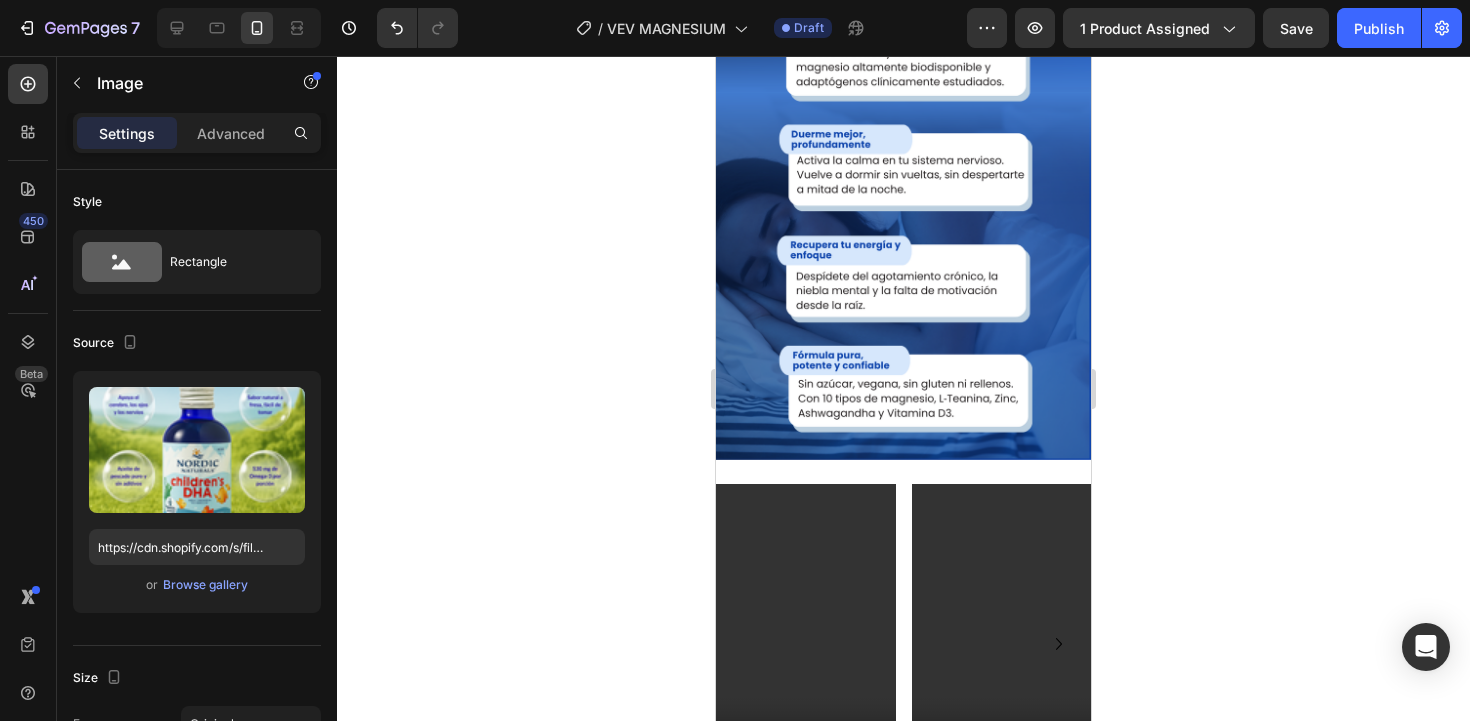 scroll, scrollTop: 2483, scrollLeft: 0, axis: vertical 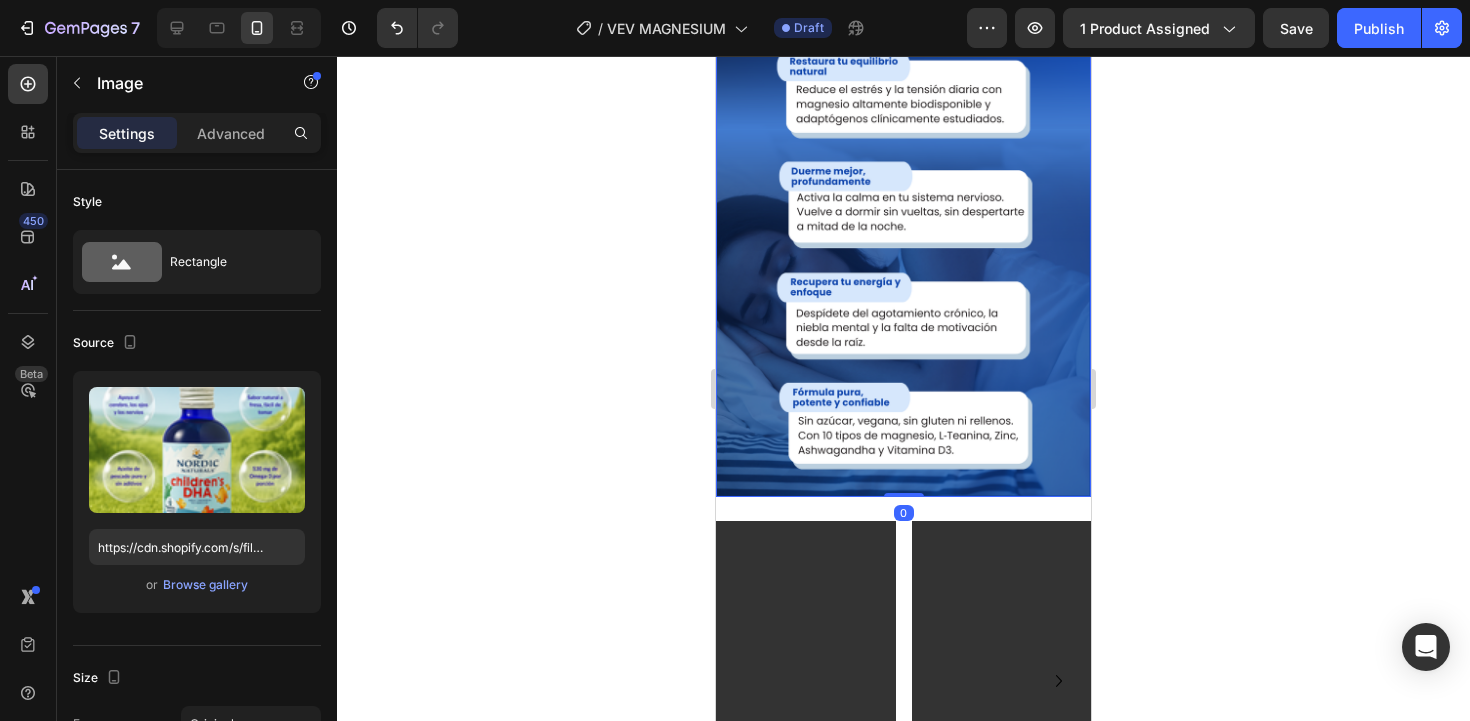 click at bounding box center [903, 210] 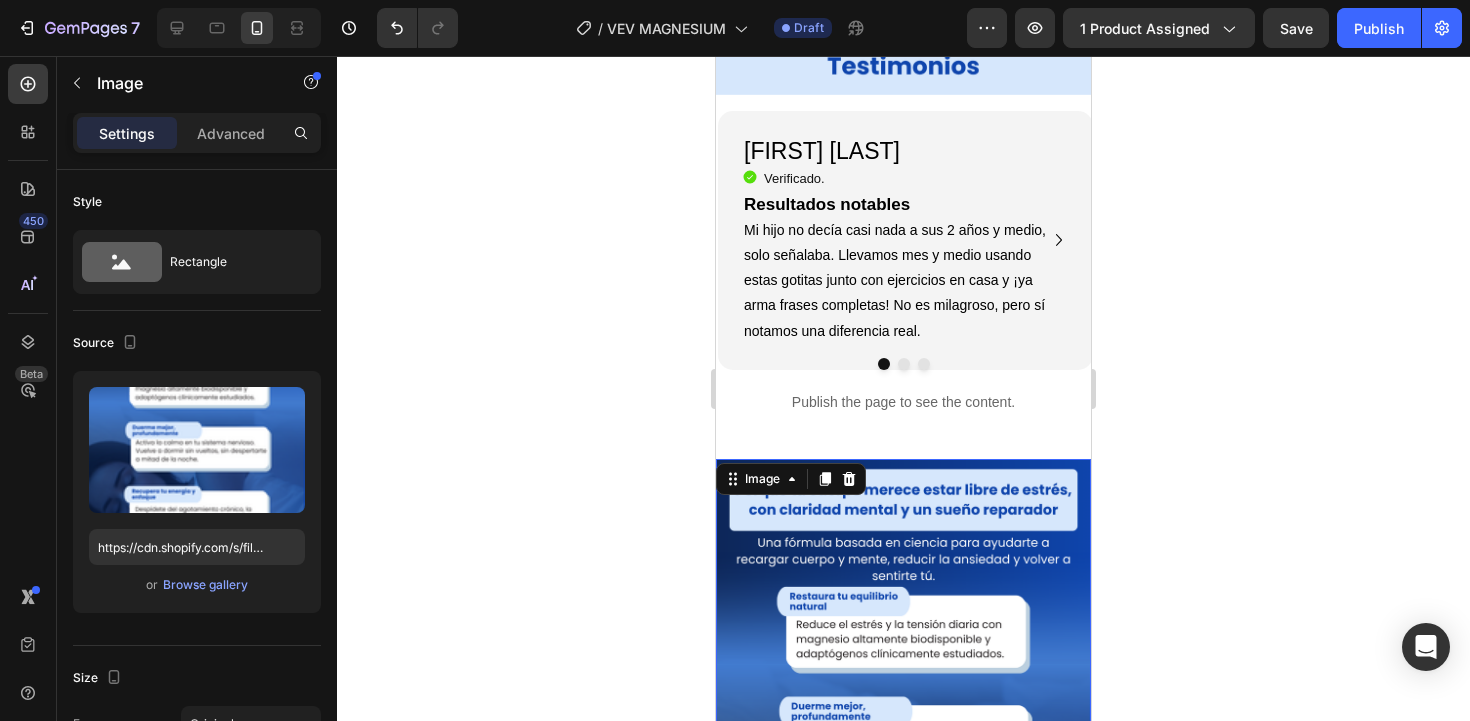 scroll, scrollTop: 1944, scrollLeft: 0, axis: vertical 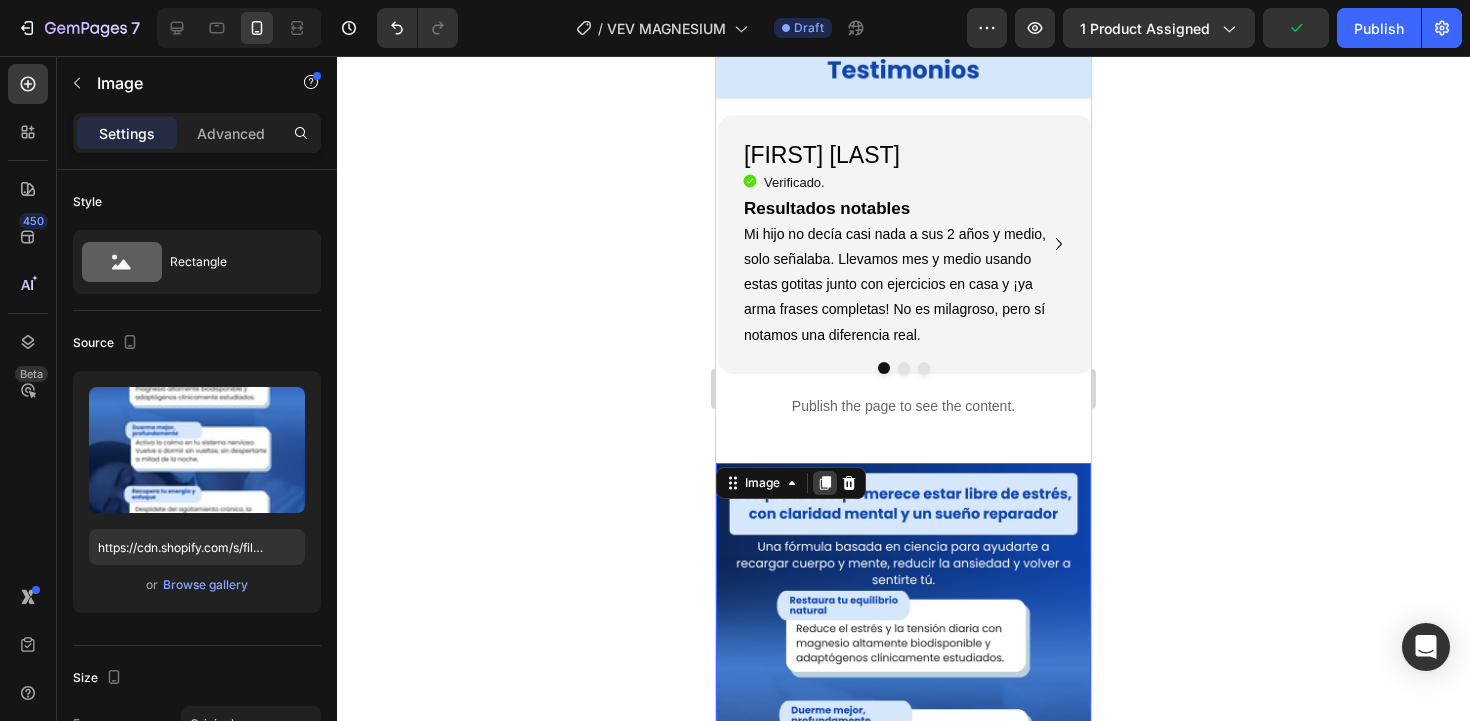 click 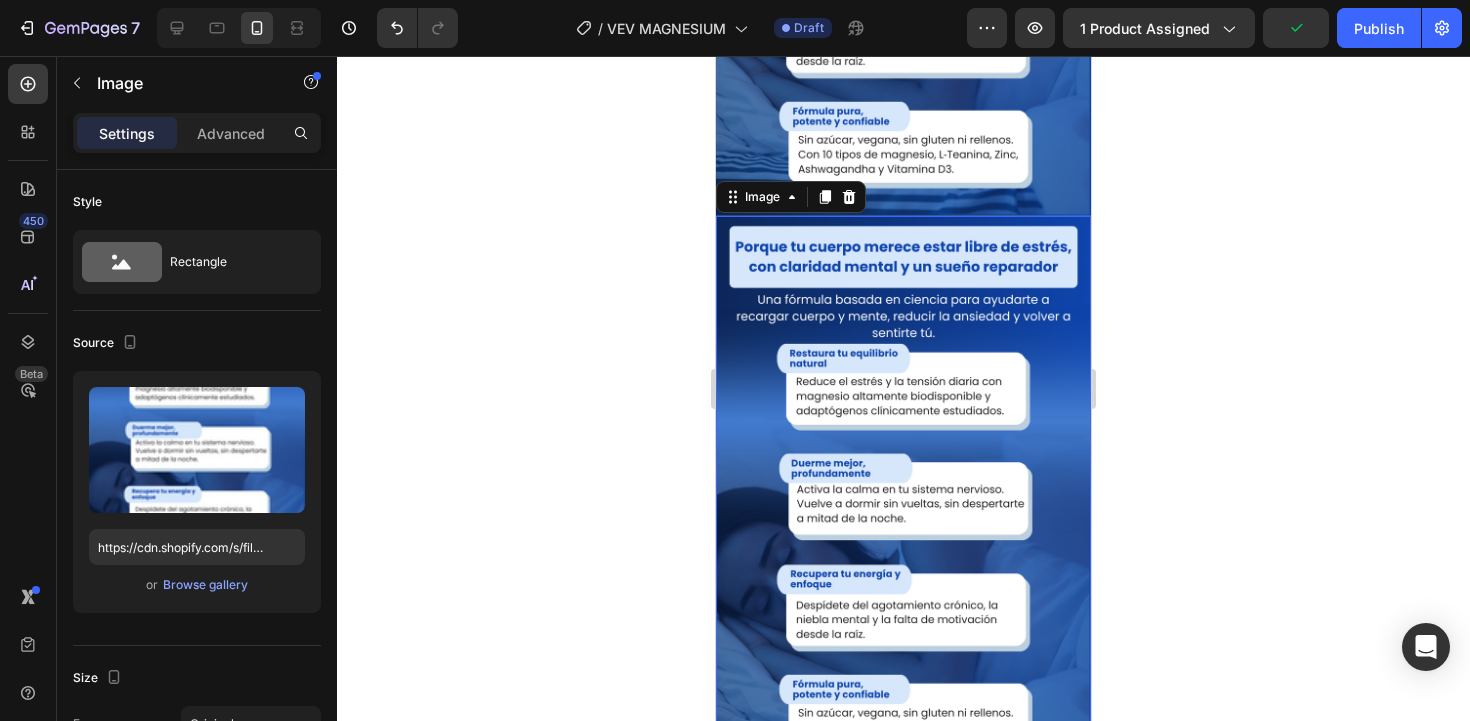 scroll, scrollTop: 2807, scrollLeft: 0, axis: vertical 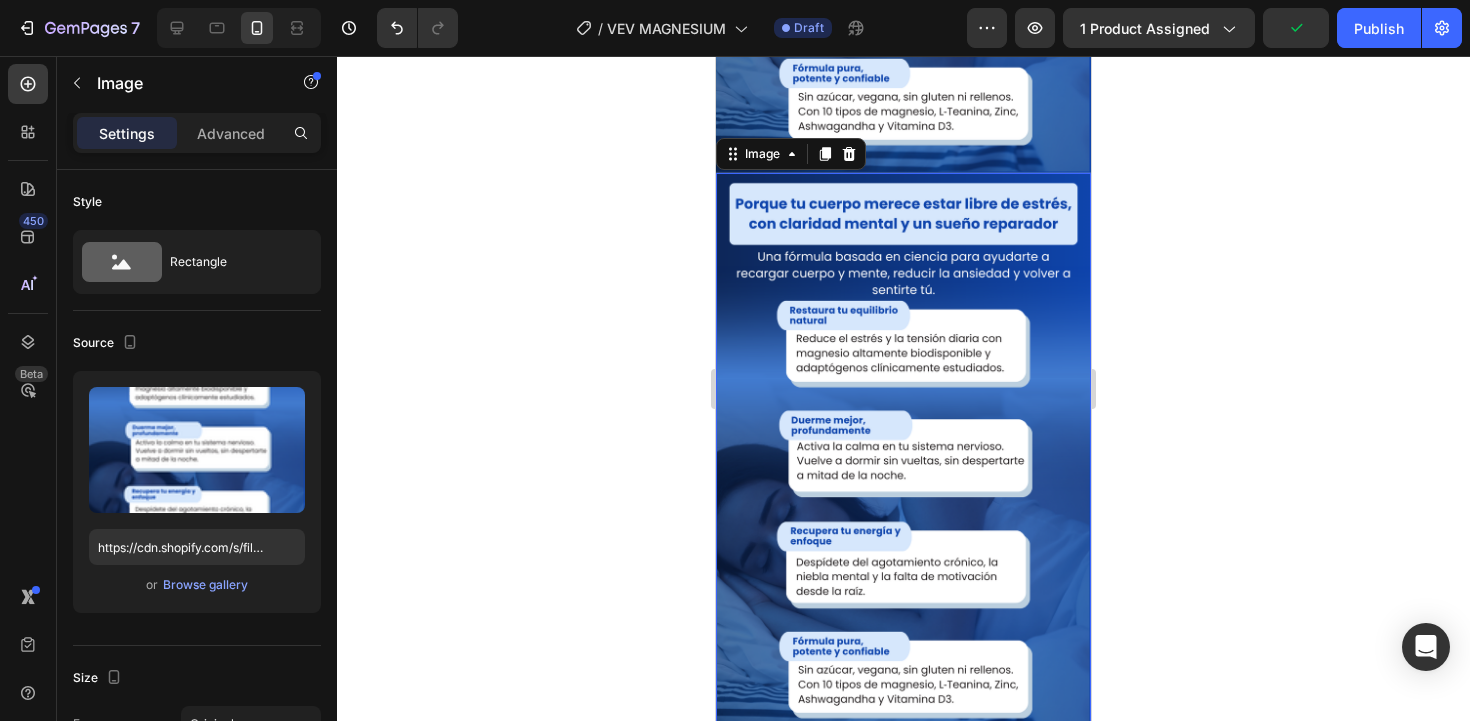 click at bounding box center [903, 459] 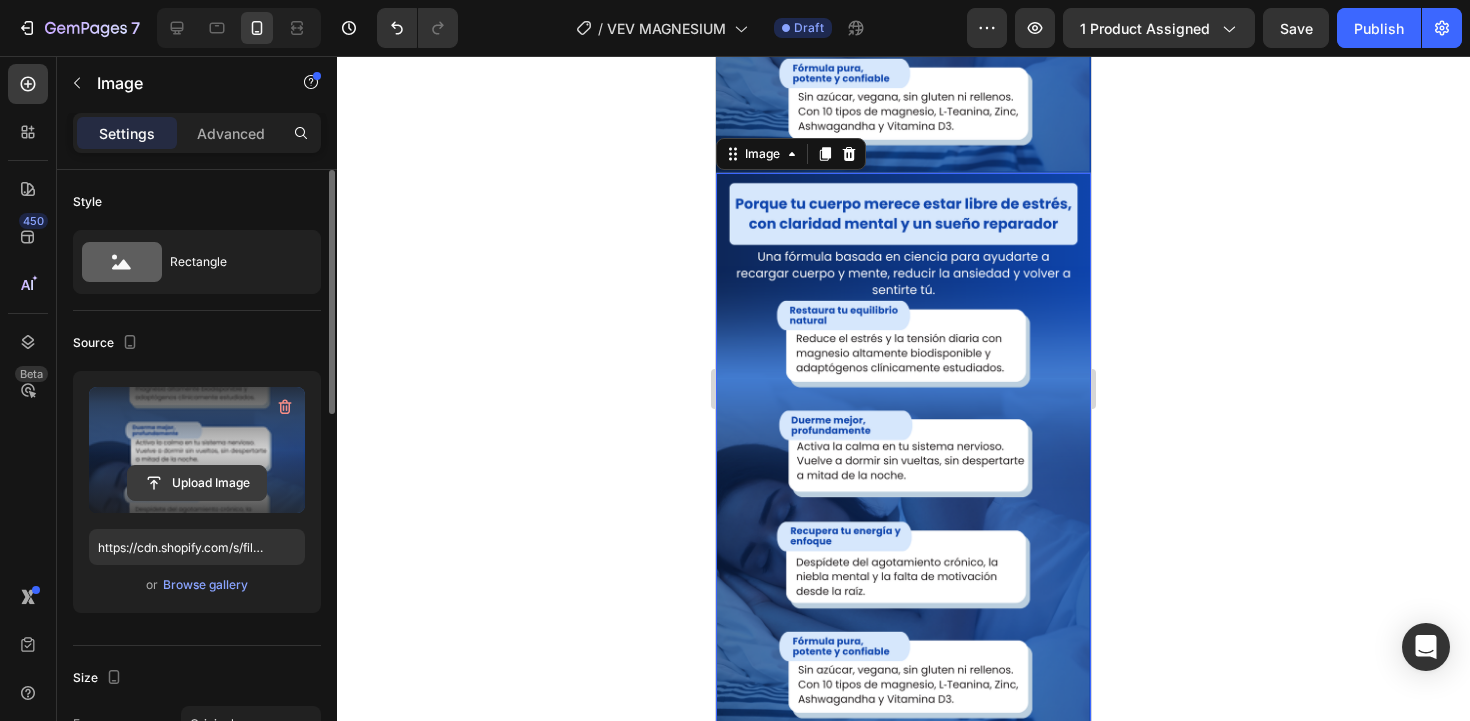 click 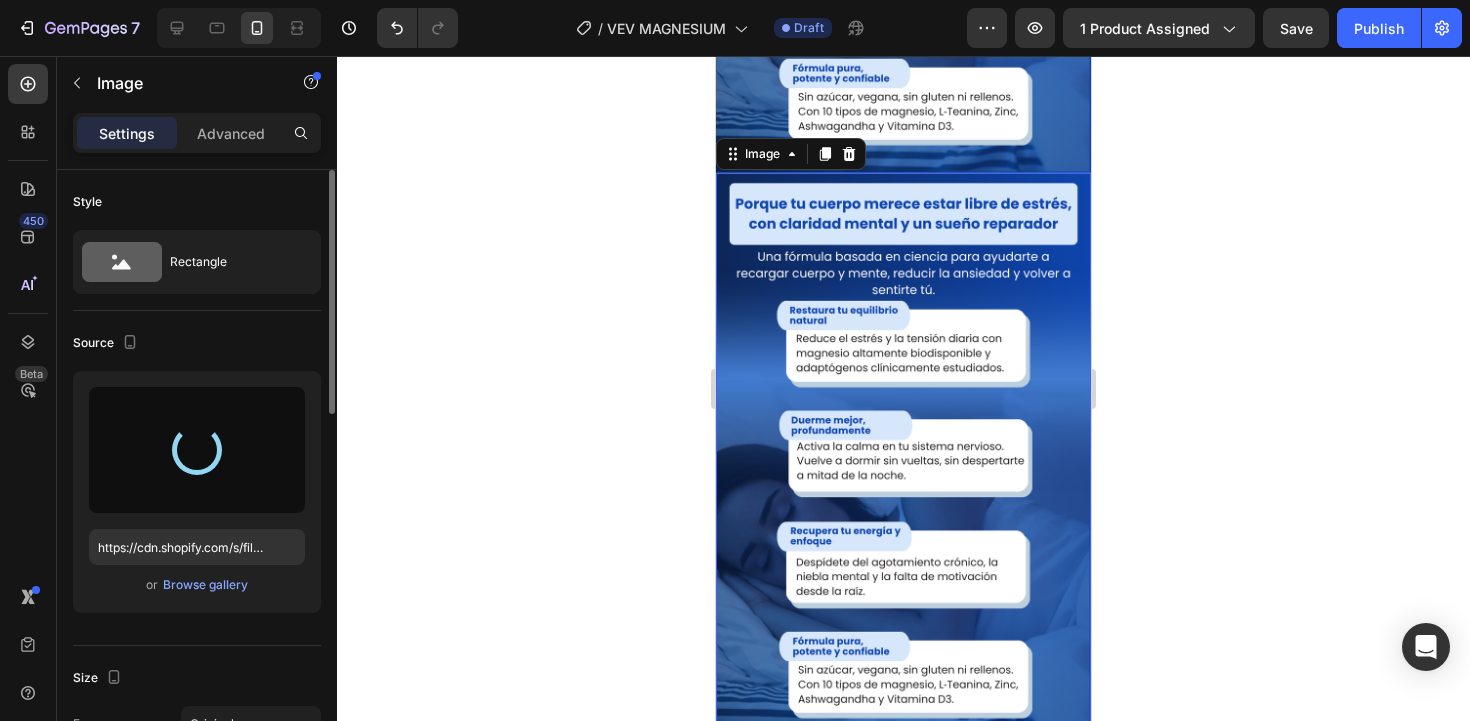type on "https://cdn.shopify.com/s/files/1/0686/2933/2203/files/gempages_529775315799507888-3314fb96-4a74-41ac-9e1a-da07e801f31b.png" 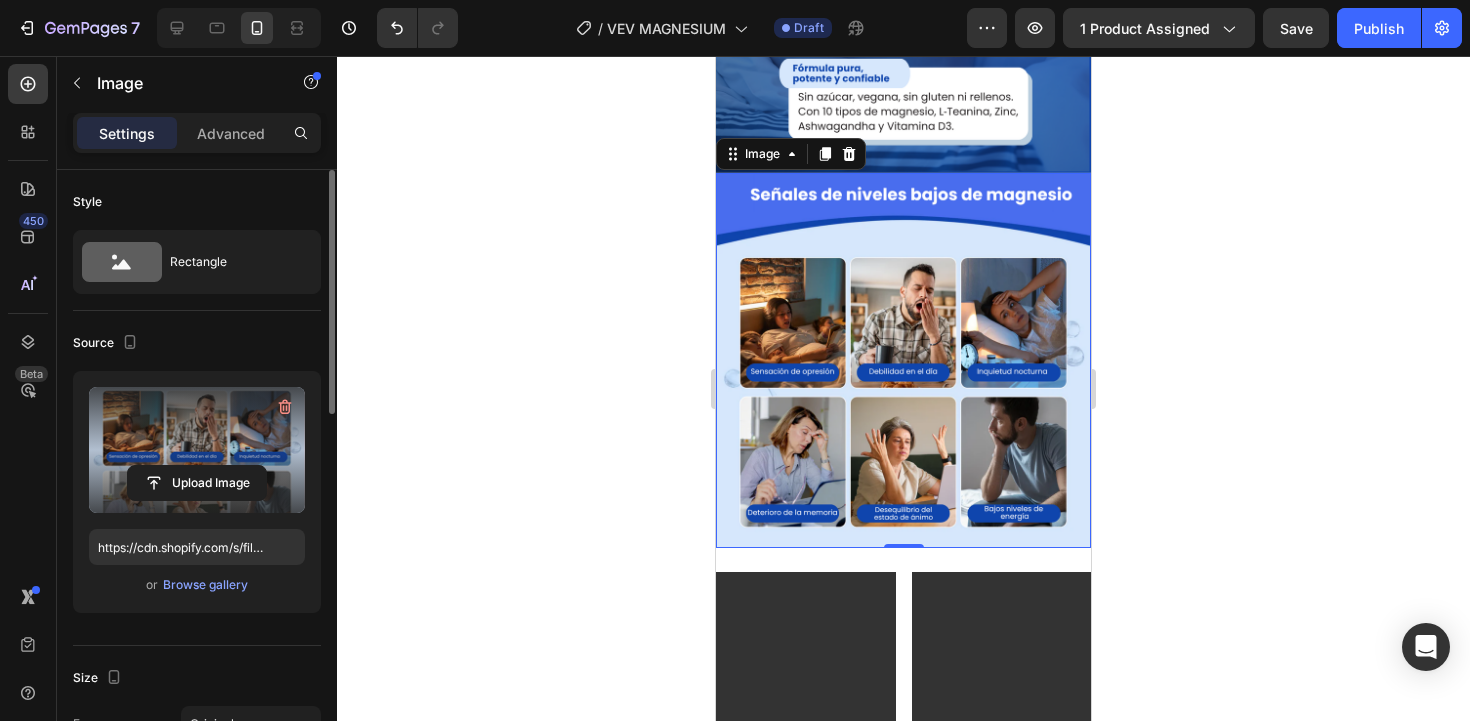 click 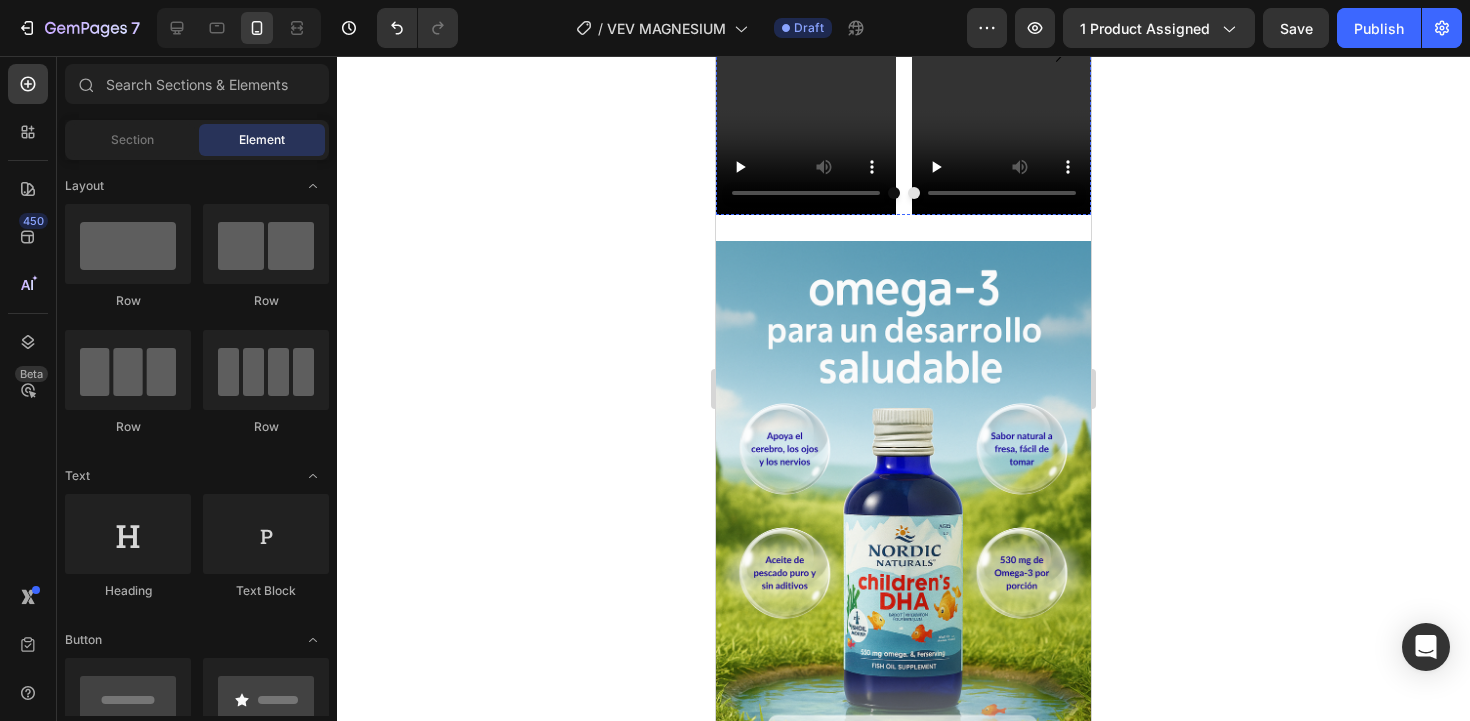 scroll, scrollTop: 3497, scrollLeft: 0, axis: vertical 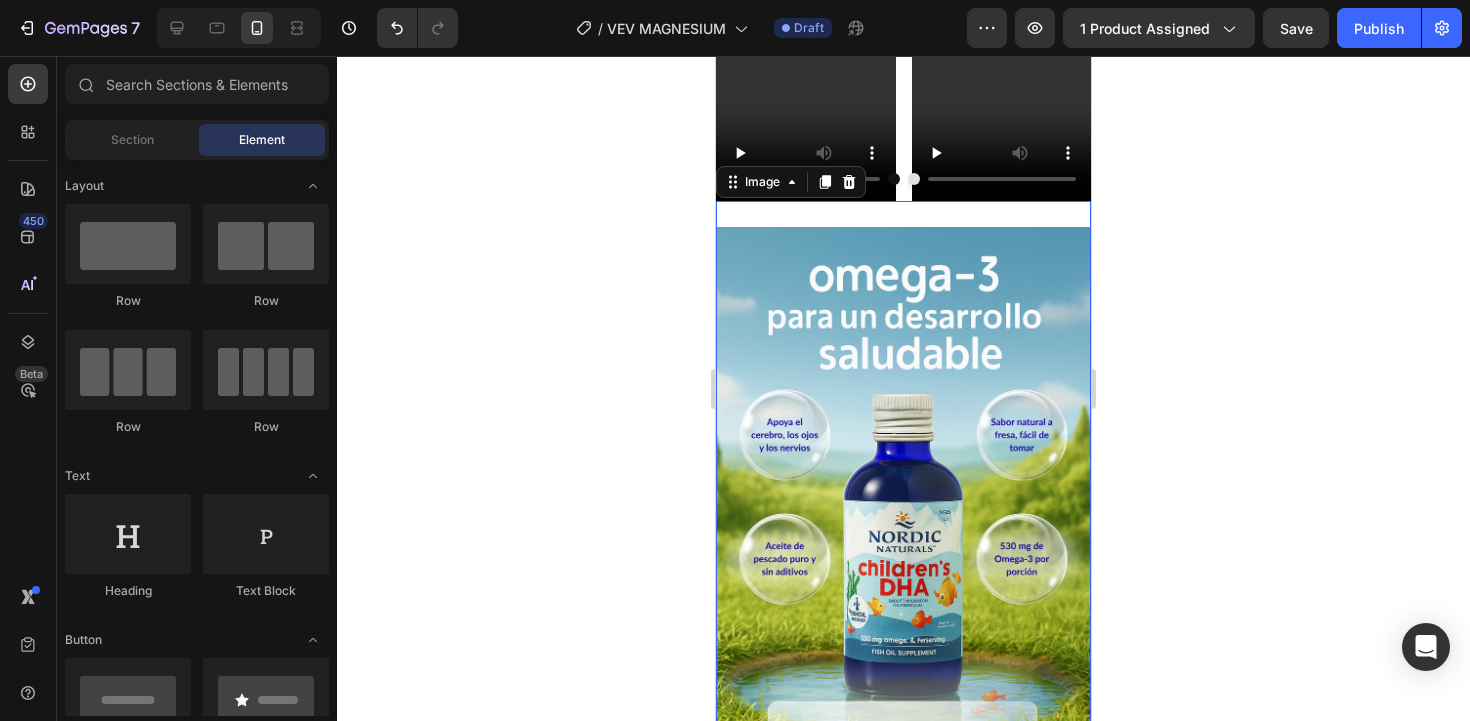 click at bounding box center (903, 513) 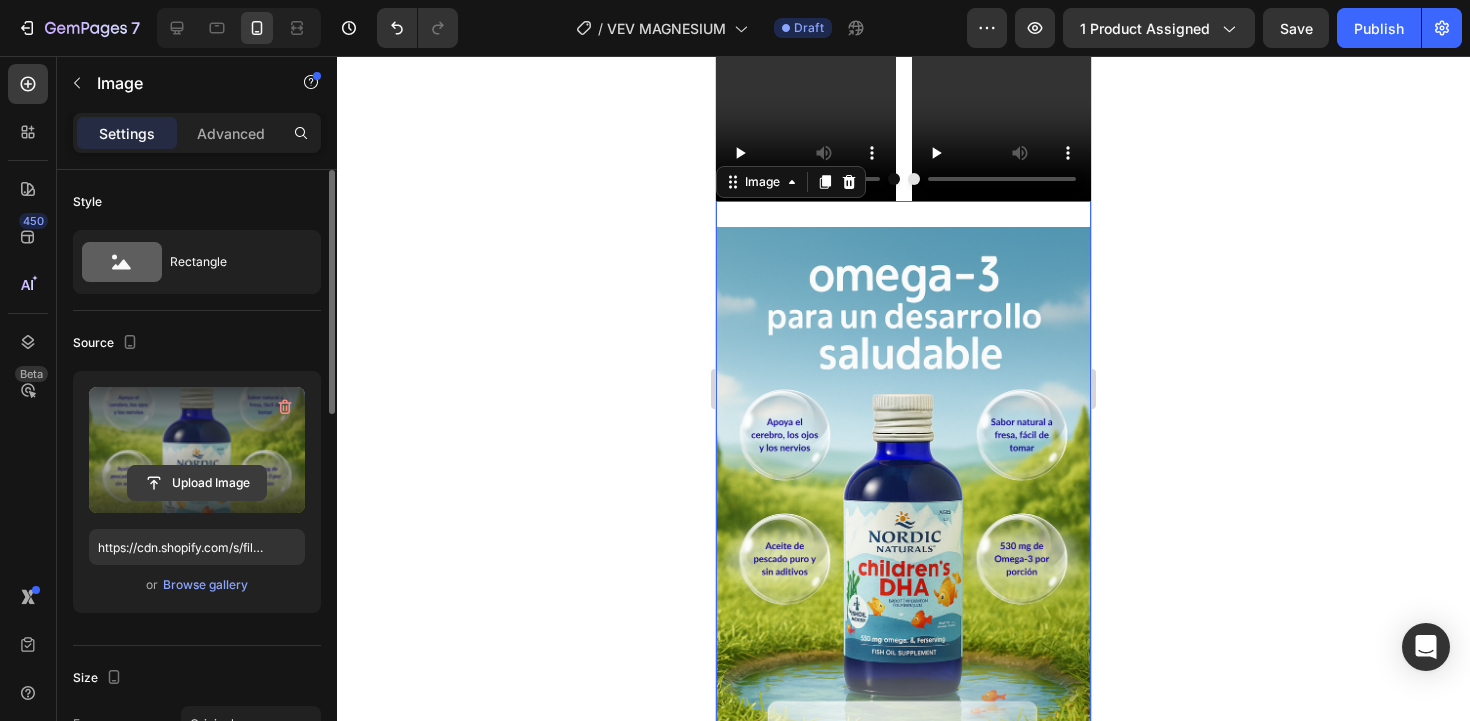 click 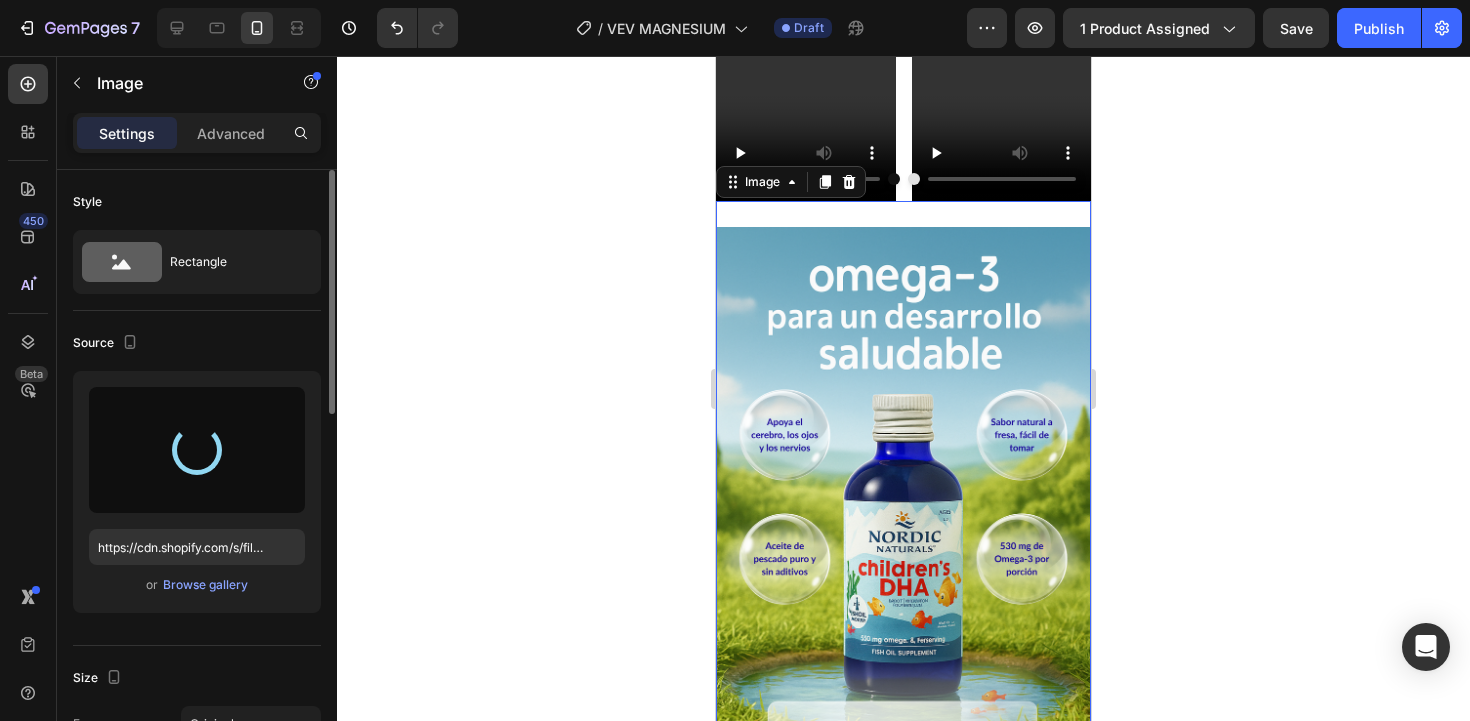 type on "https://cdn.shopify.com/s/files/1/0686/2933/2203/files/gempages_529775315799507888-7d62532a-0717-4eed-b0d3-60f69054cb0f.png" 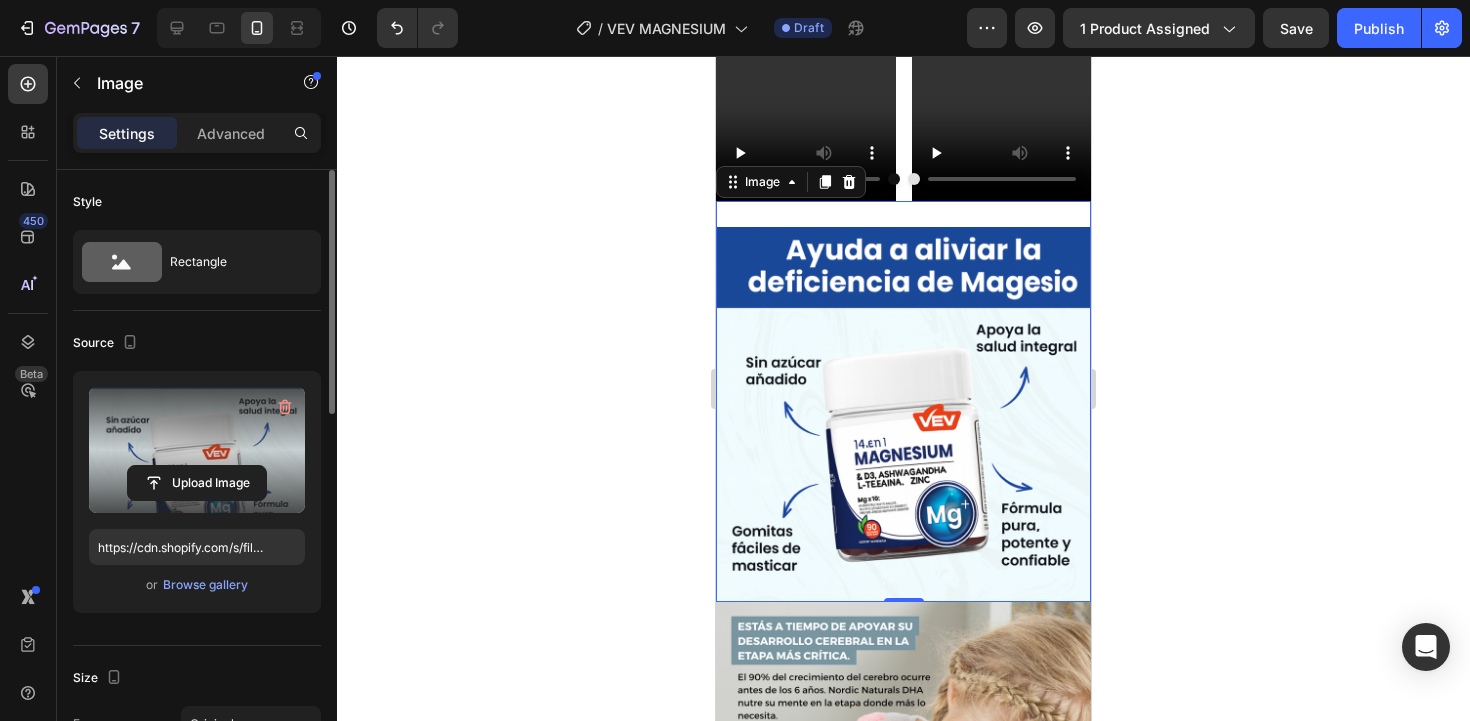 click 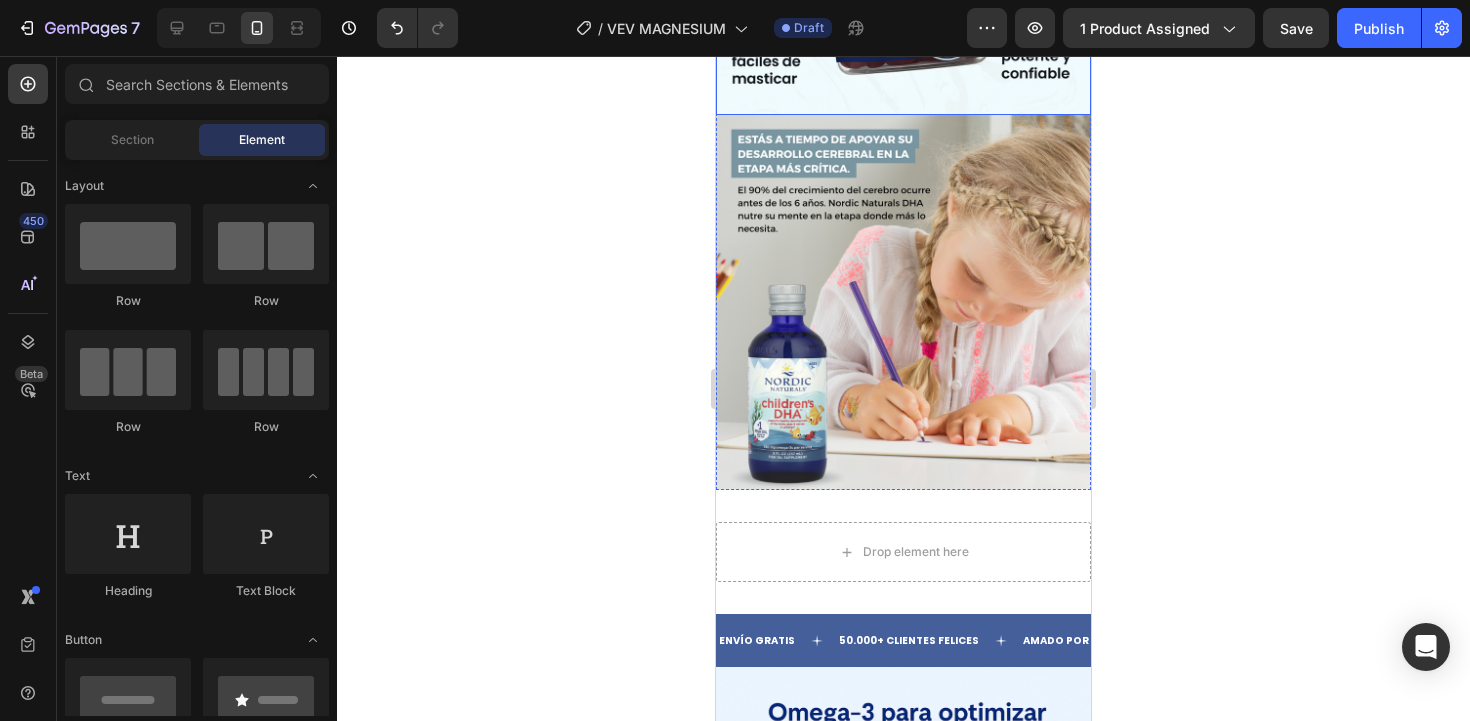 scroll, scrollTop: 3943, scrollLeft: 0, axis: vertical 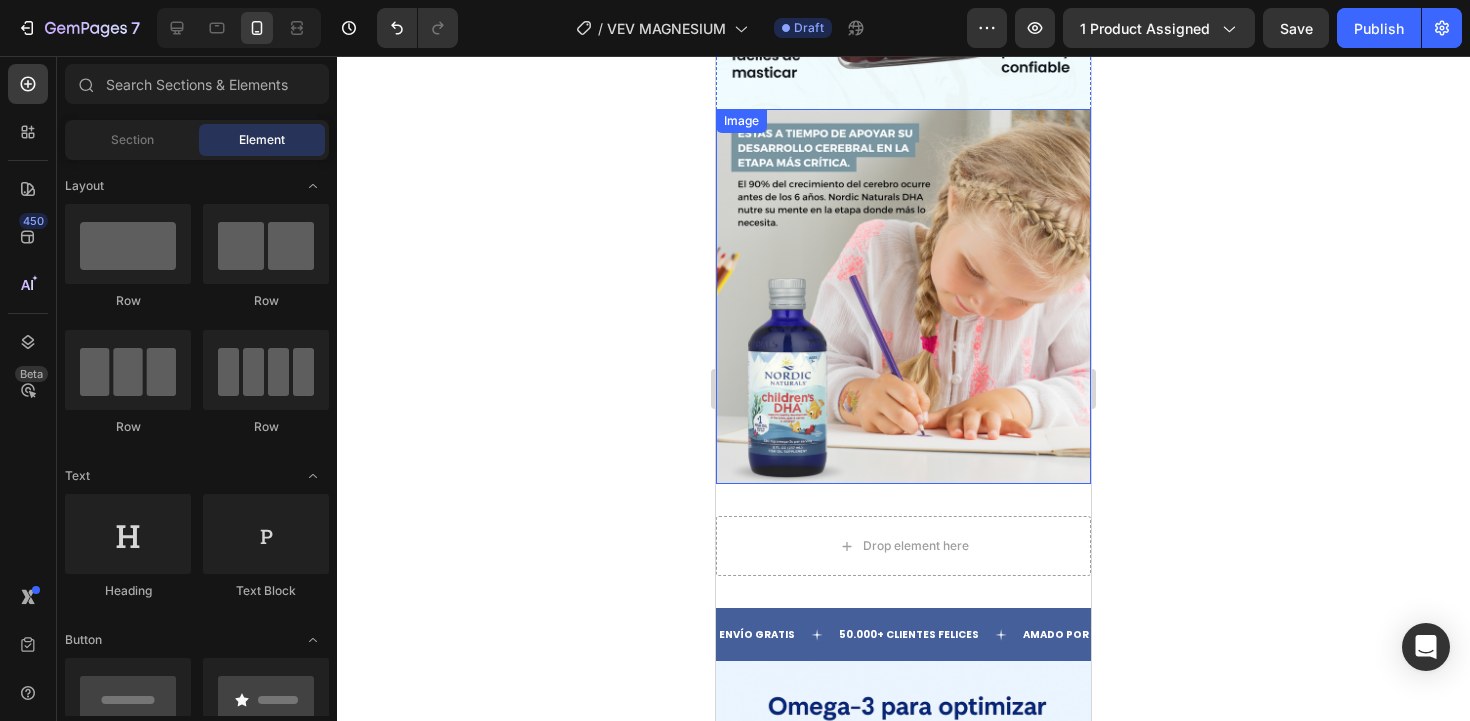 click at bounding box center (903, 296) 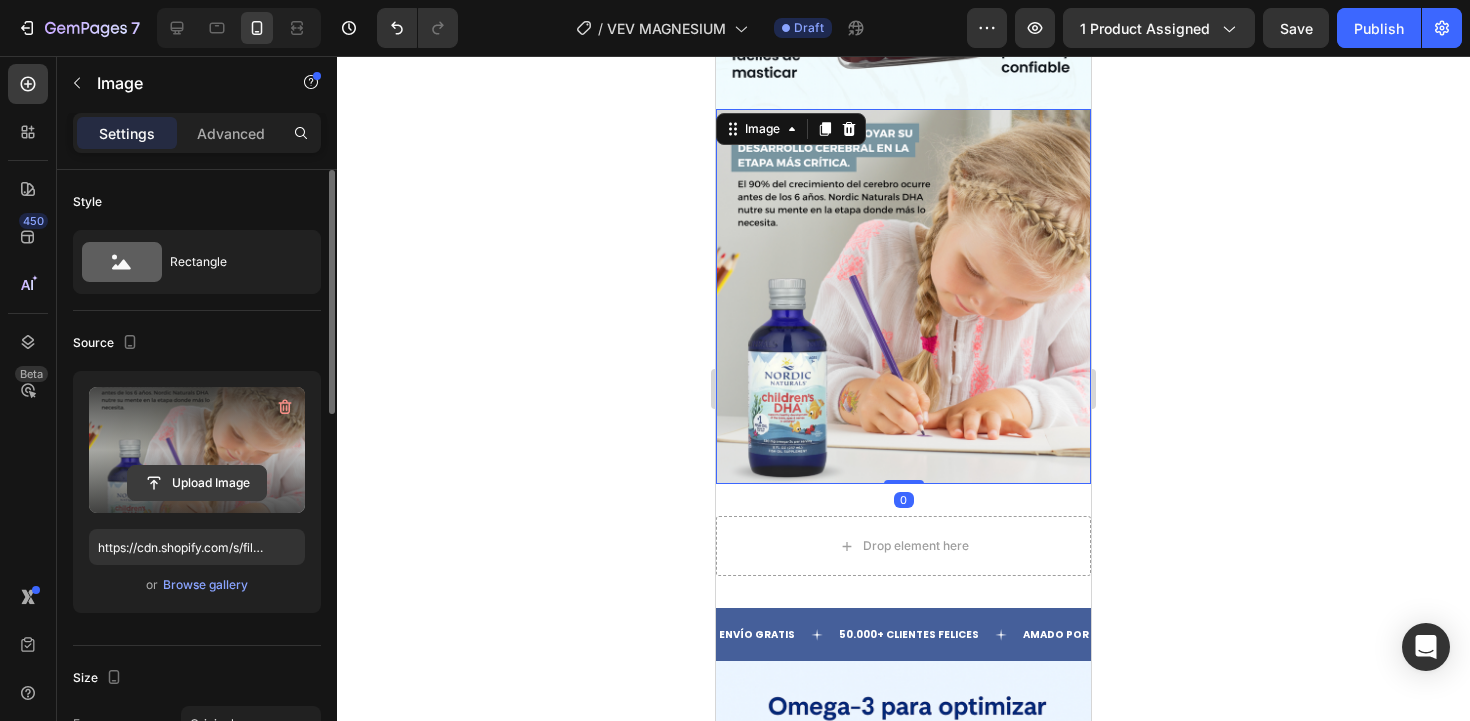 click 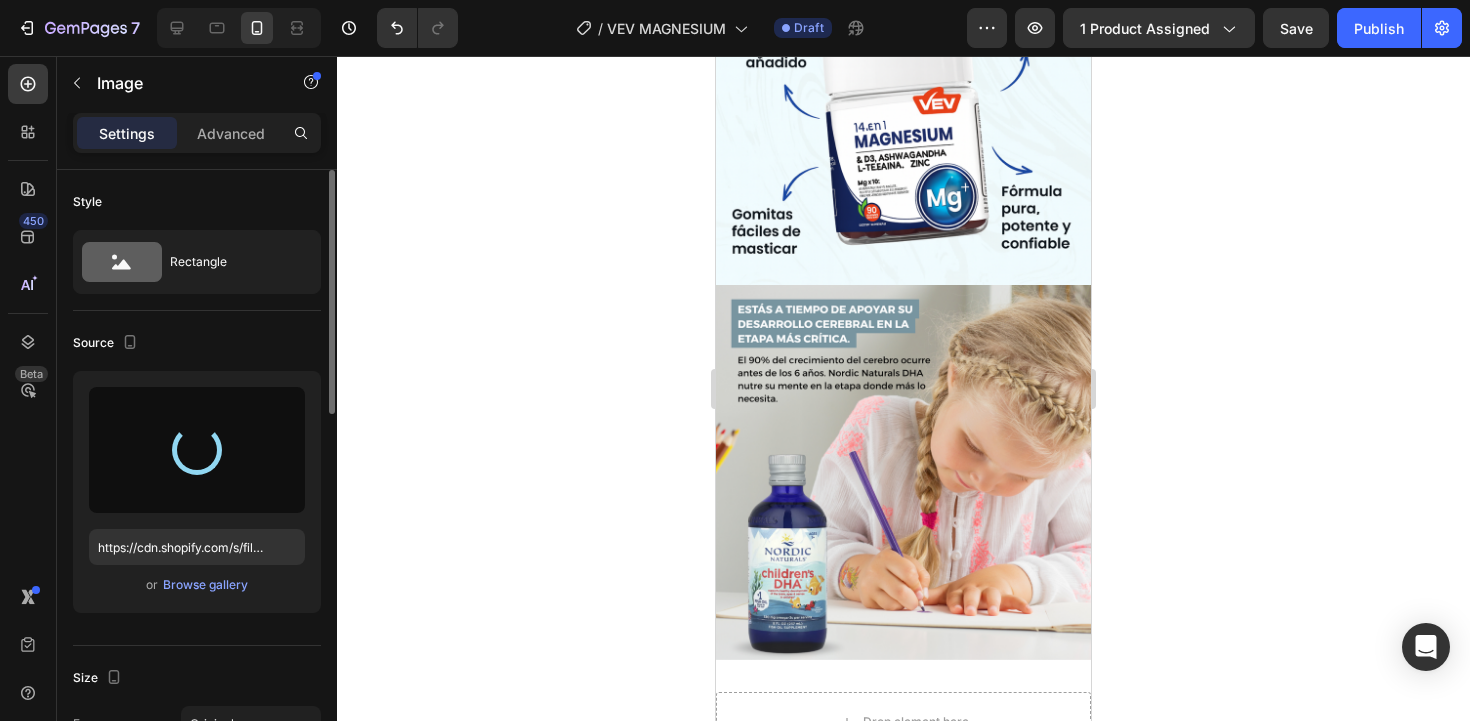 type on "https://cdn.shopify.com/s/files/1/0686/2933/2203/files/gempages_529775315799507888-93c4ba6a-b447-4e70-8563-6da06065f2bb.png" 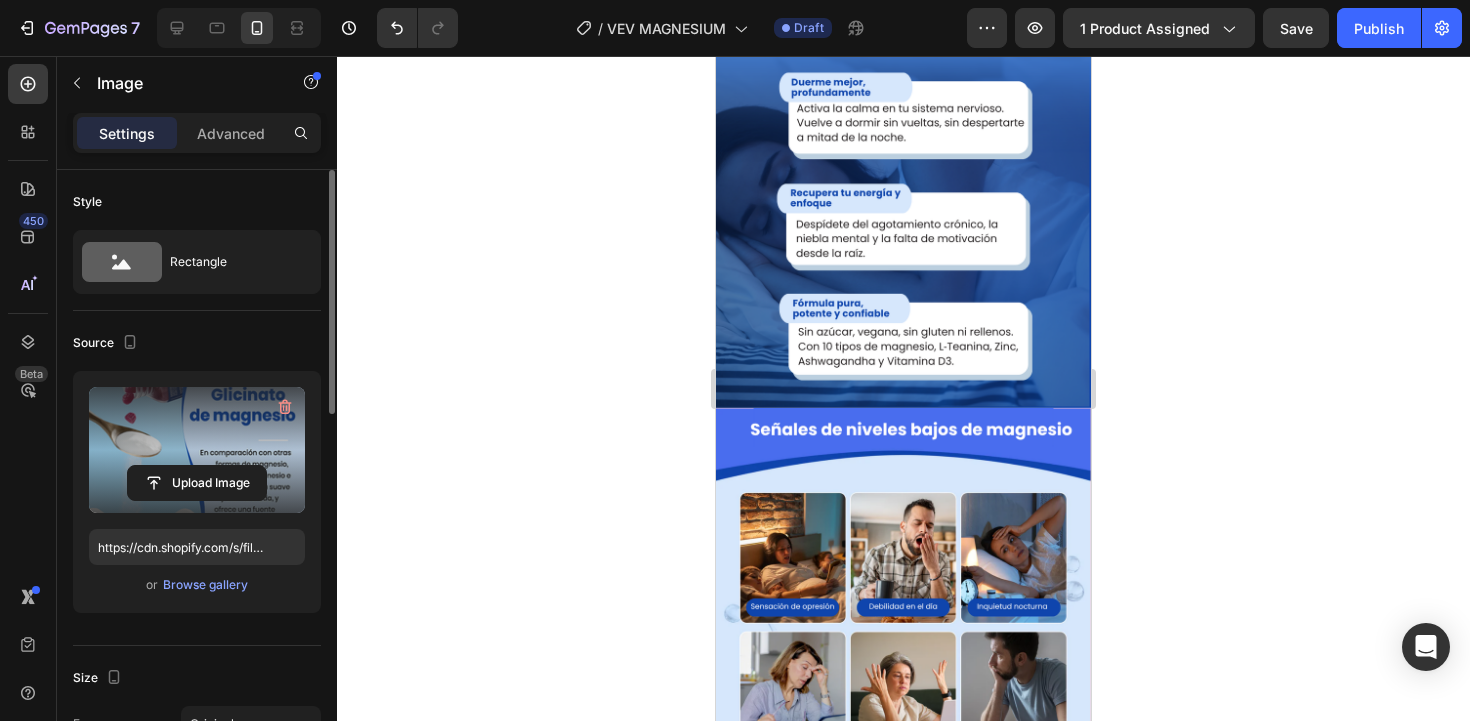 scroll, scrollTop: 2734, scrollLeft: 0, axis: vertical 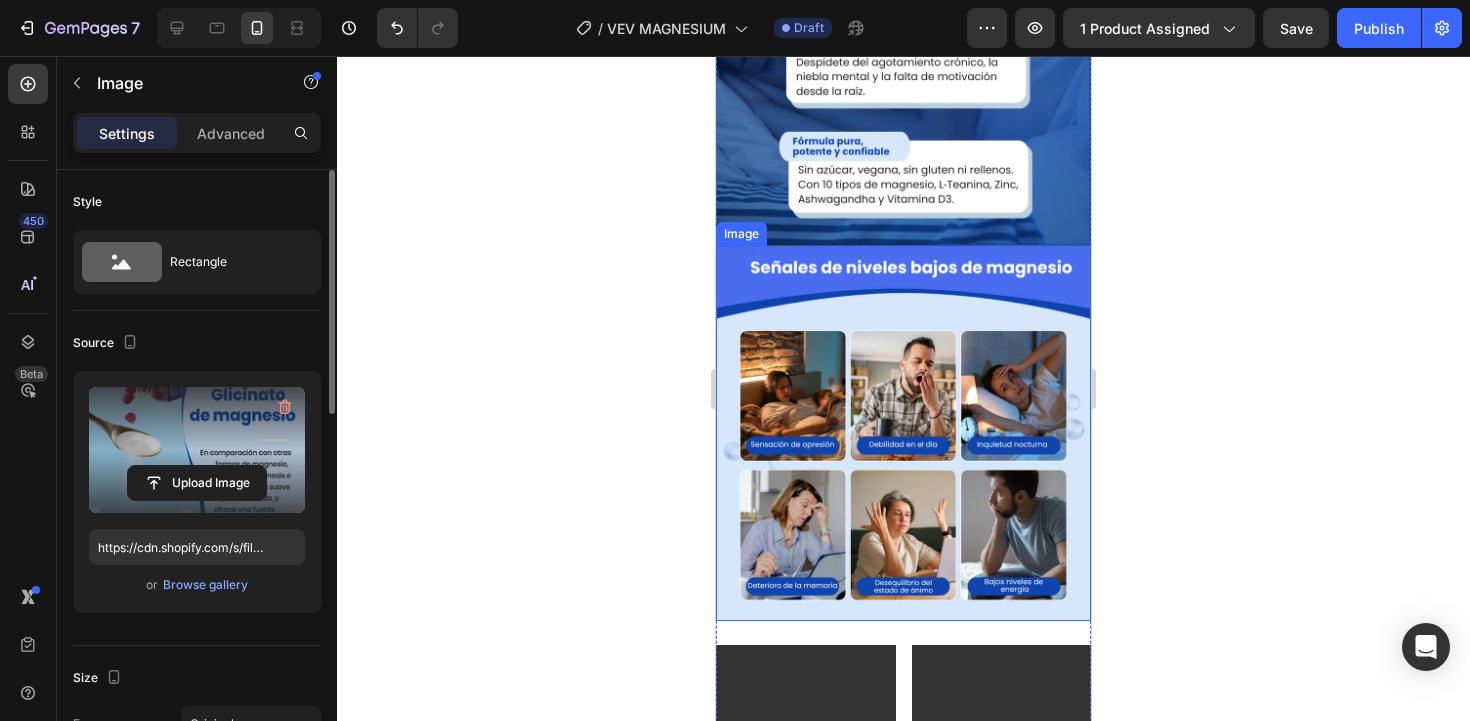 click at bounding box center (903, 433) 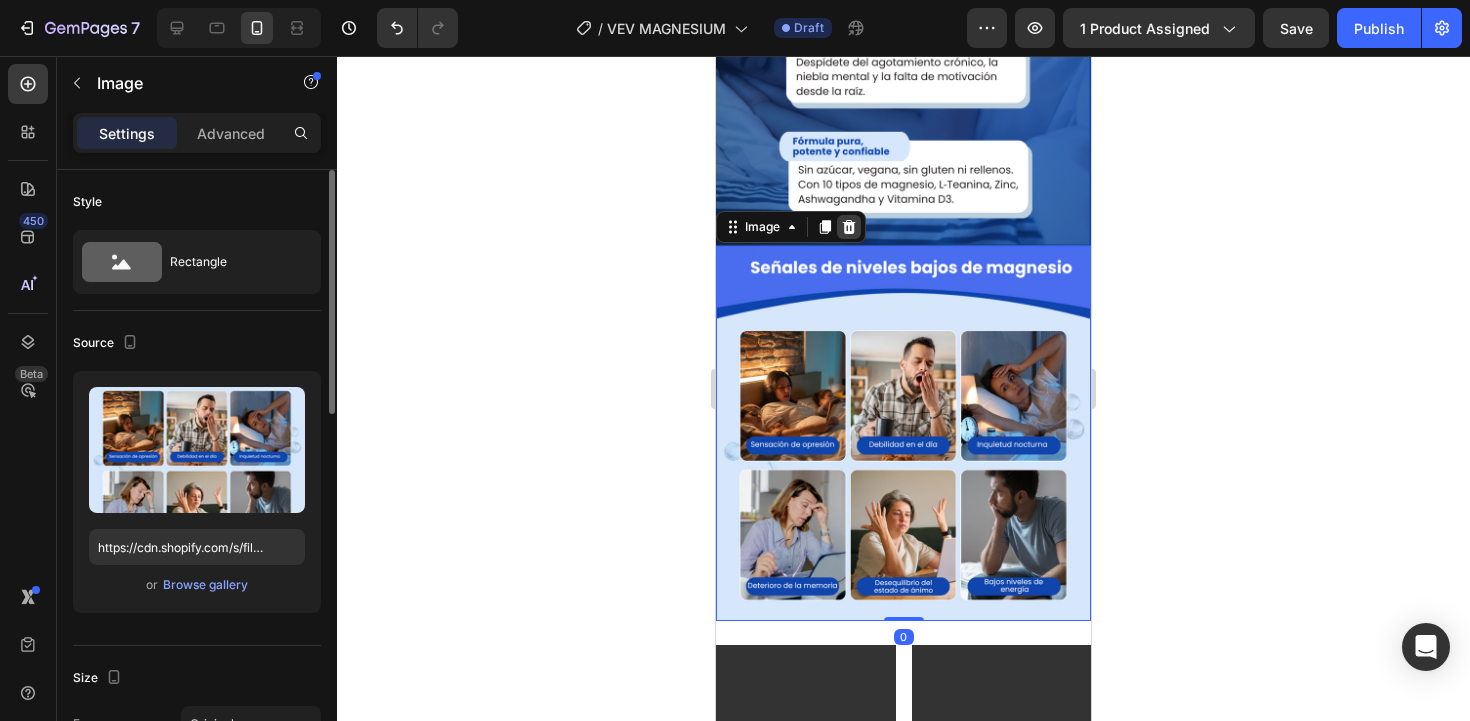 click 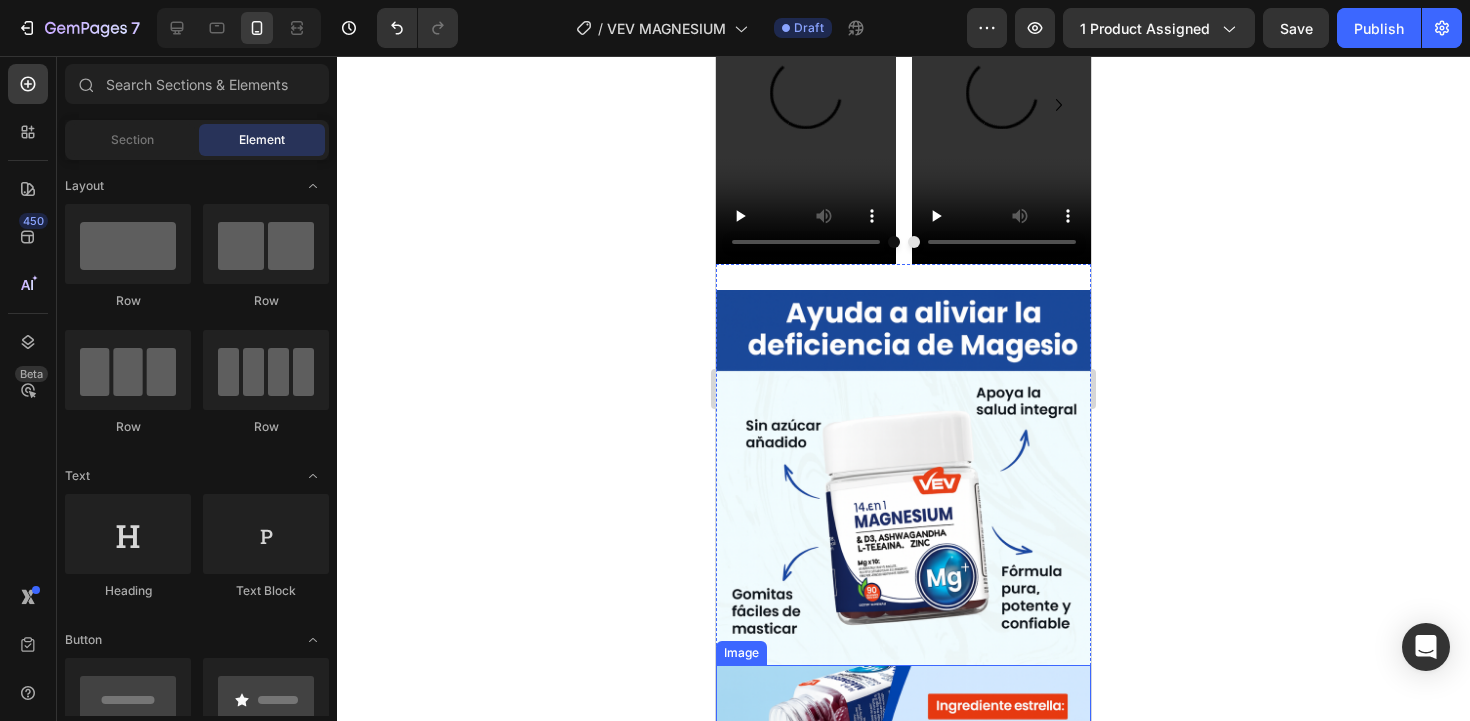 scroll, scrollTop: 3054, scrollLeft: 0, axis: vertical 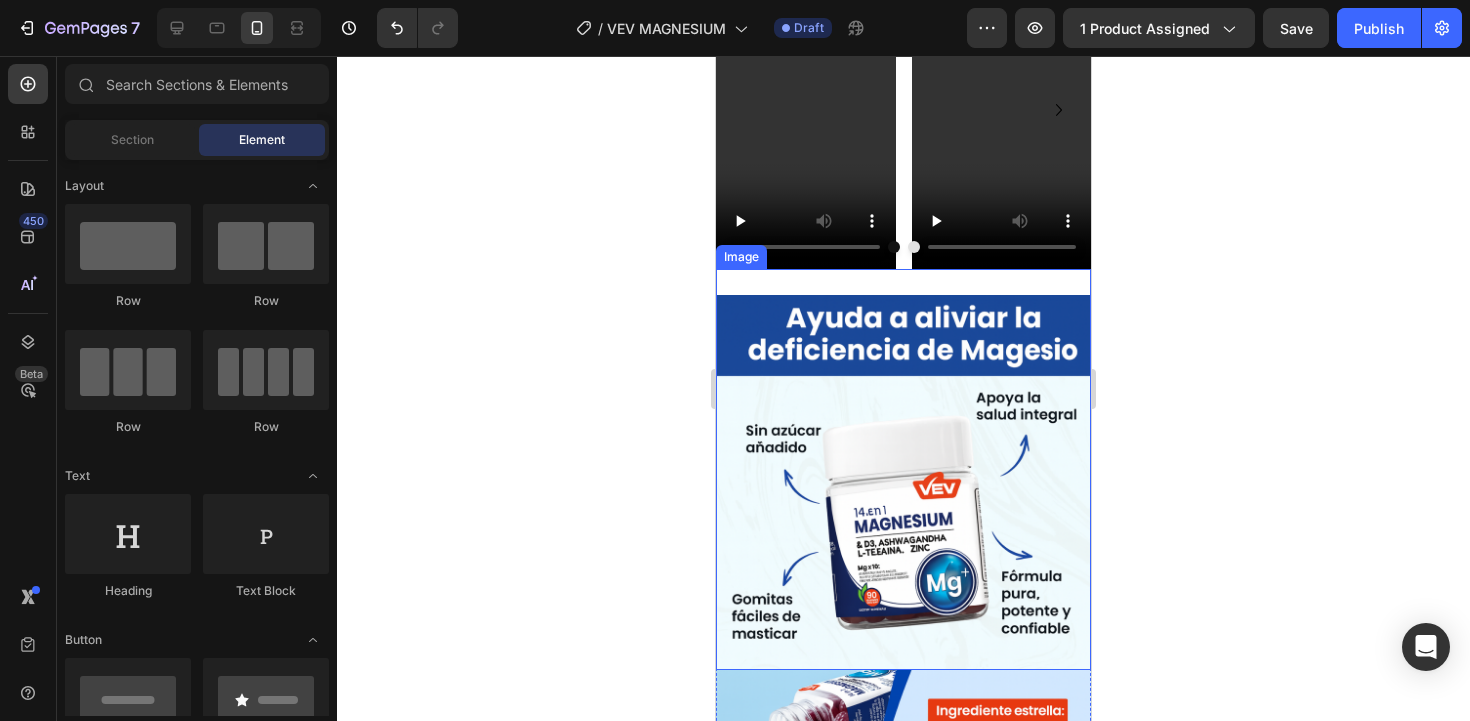 click at bounding box center (903, 482) 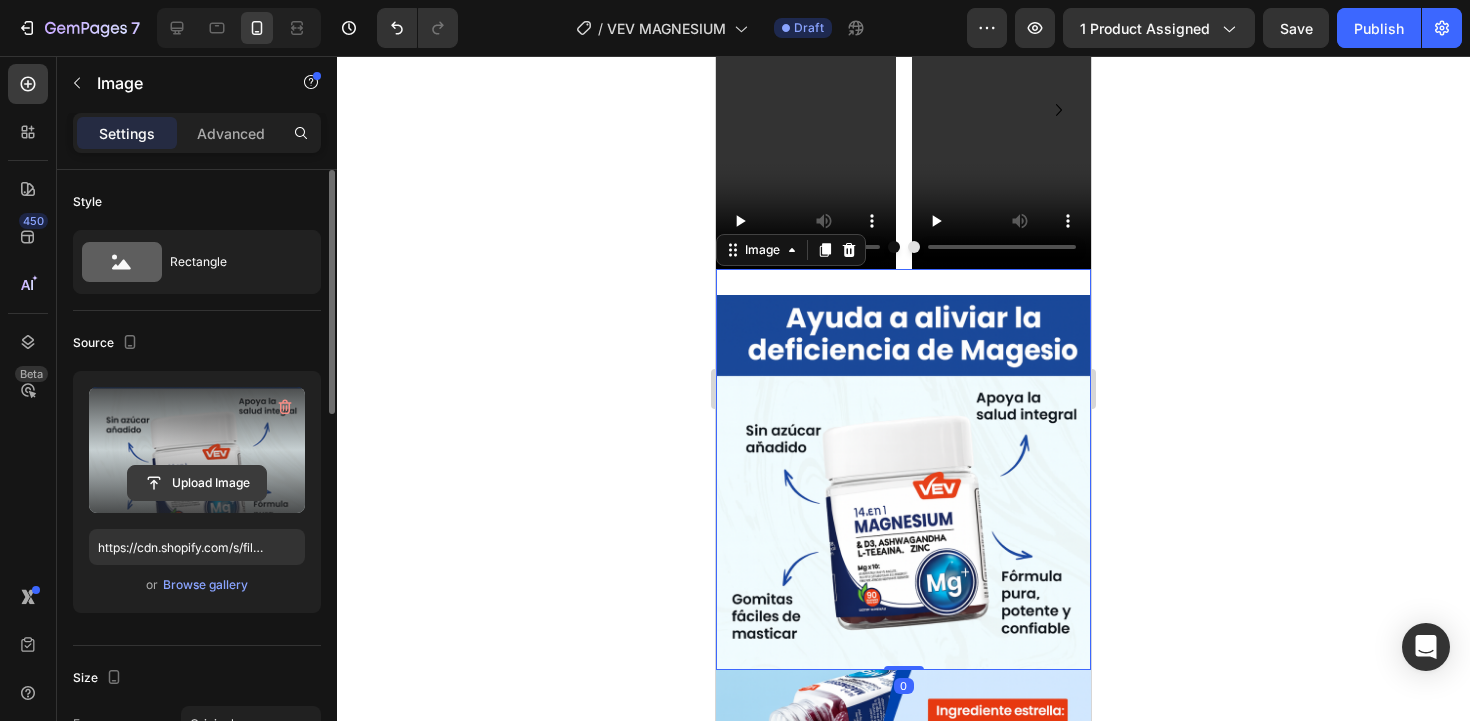 click 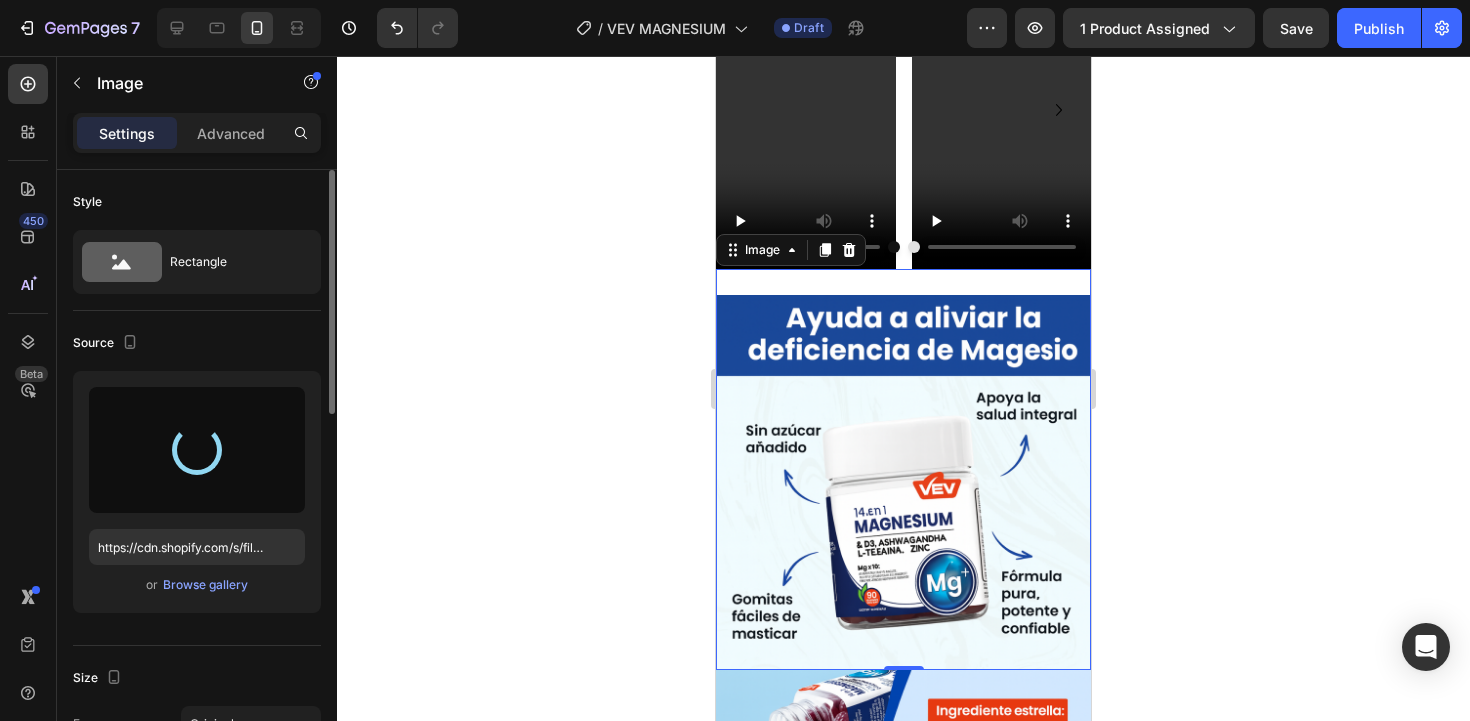 type on "https://cdn.shopify.com/s/files/1/0686/2933/2203/files/gempages_529775315799507888-3314fb96-4a74-41ac-9e1a-da07e801f31b.png" 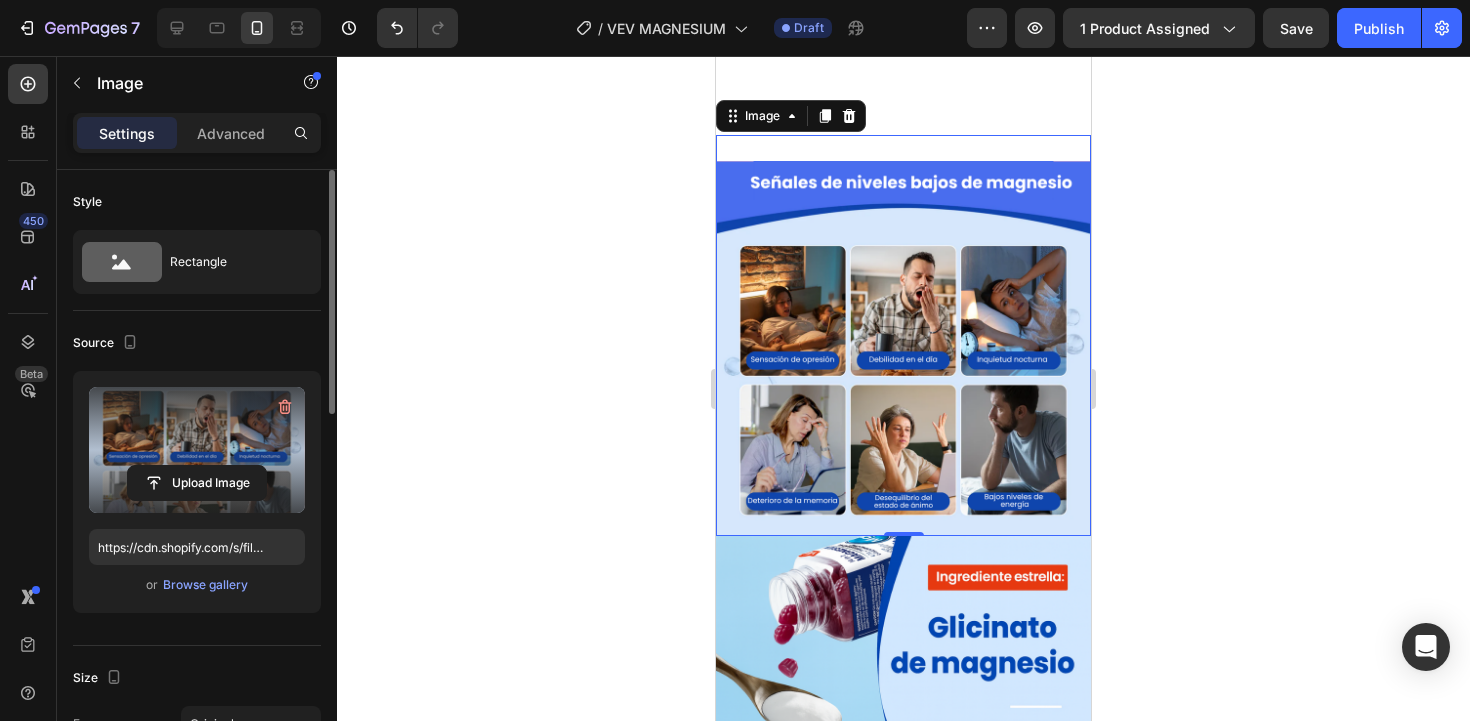 scroll, scrollTop: 3290, scrollLeft: 0, axis: vertical 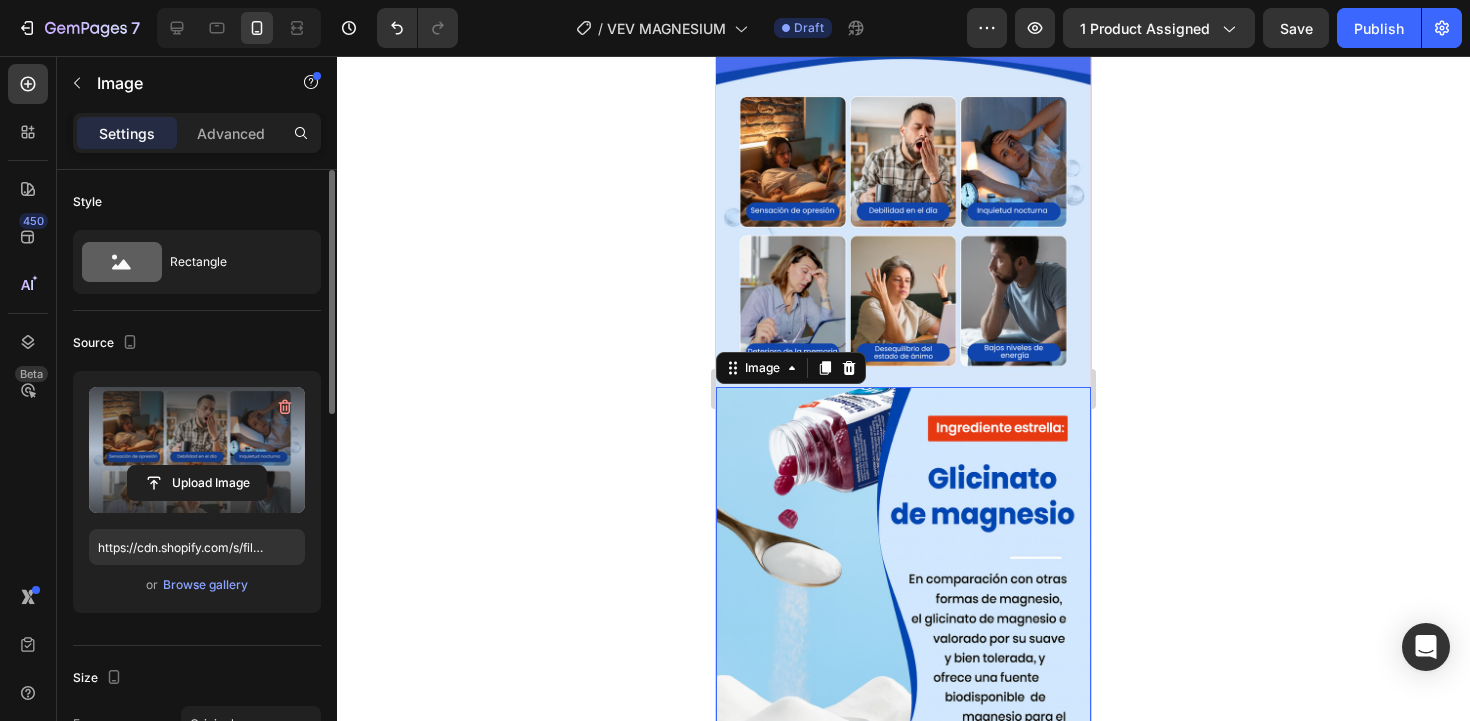 click at bounding box center [903, 574] 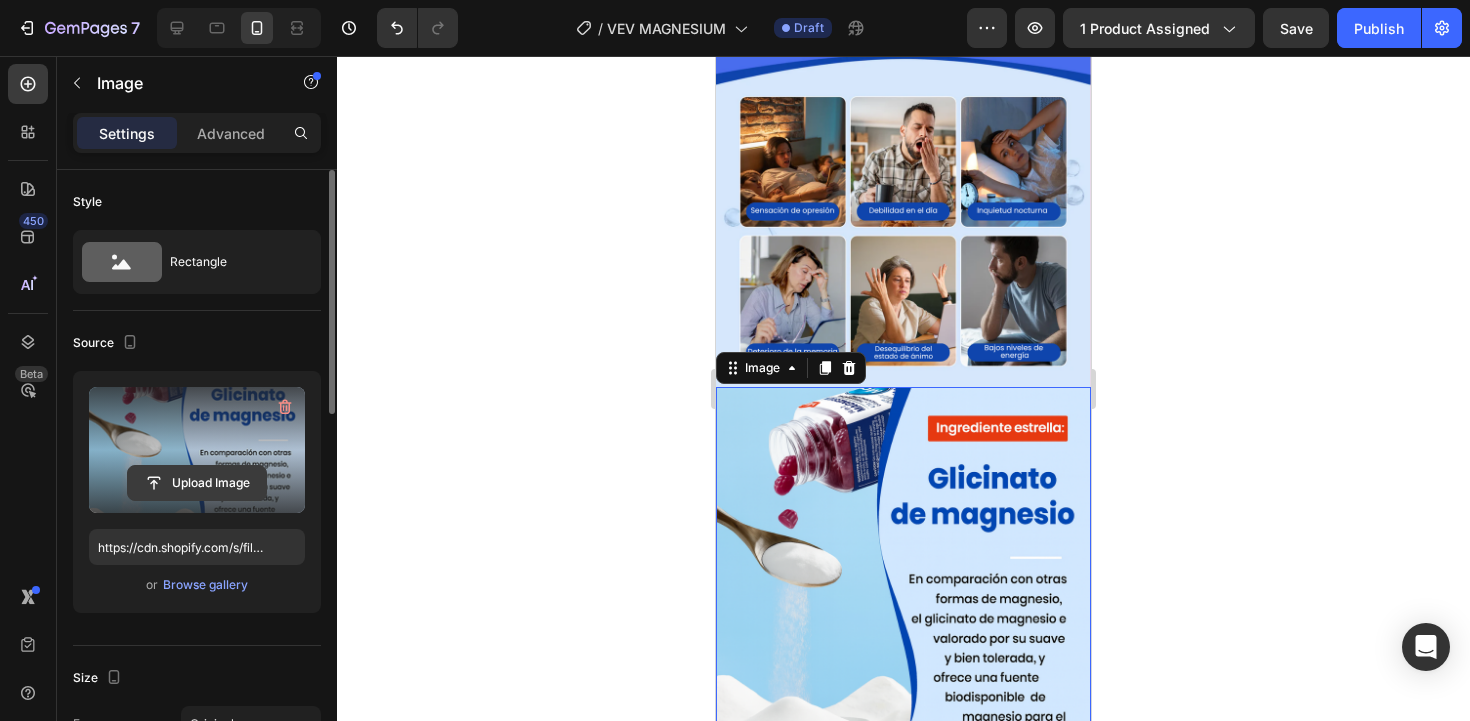 click 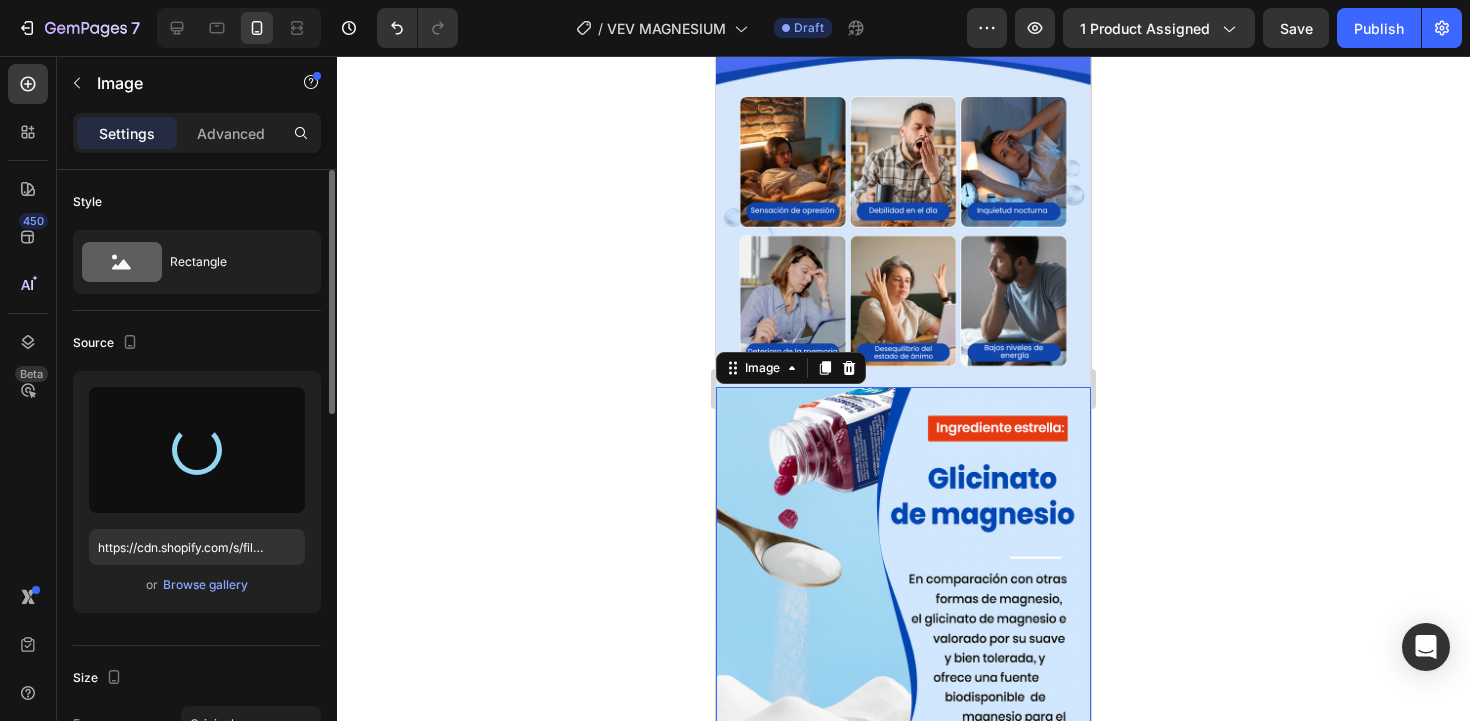 type on "https://cdn.shopify.com/s/files/1/0686/2933/2203/files/gempages_529775315799507888-7d62532a-0717-4eed-b0d3-60f69054cb0f.png" 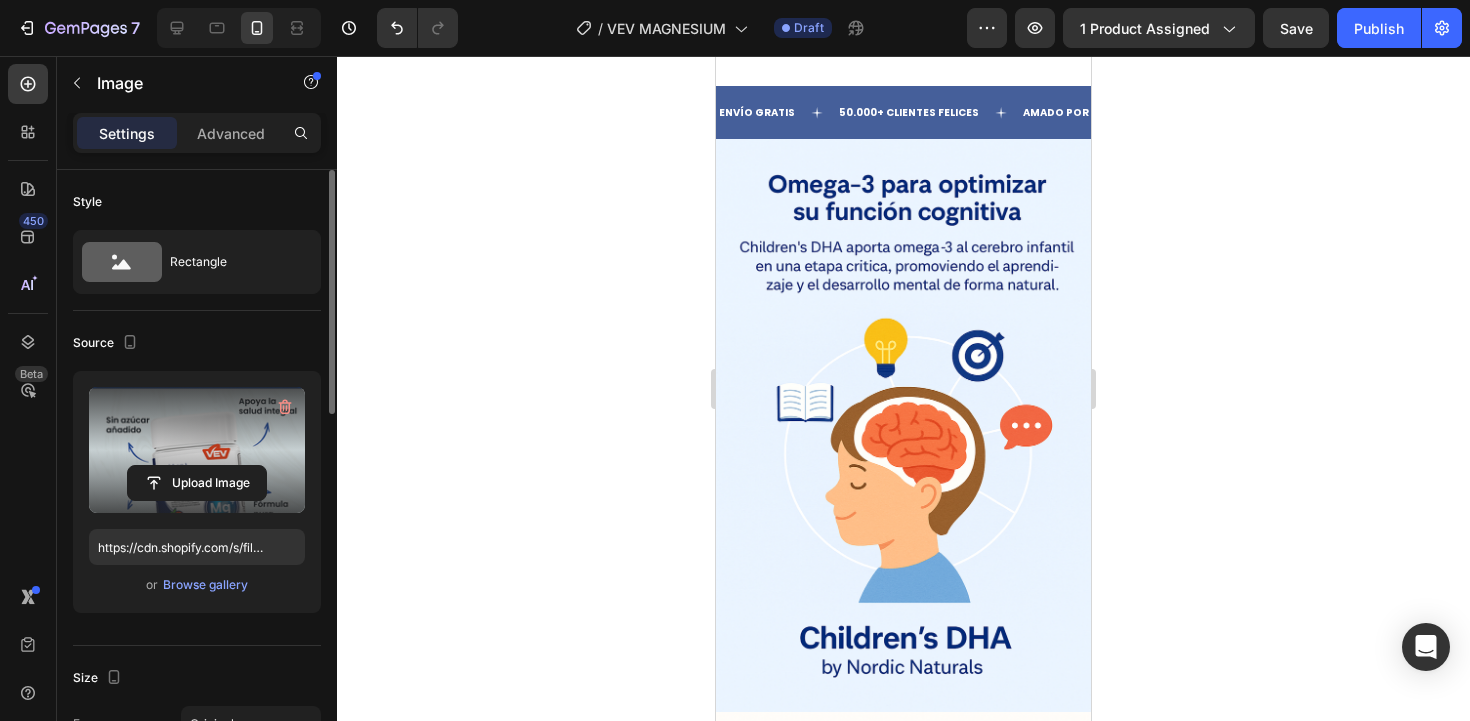 scroll, scrollTop: 4071, scrollLeft: 0, axis: vertical 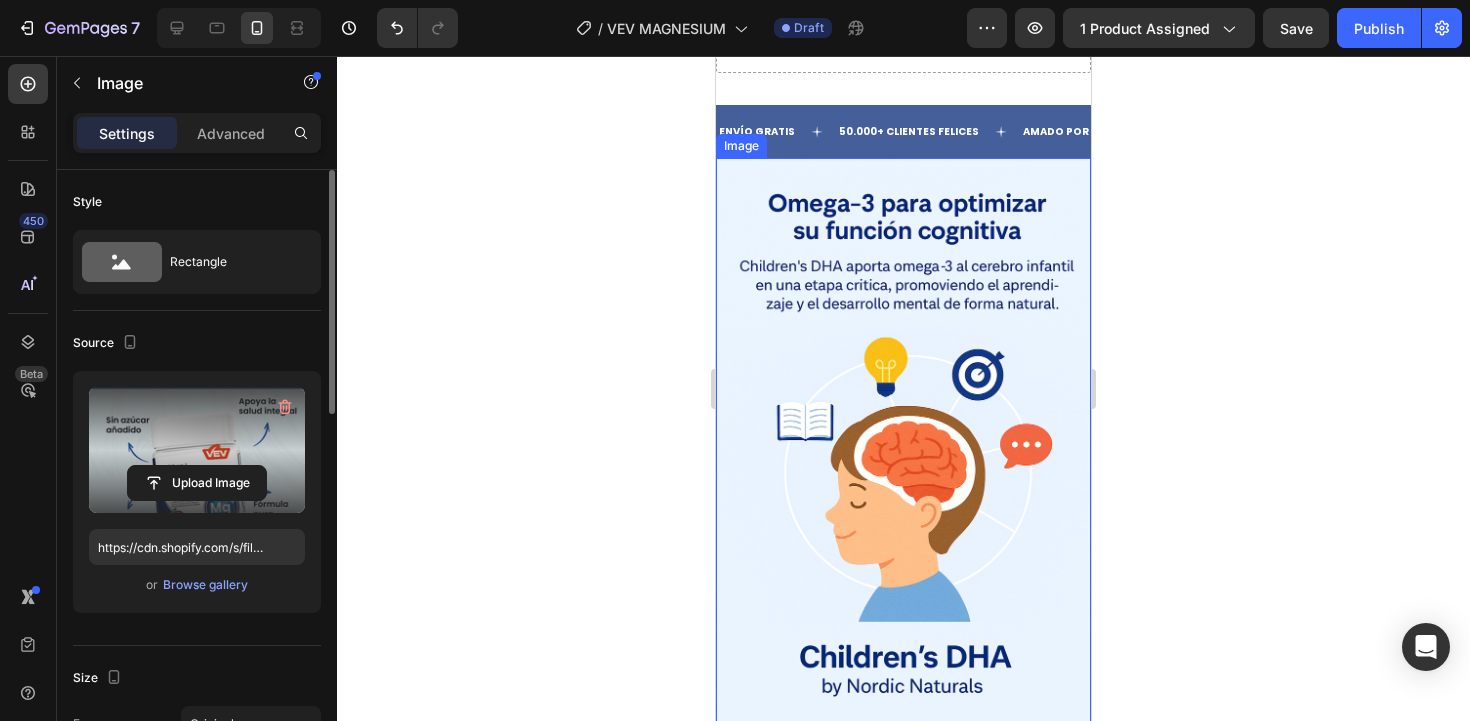 click at bounding box center (903, 444) 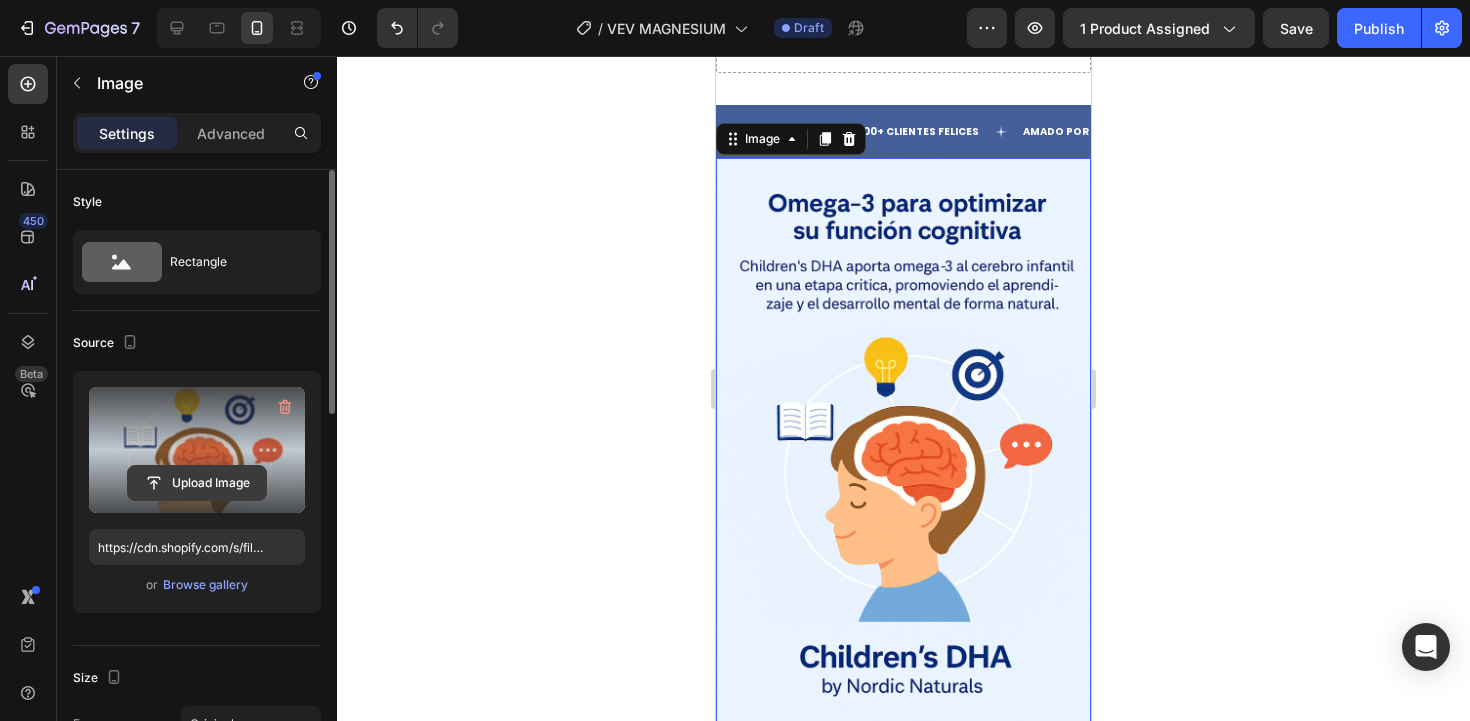 click 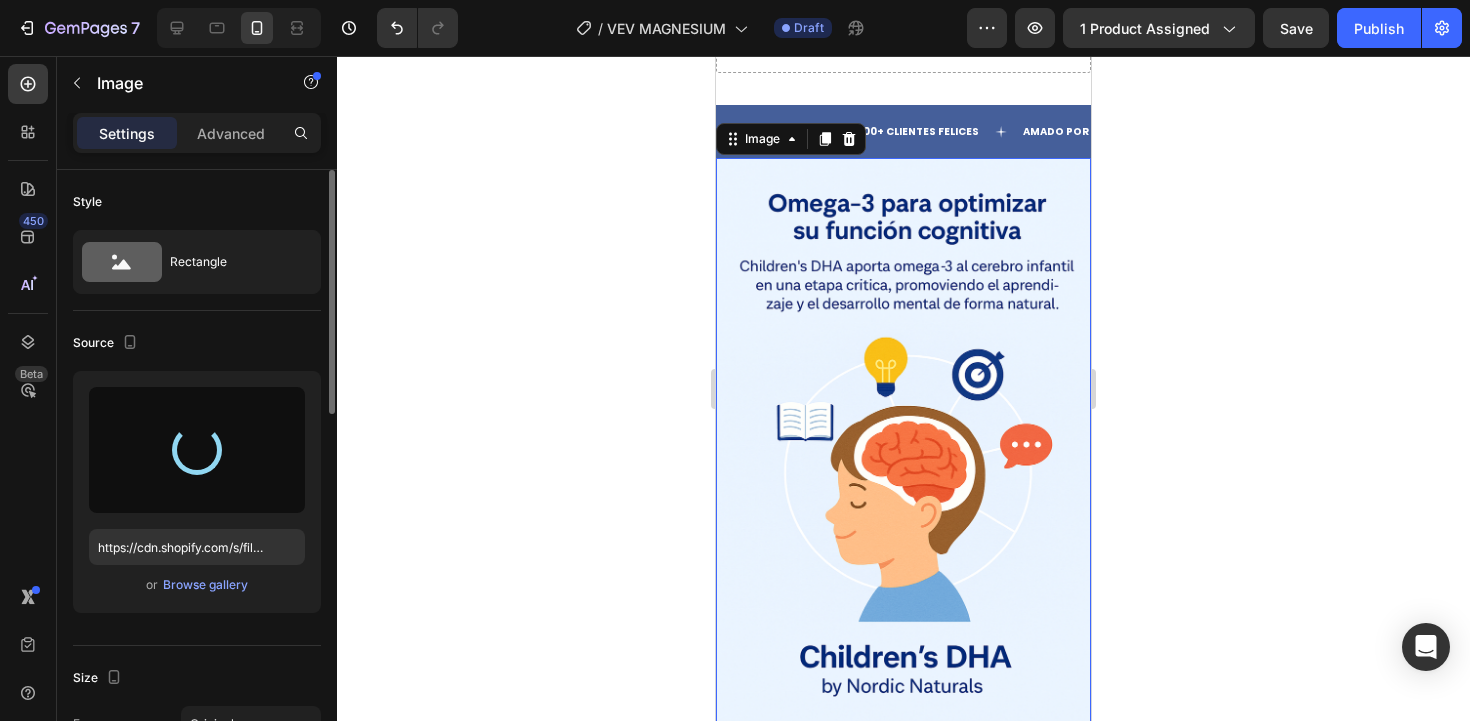 type on "https://cdn.shopify.com/s/files/1/0686/2933/2203/files/gempages_529775315799507888-93c4ba6a-b447-4e70-8563-6da06065f2bb.png" 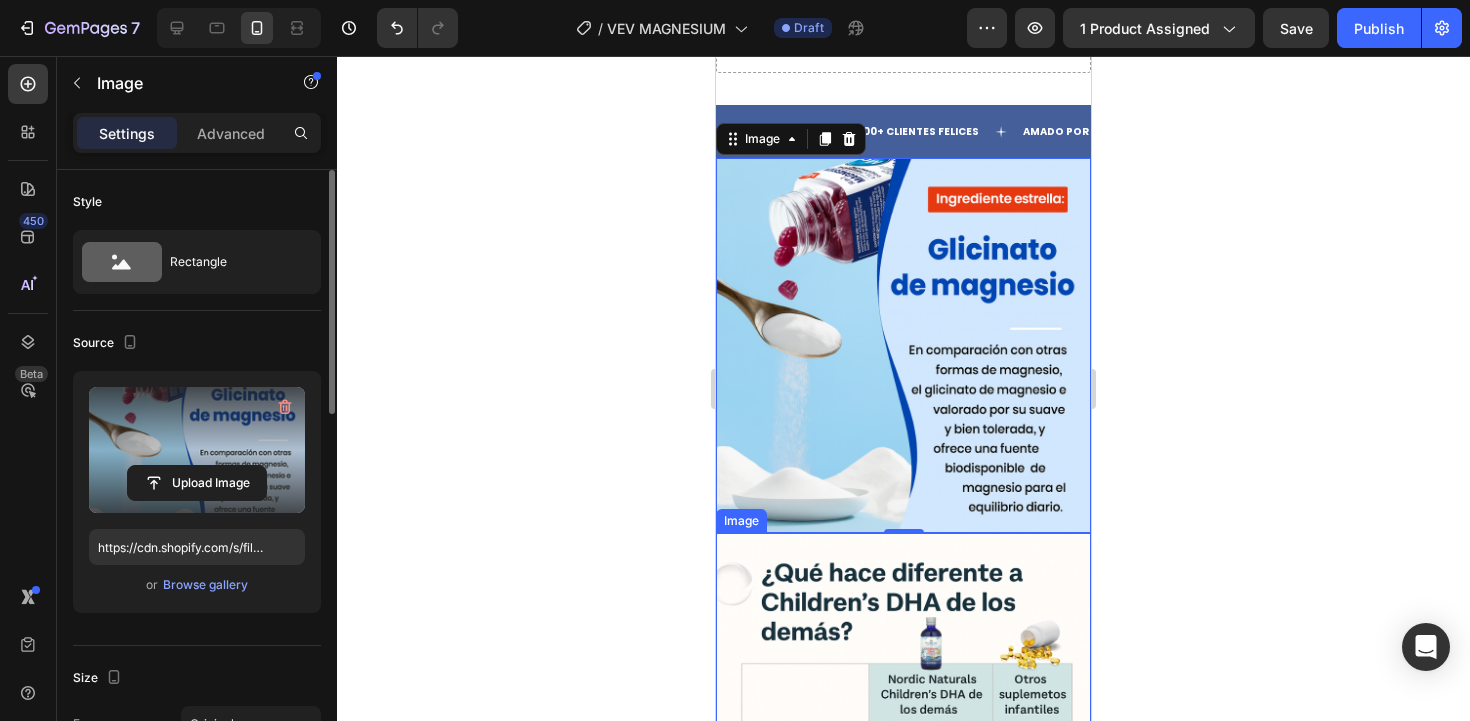 click at bounding box center [903, 819] 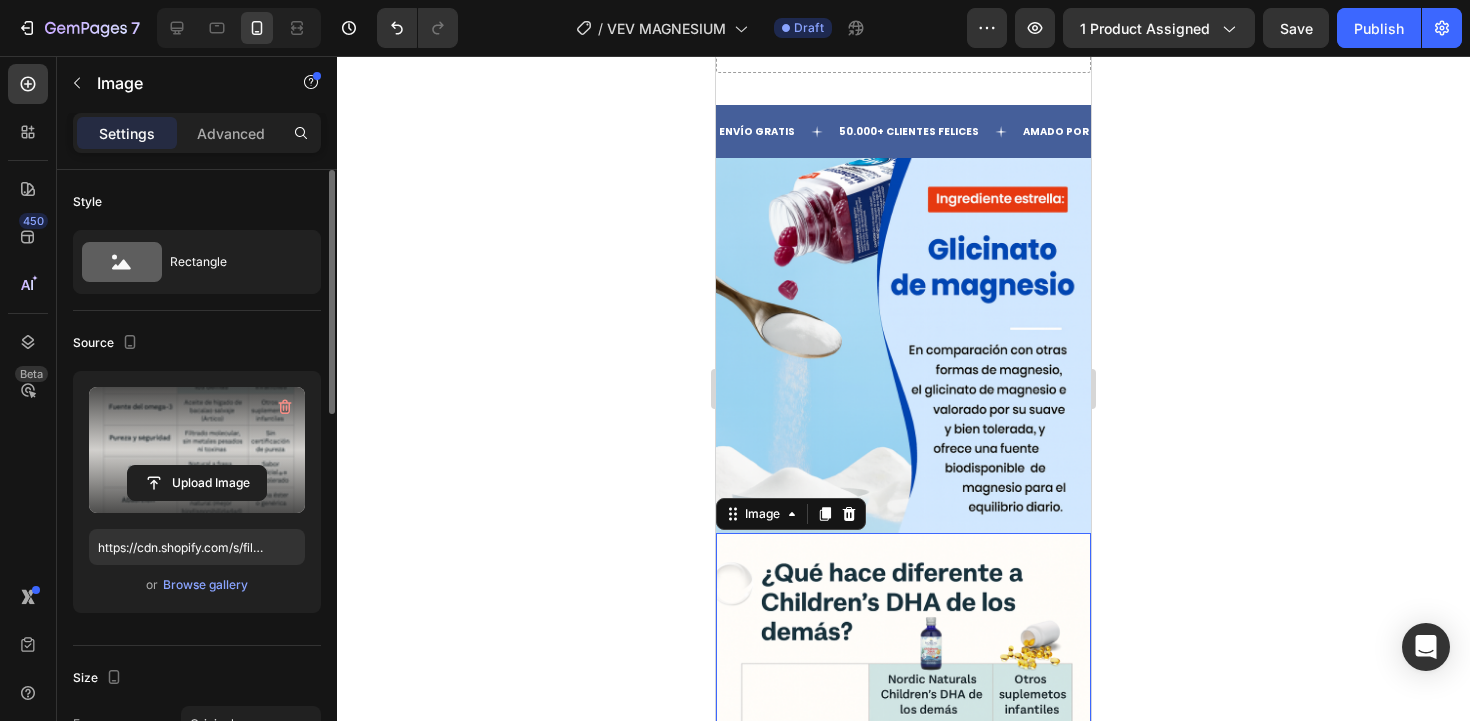 click at bounding box center [197, 450] 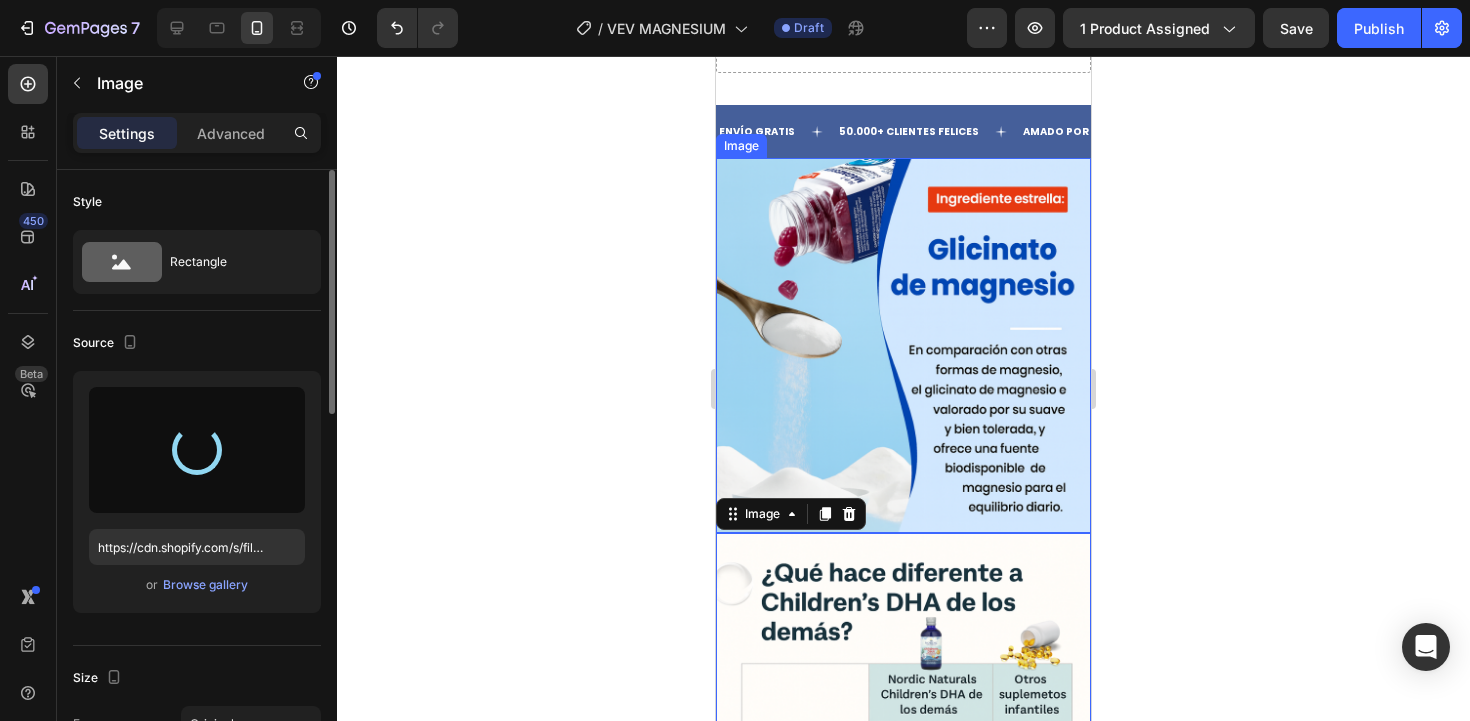 type on "https://cdn.shopify.com/s/files/1/0686/2933/2203/files/gempages_529775315799507888-61ca1e2d-2ba1-4562-94be-b72aec118356.png" 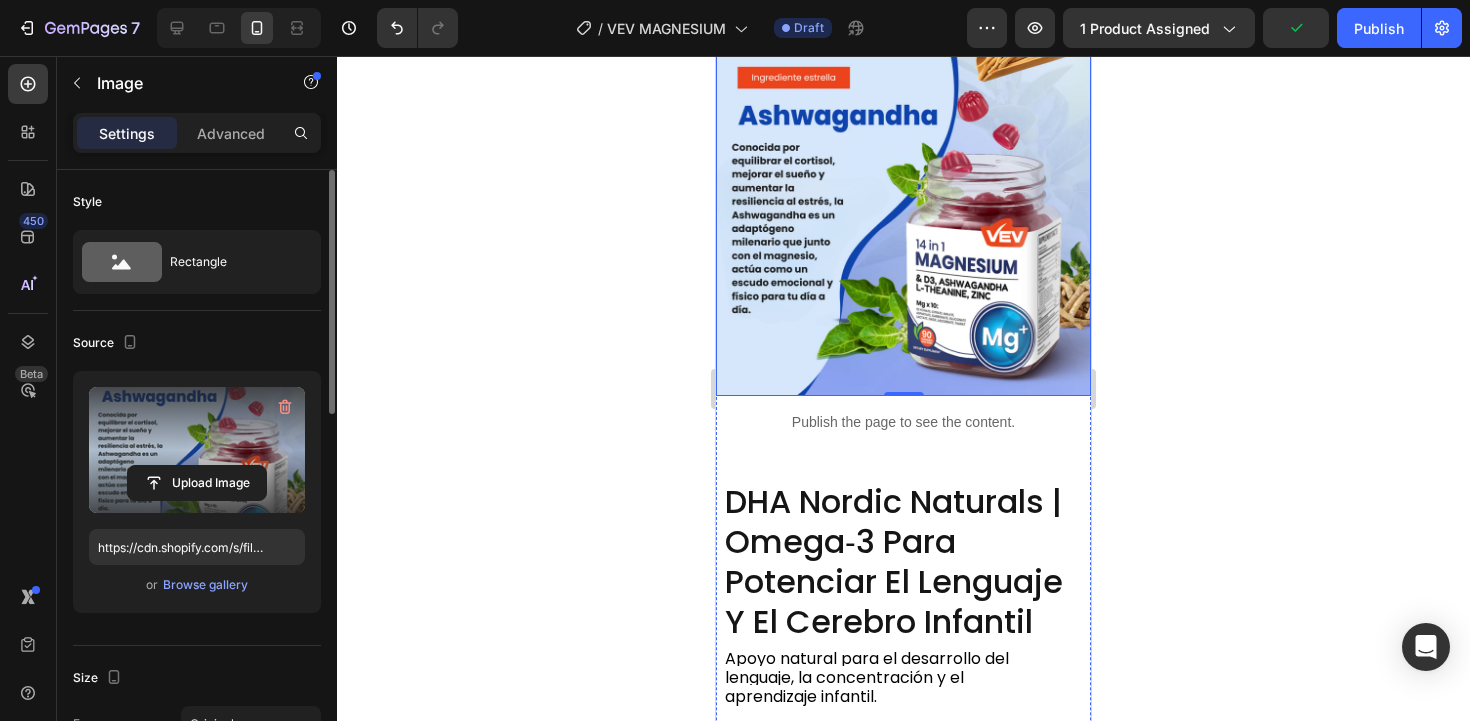 scroll, scrollTop: 4605, scrollLeft: 0, axis: vertical 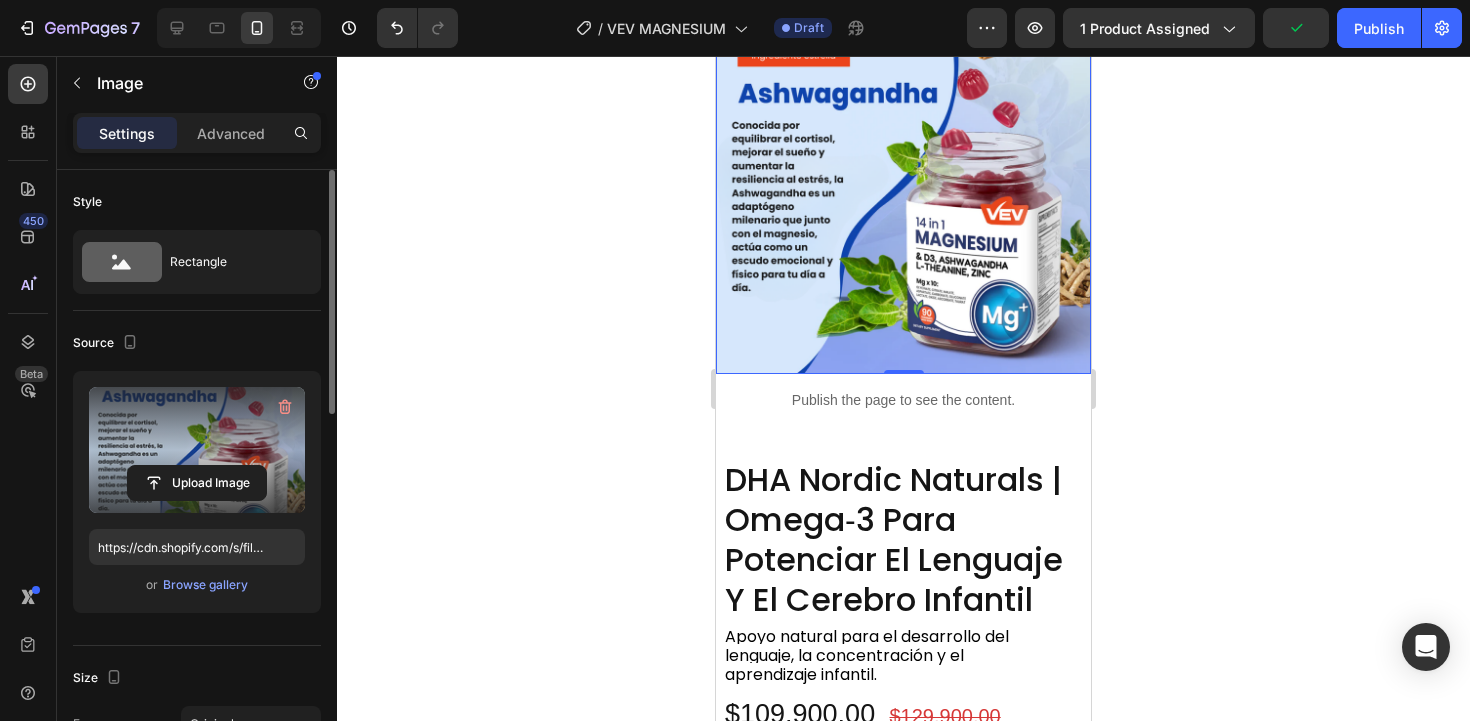 click 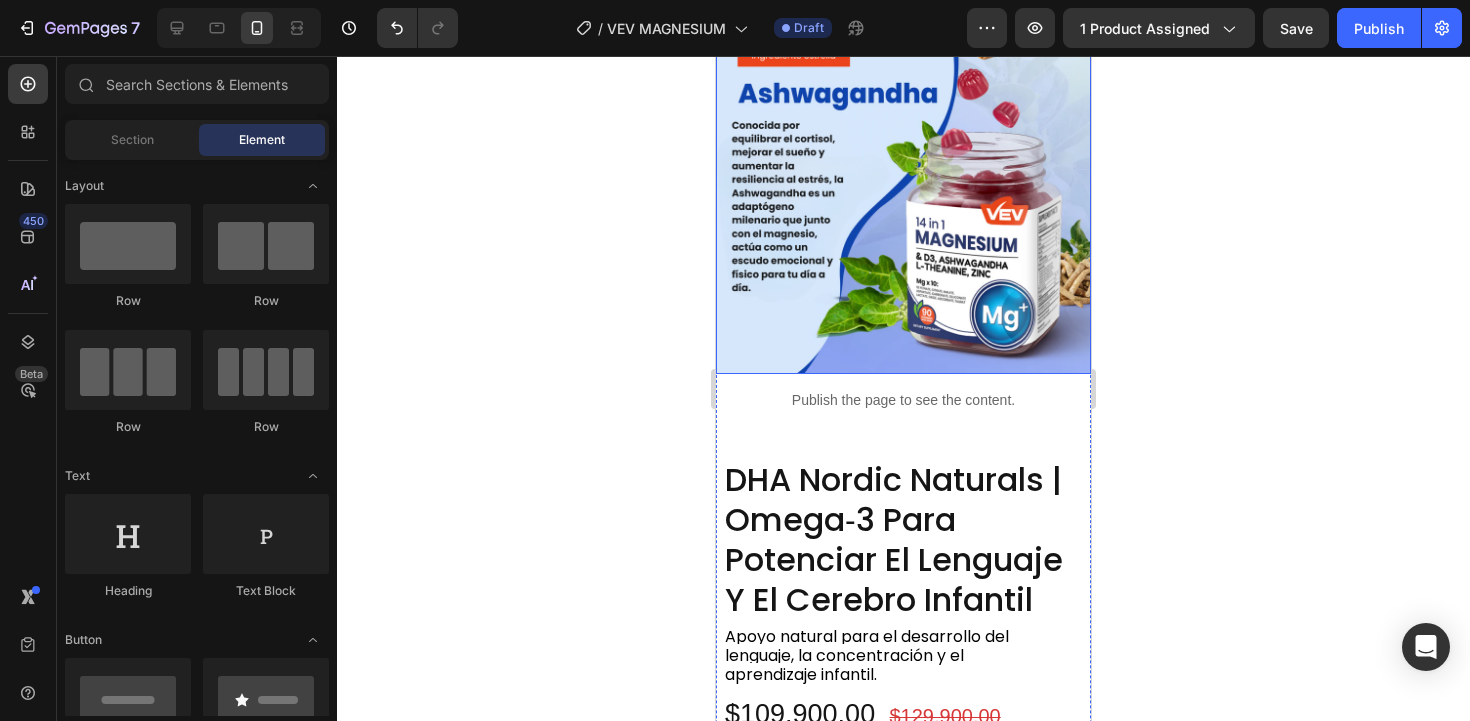 click at bounding box center [903, 186] 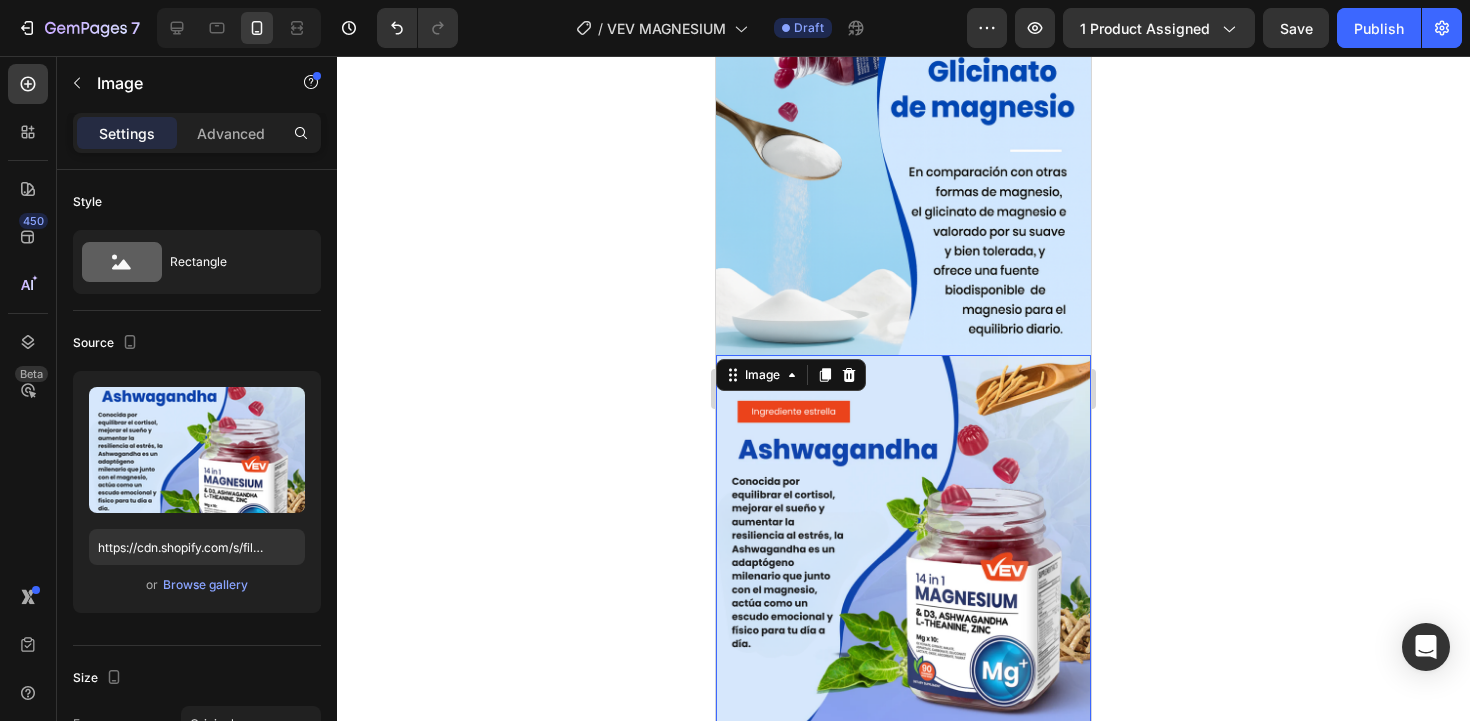 scroll, scrollTop: 4248, scrollLeft: 0, axis: vertical 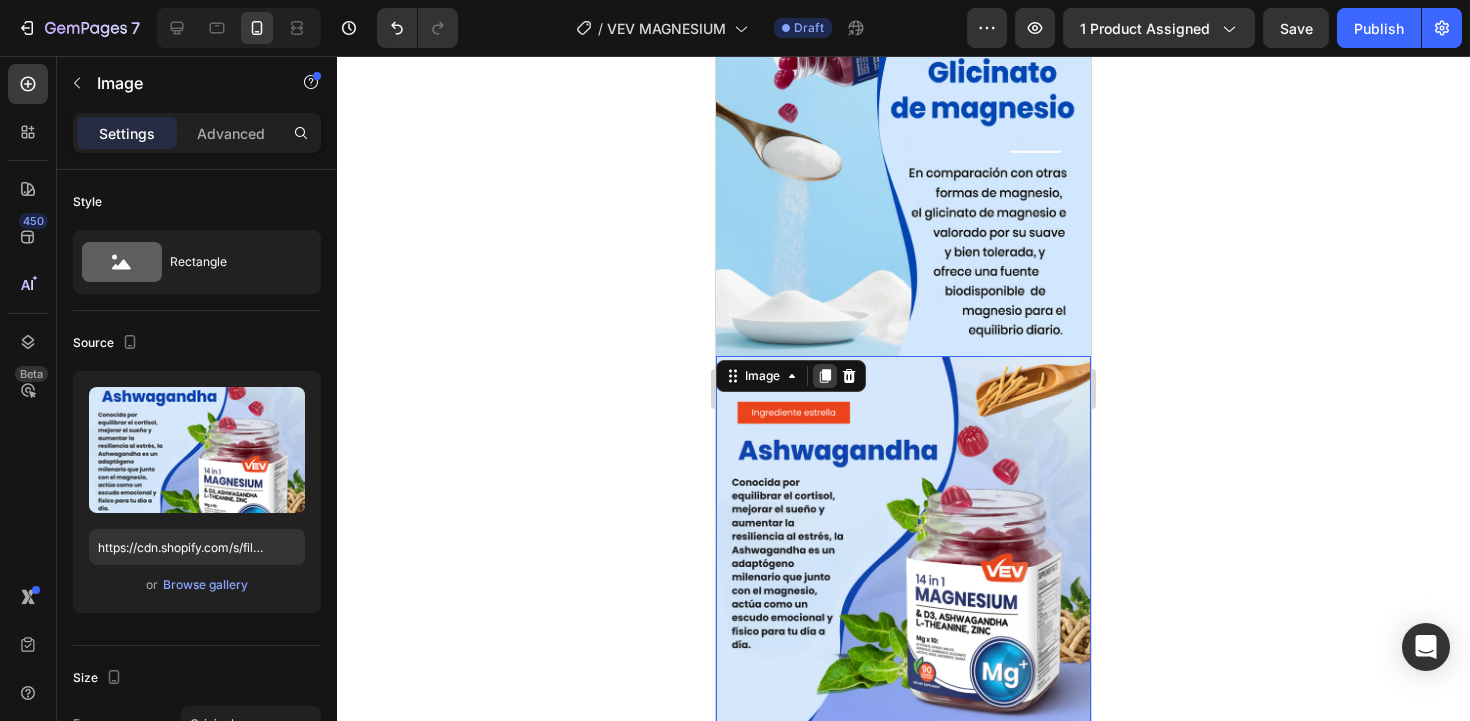 click 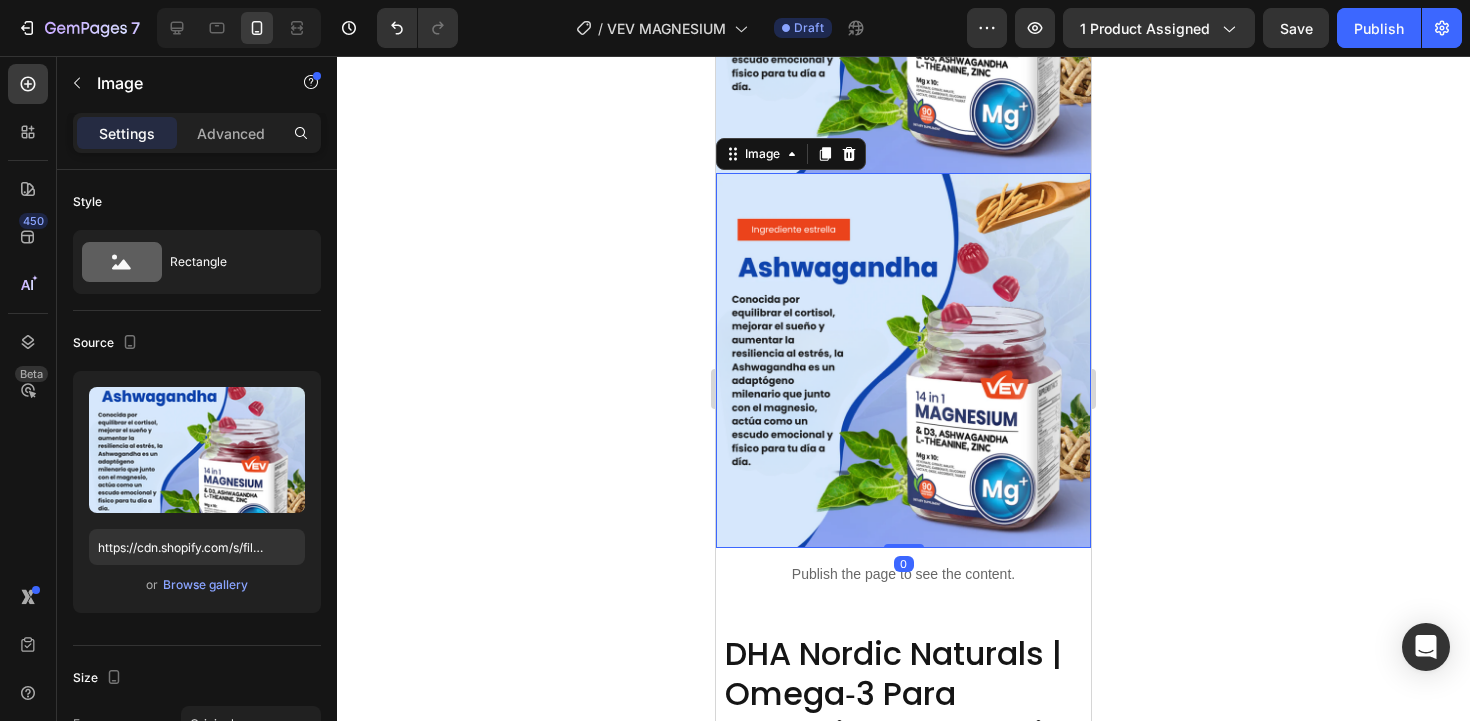 scroll, scrollTop: 4853, scrollLeft: 0, axis: vertical 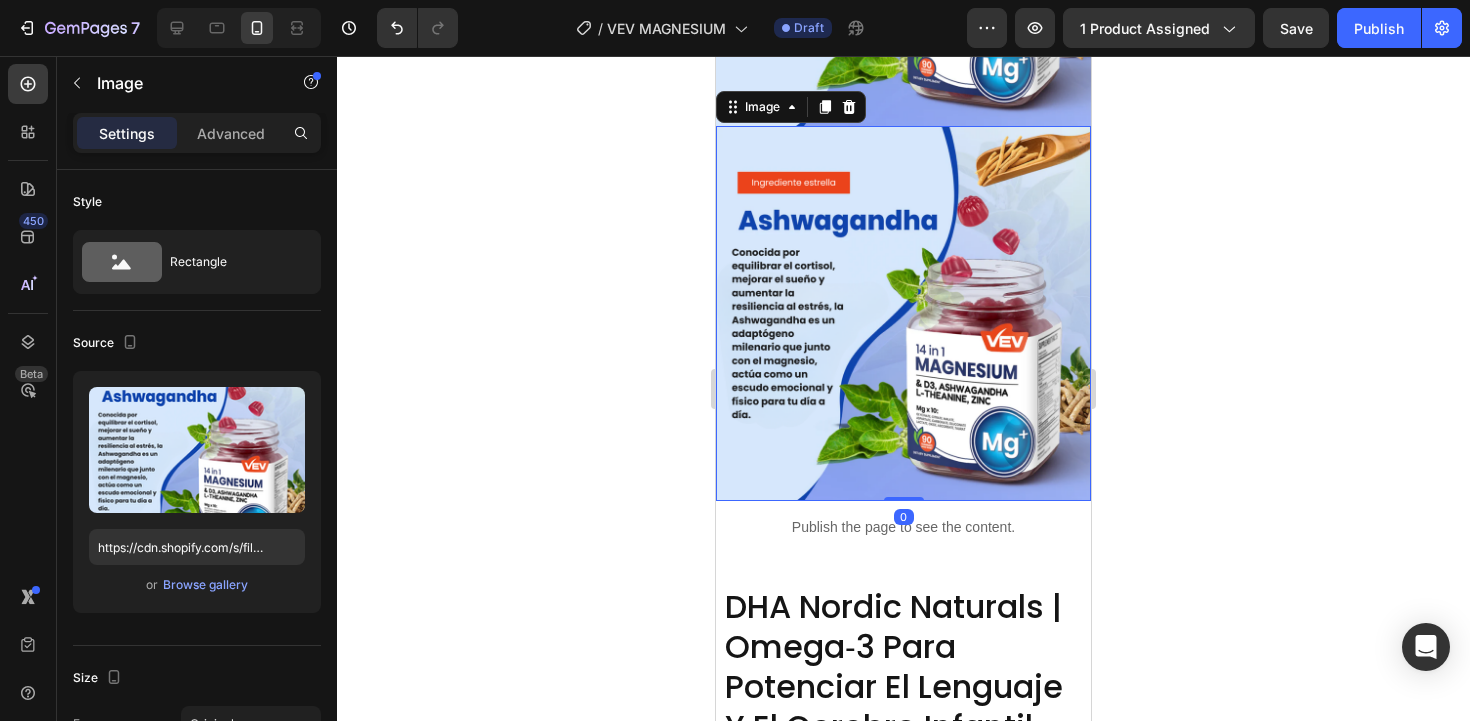 click at bounding box center (903, 313) 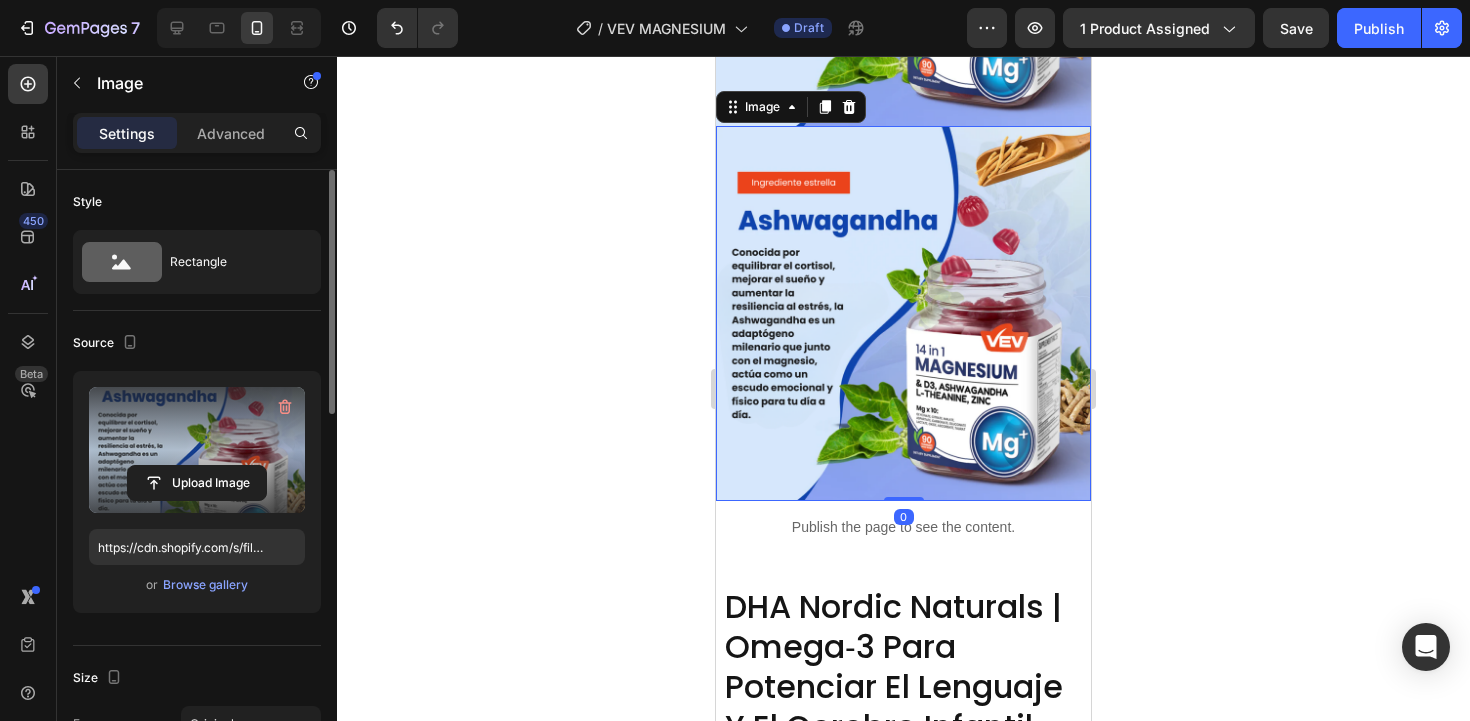 click at bounding box center [197, 450] 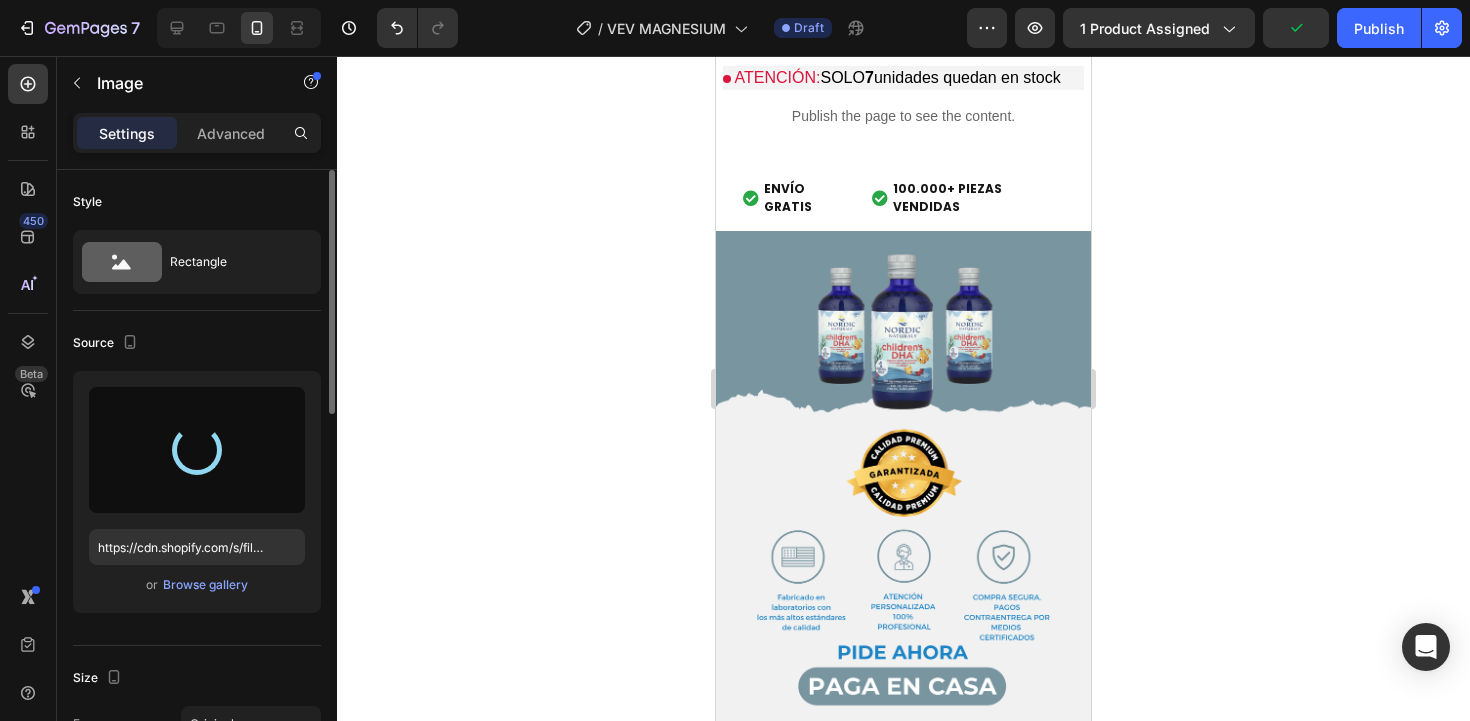 type on "https://cdn.shopify.com/s/files/1/0686/2933/2203/files/gempages_529775315799507888-04bc6762-ea57-4855-a14c-47e52f22877b.png" 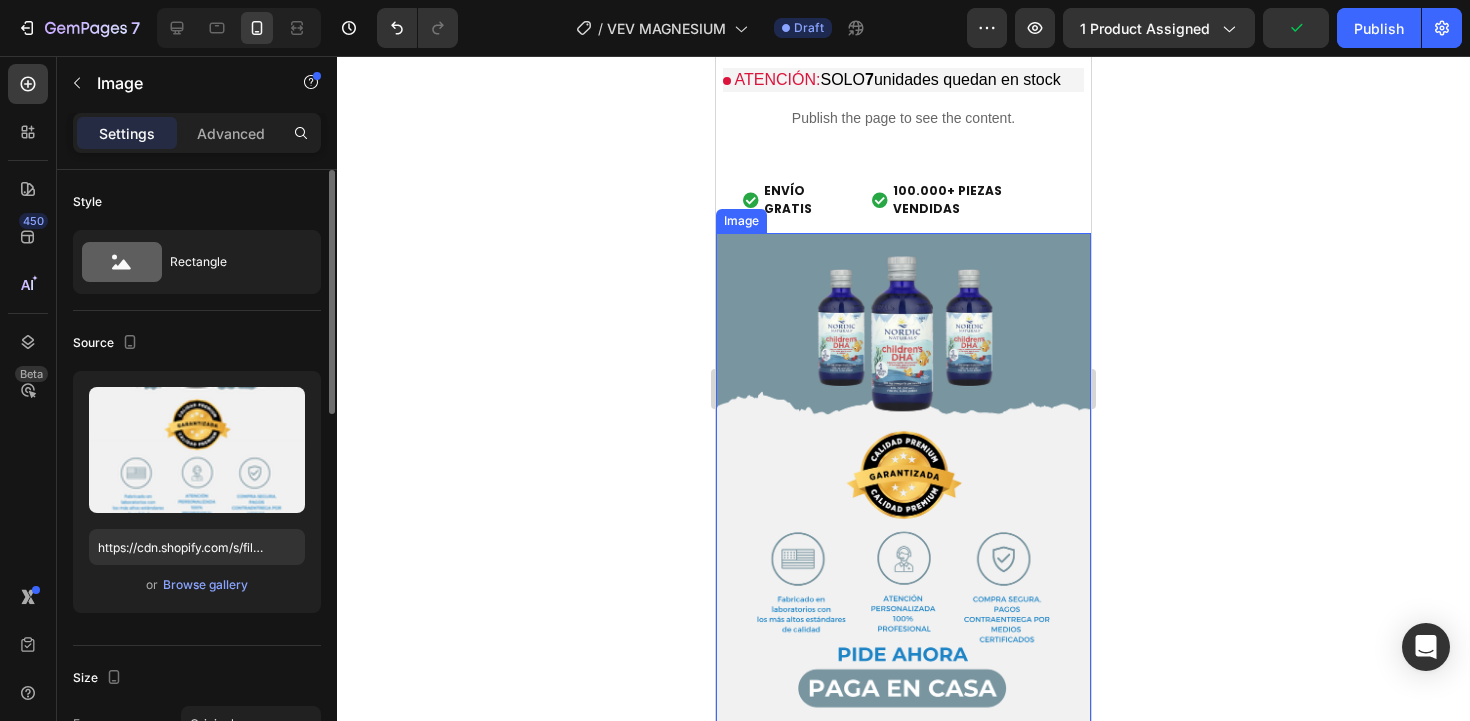 click at bounding box center [903, 519] 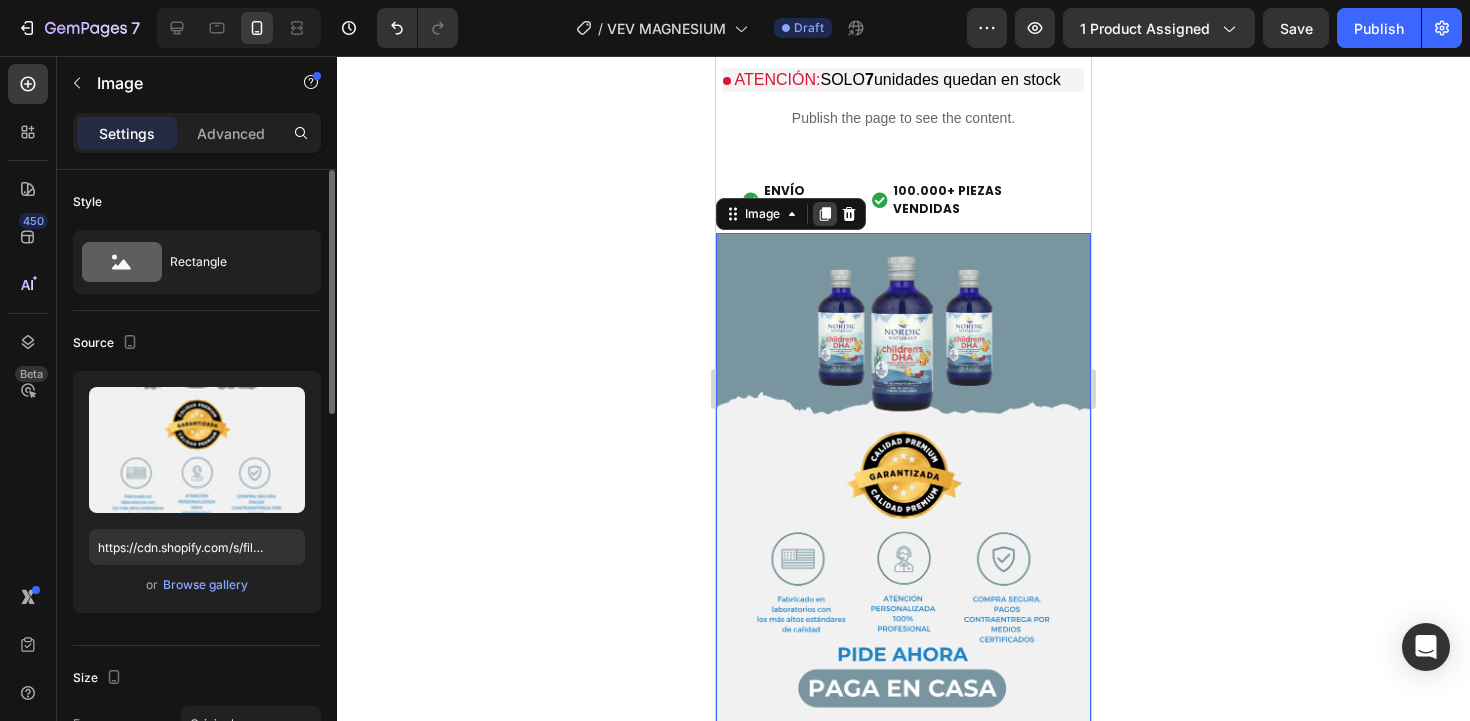 click 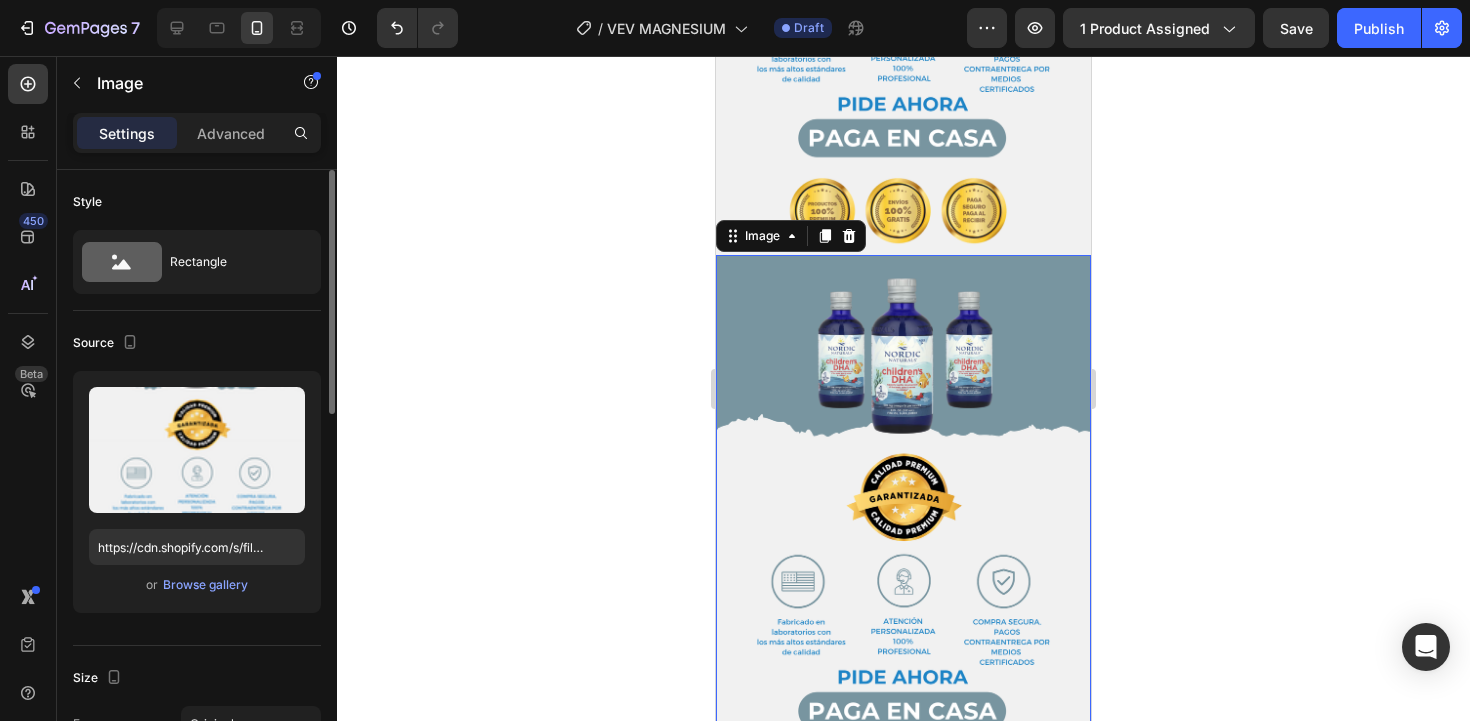 scroll, scrollTop: 6202, scrollLeft: 0, axis: vertical 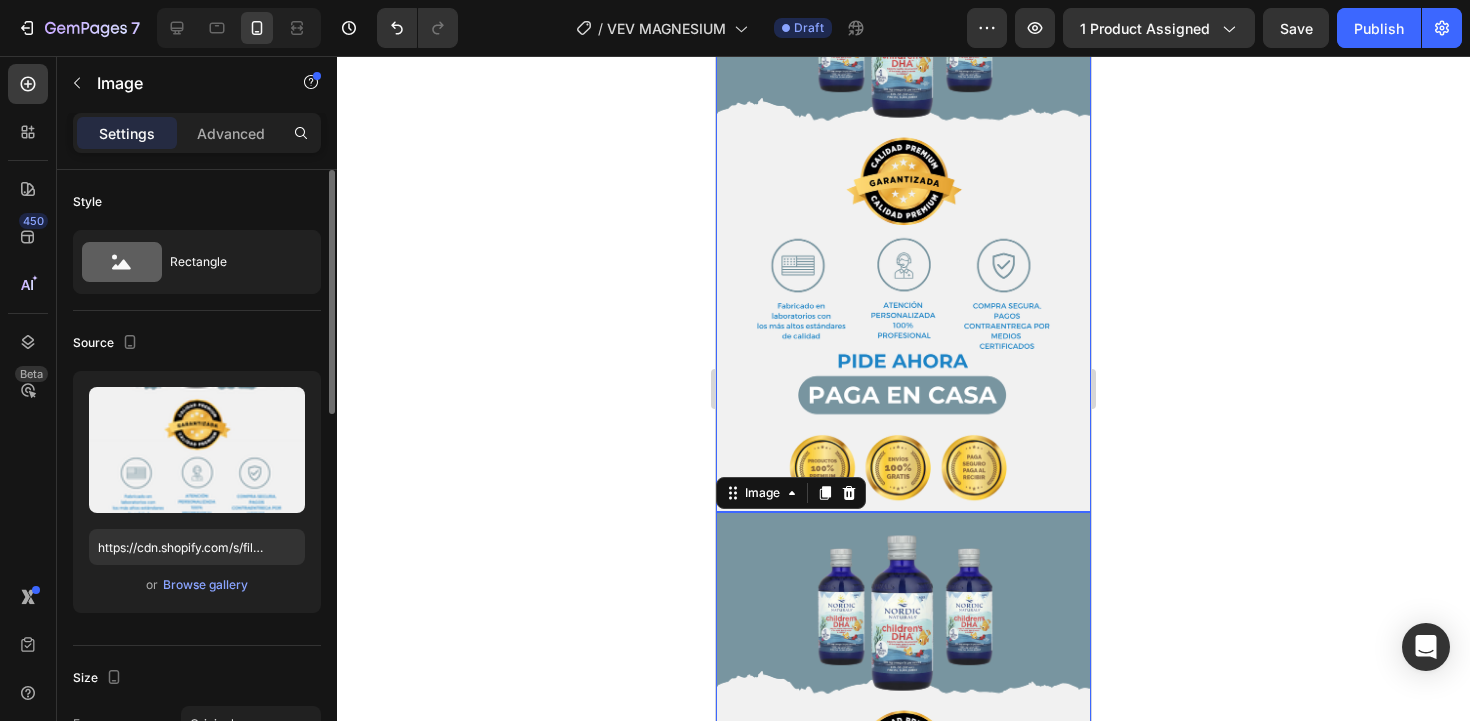 click at bounding box center [903, 225] 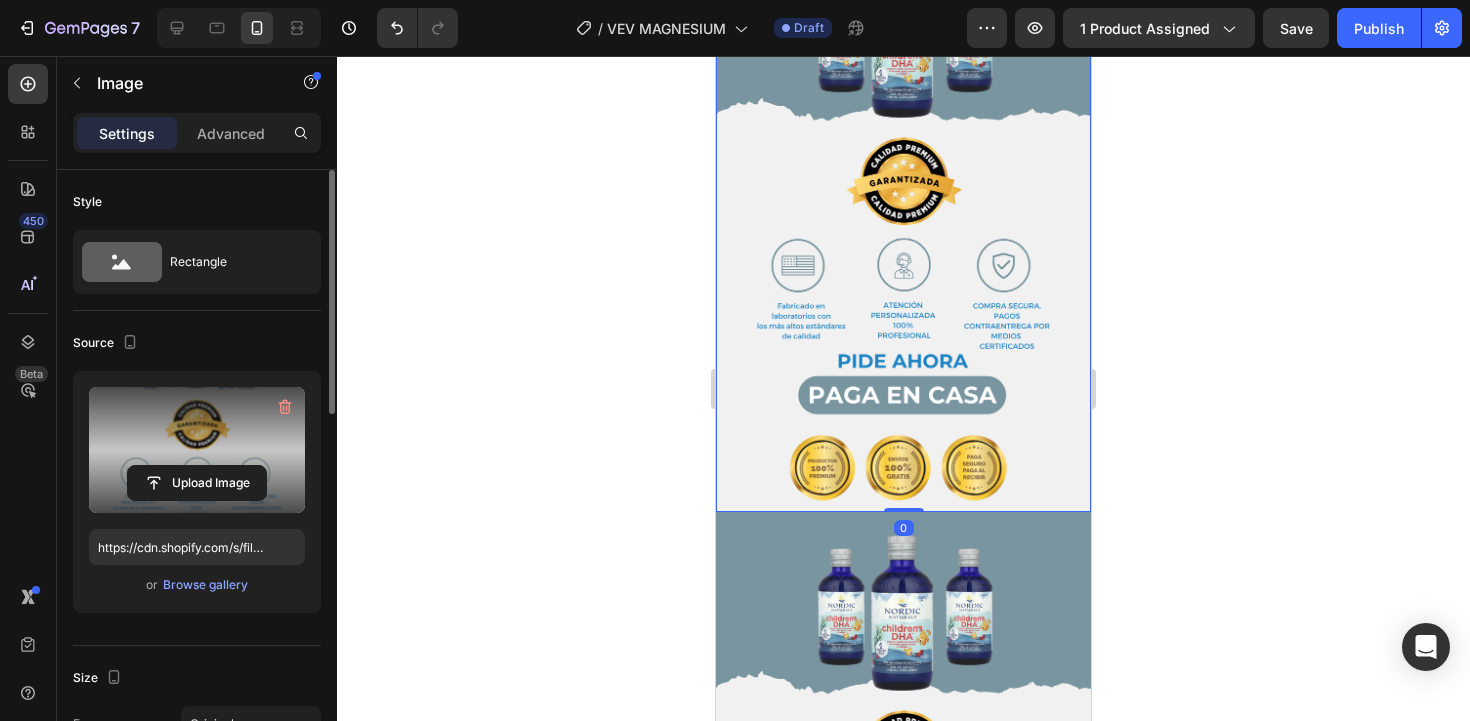 click at bounding box center [197, 450] 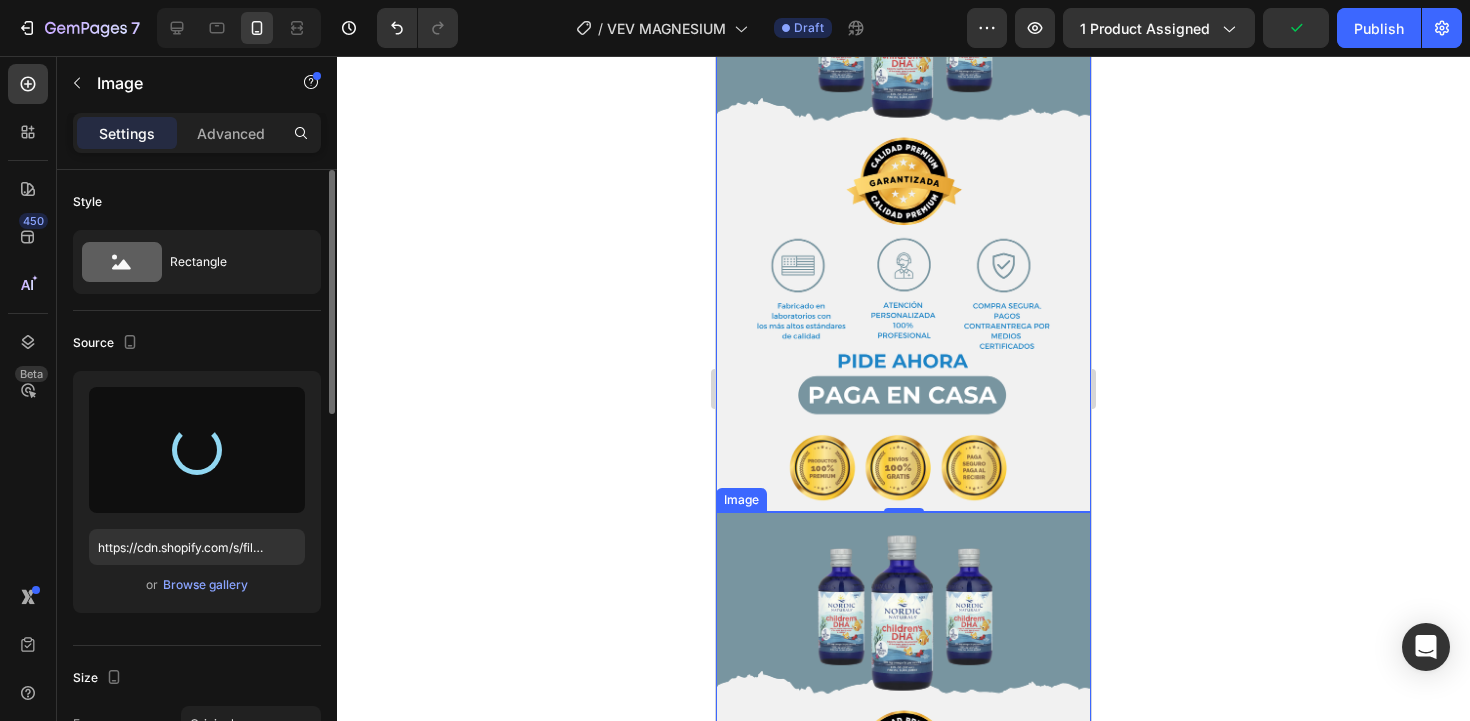 type on "https://cdn.shopify.com/s/files/1/0686/2933/2203/files/gempages_529775315799507888-dbc968f4-5844-4c94-a2c2-a3f87294ca40.png" 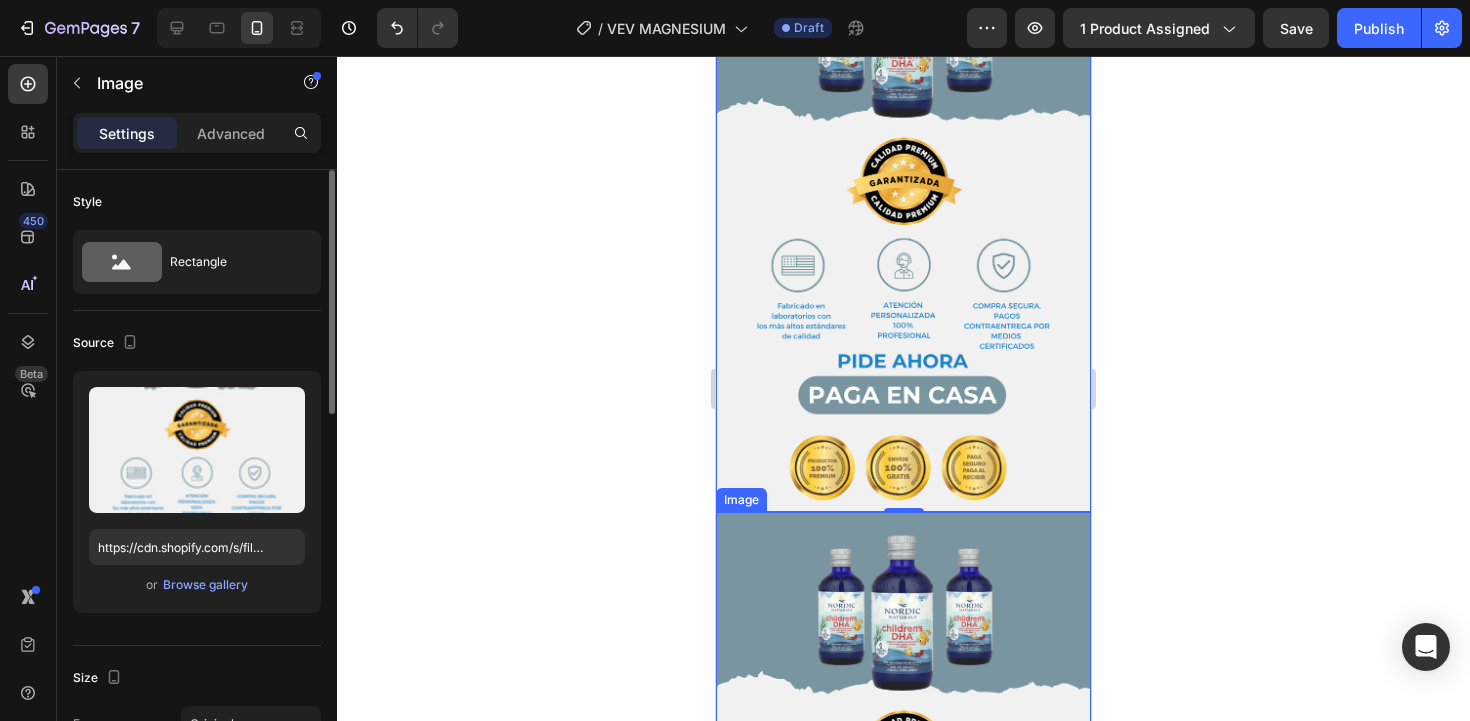click at bounding box center (903, 788) 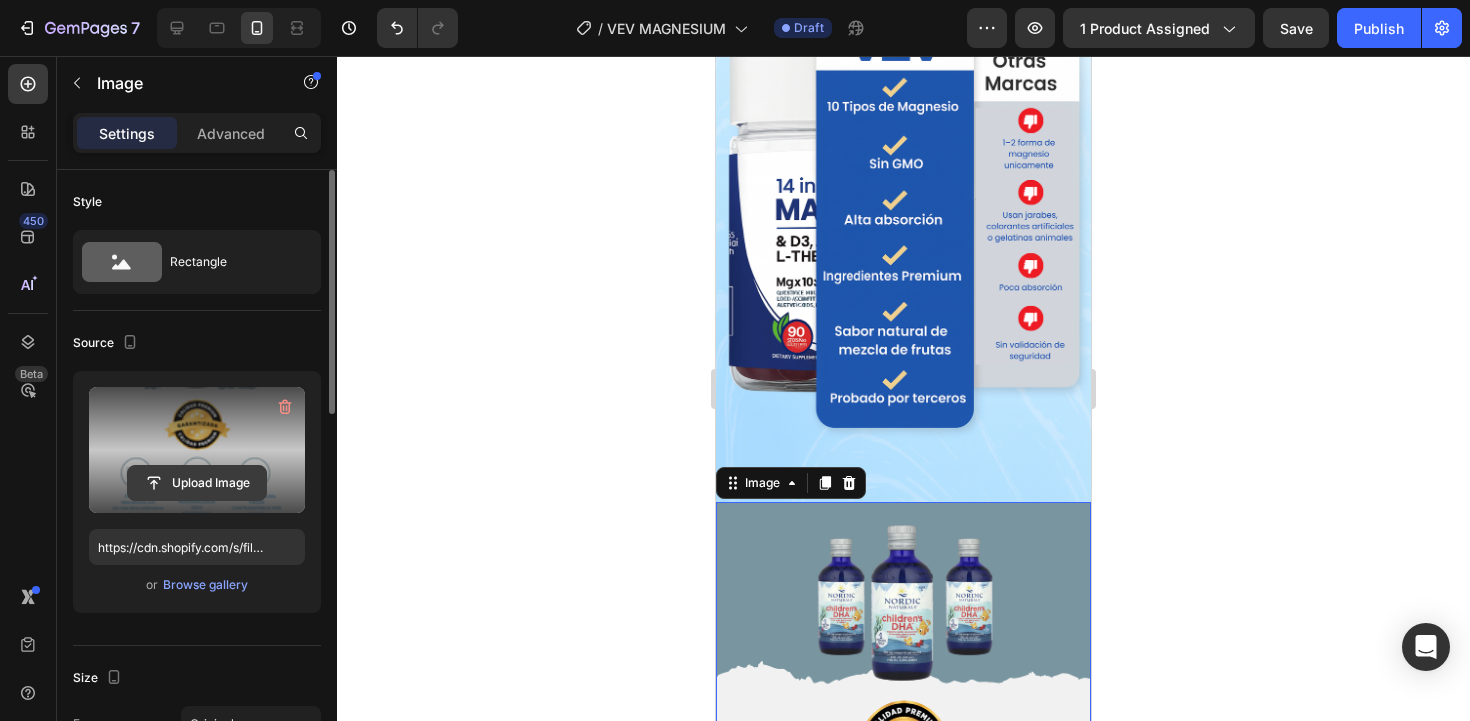 click 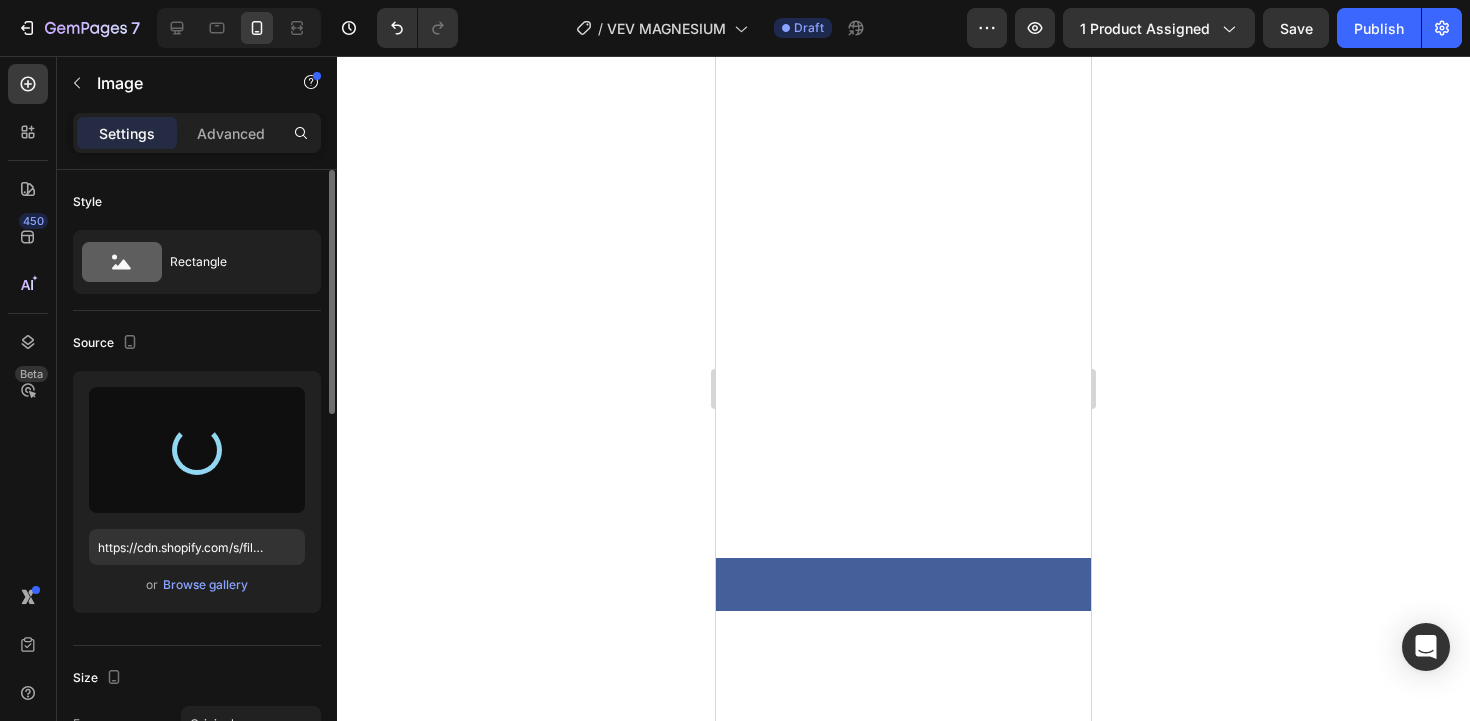 type on "https://cdn.shopify.com/s/files/1/0686/2933/2203/files/gempages_529775315799507888-4bb4935c-520e-4439-a0db-e297ddcad382.png" 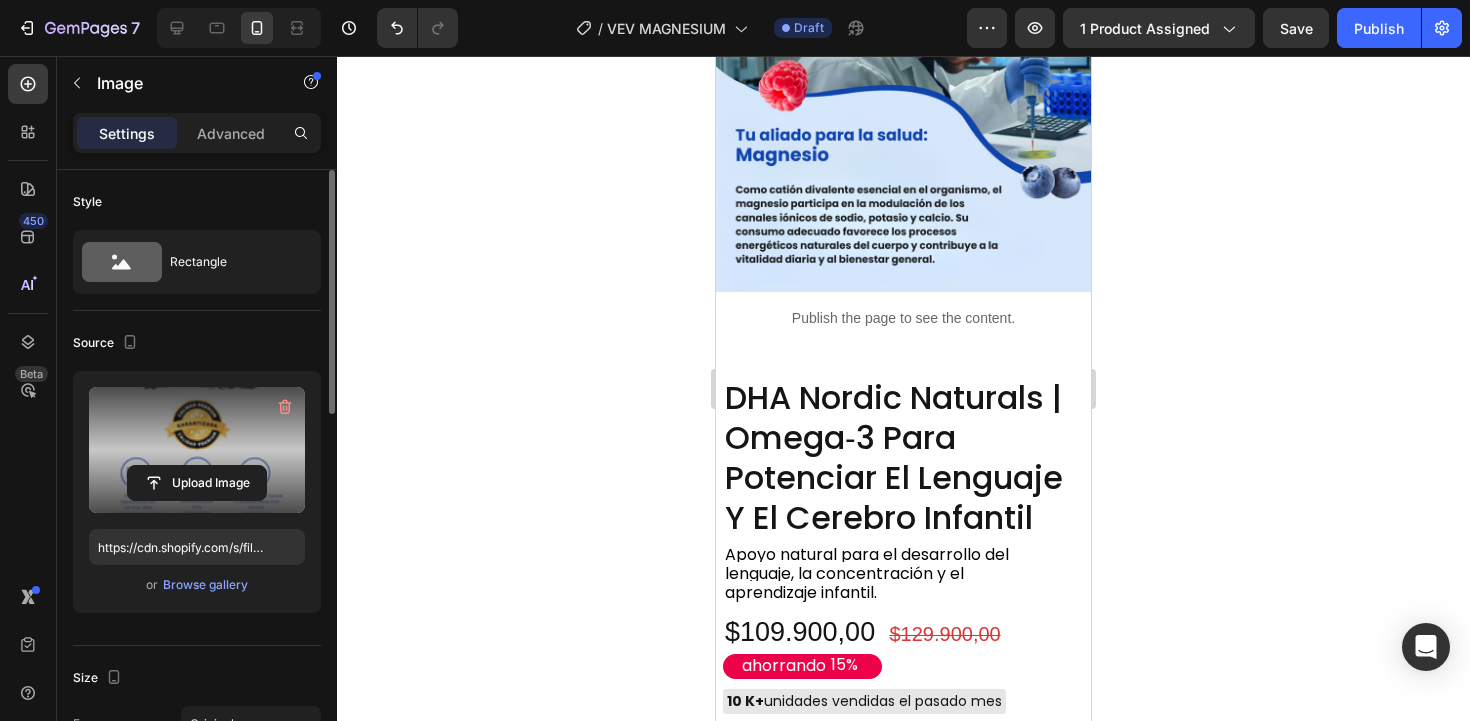scroll, scrollTop: 5054, scrollLeft: 0, axis: vertical 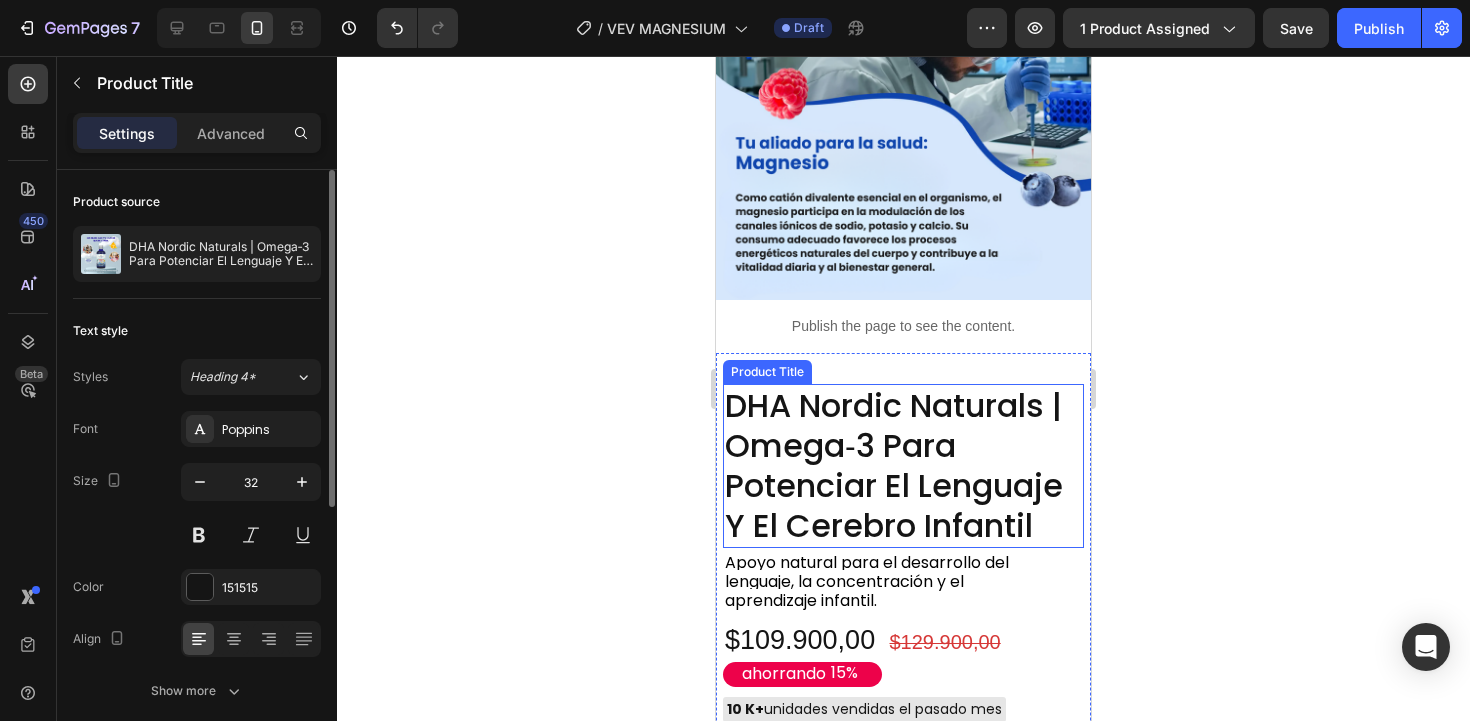 click on "DHA Nordic Naturals | Omega‑3 Para Potenciar El Lenguaje Y El Cerebro Infantil" at bounding box center (903, 466) 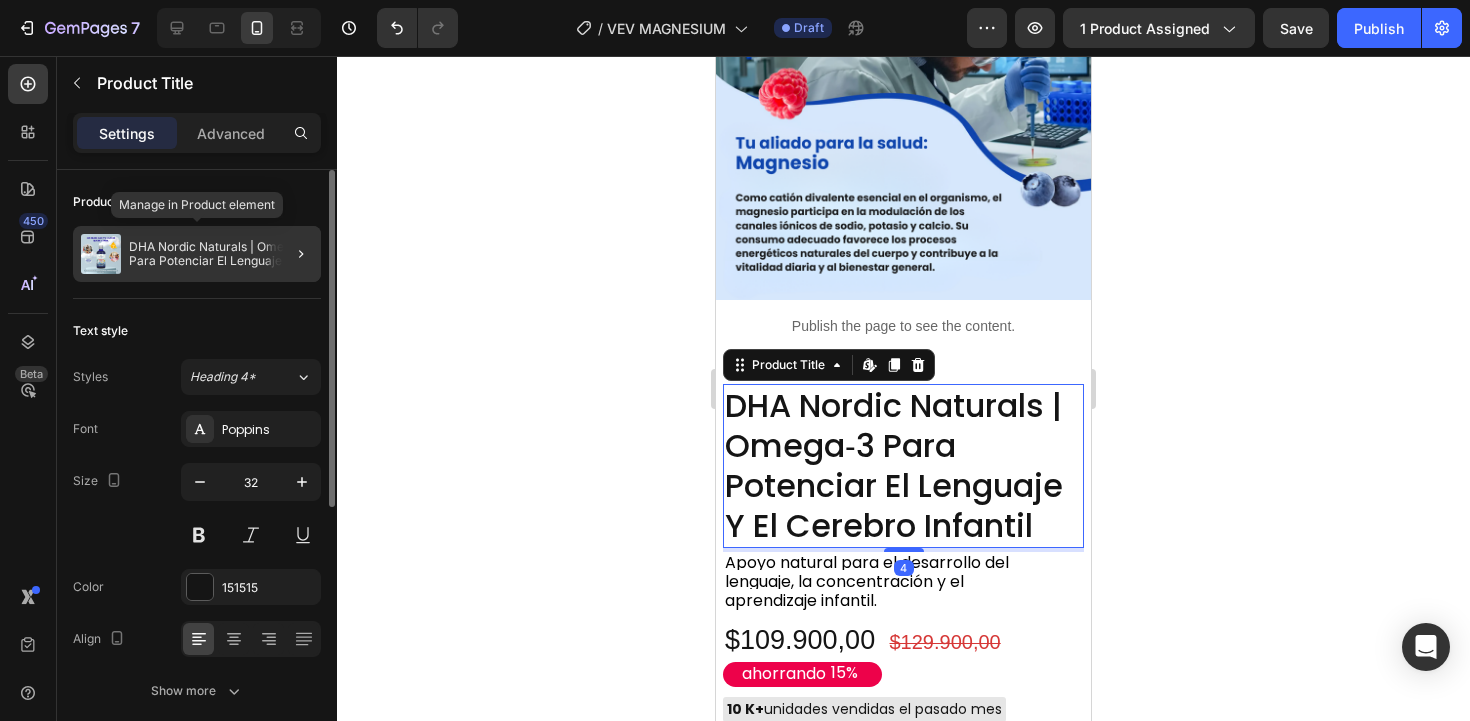click on "DHA Nordic Naturals | Omega‑3 Para Potenciar El Lenguaje Y El Cerebro Infantil" at bounding box center (221, 254) 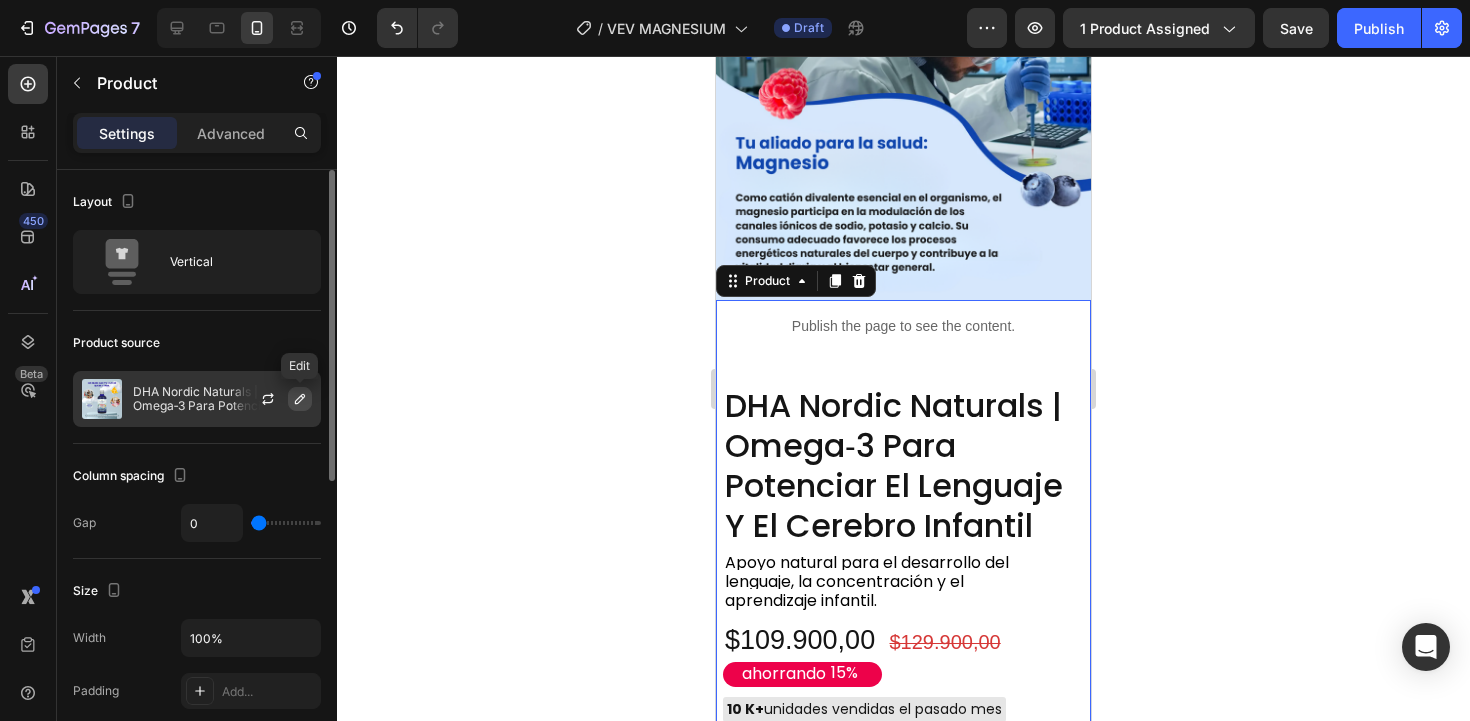 click 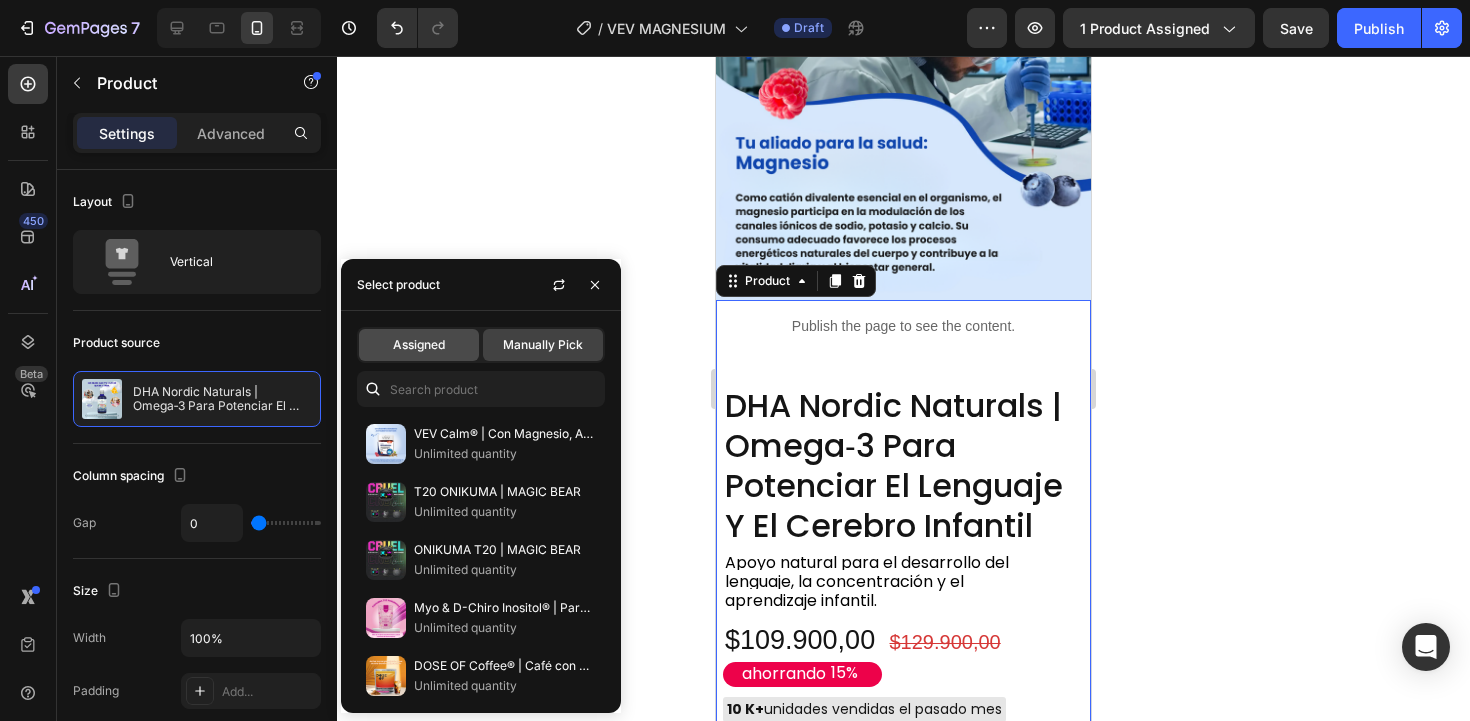 click on "Assigned" 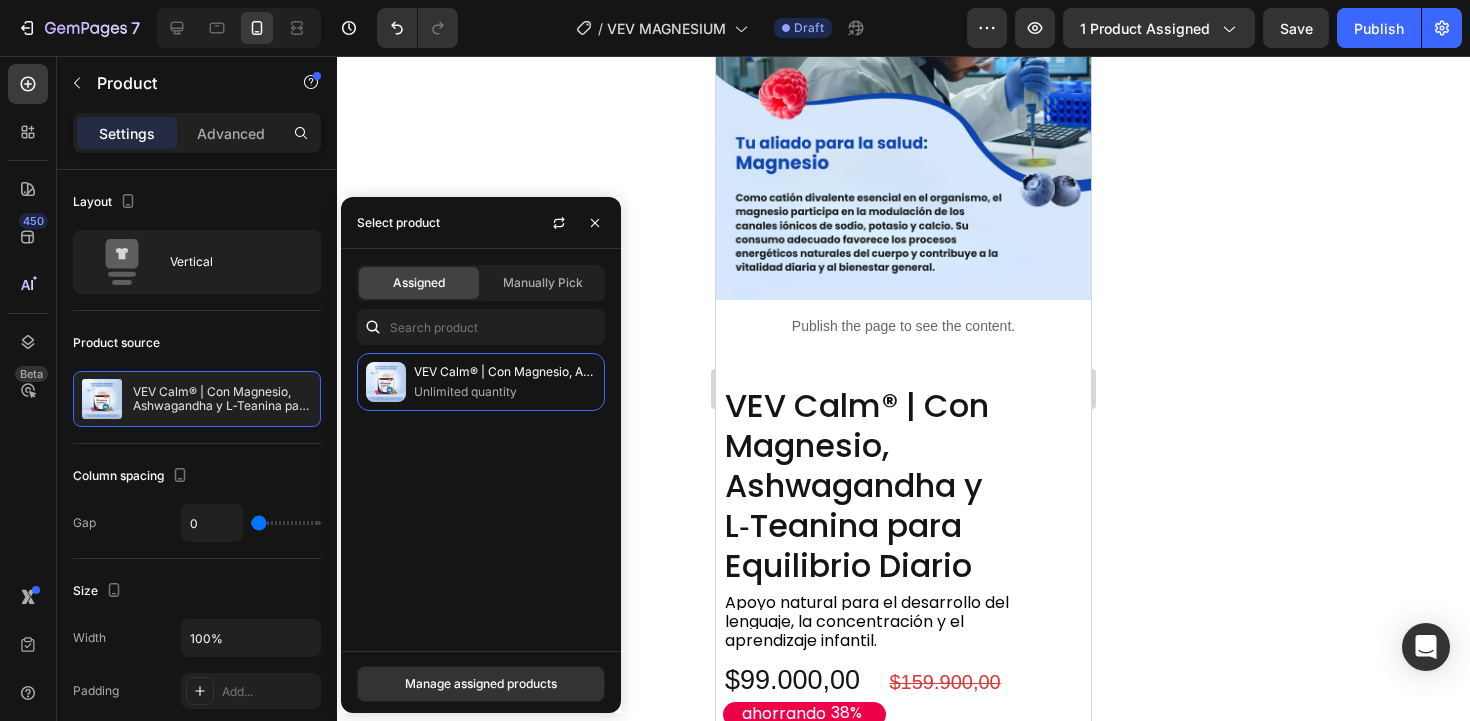 click 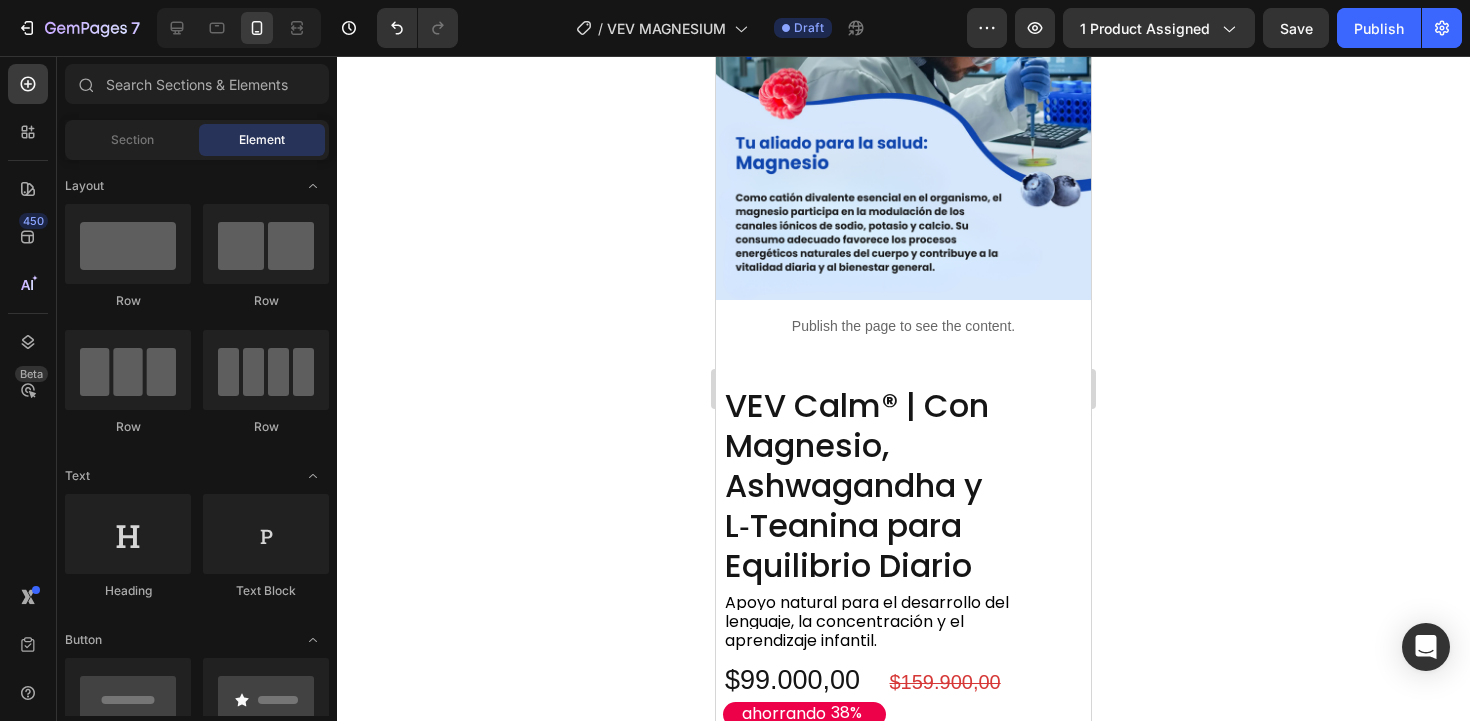 click 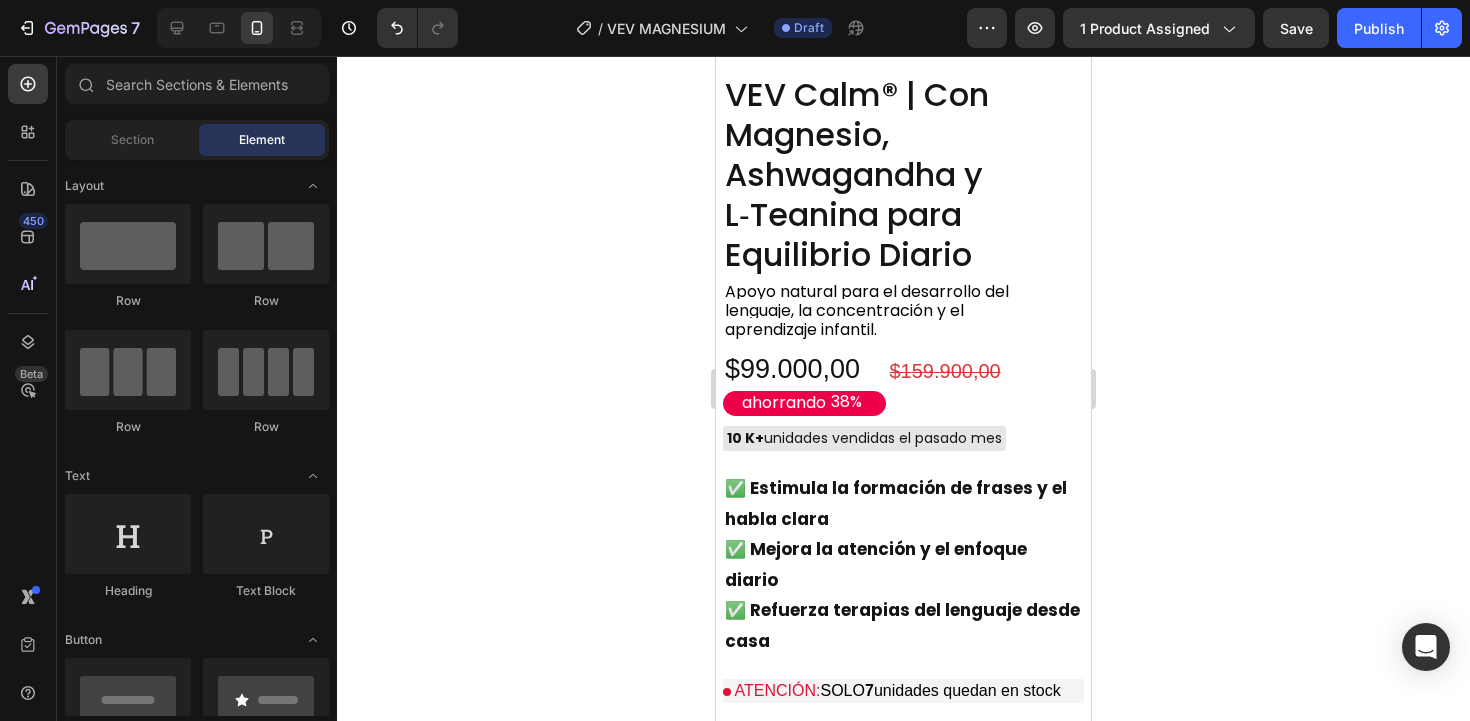 scroll, scrollTop: 555, scrollLeft: 0, axis: vertical 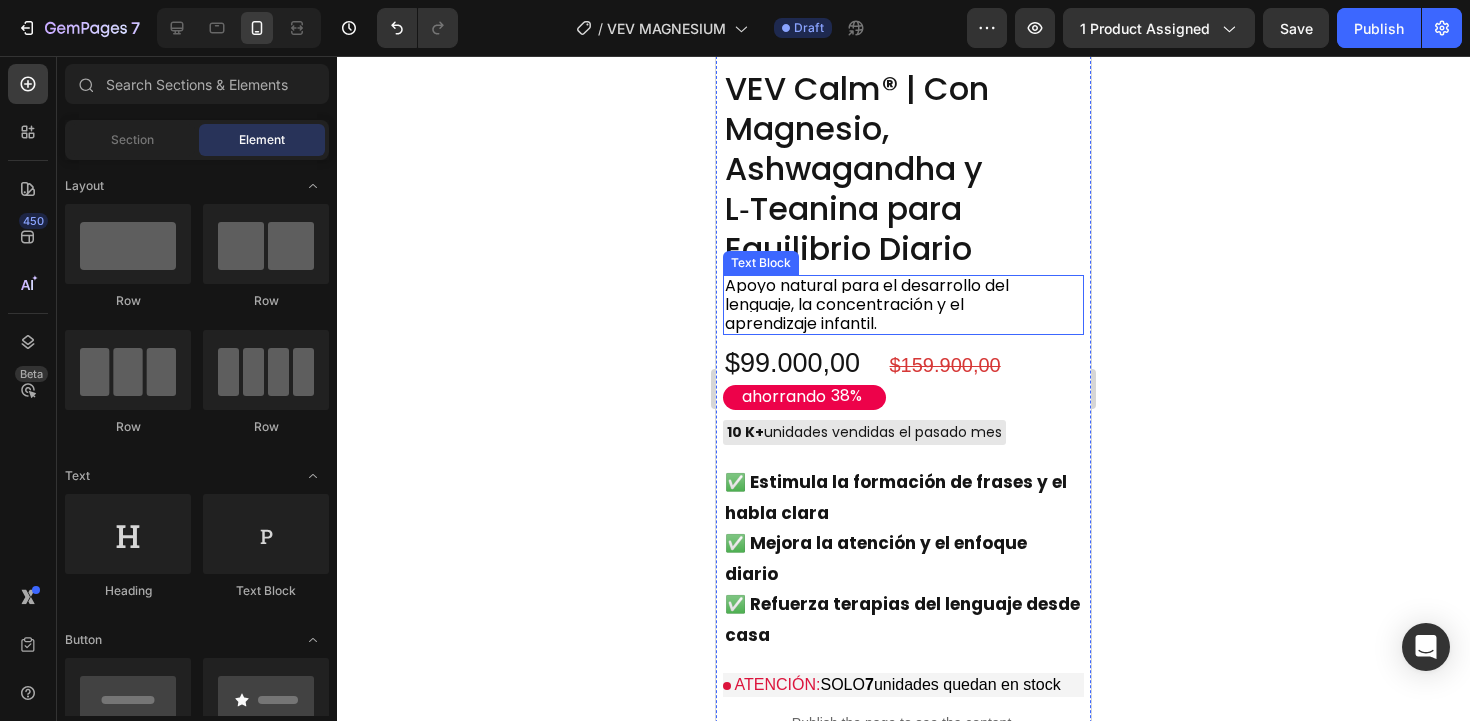 click on "Apoyo natural para el desarrollo del lenguaje, la concentración y el aprendizaje infantil." at bounding box center (867, 304) 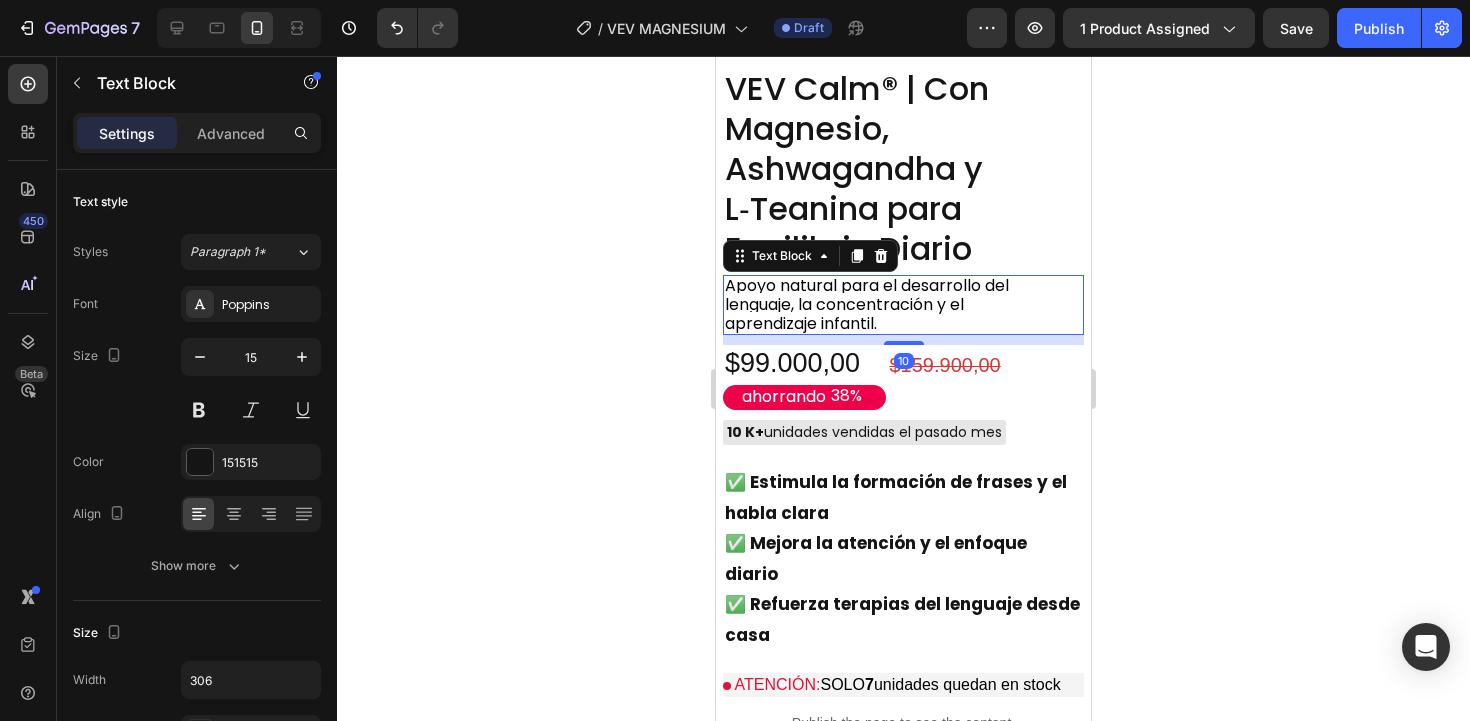 click on "Apoyo natural para el desarrollo del lenguaje, la concentración y el aprendizaje infantil." at bounding box center (867, 304) 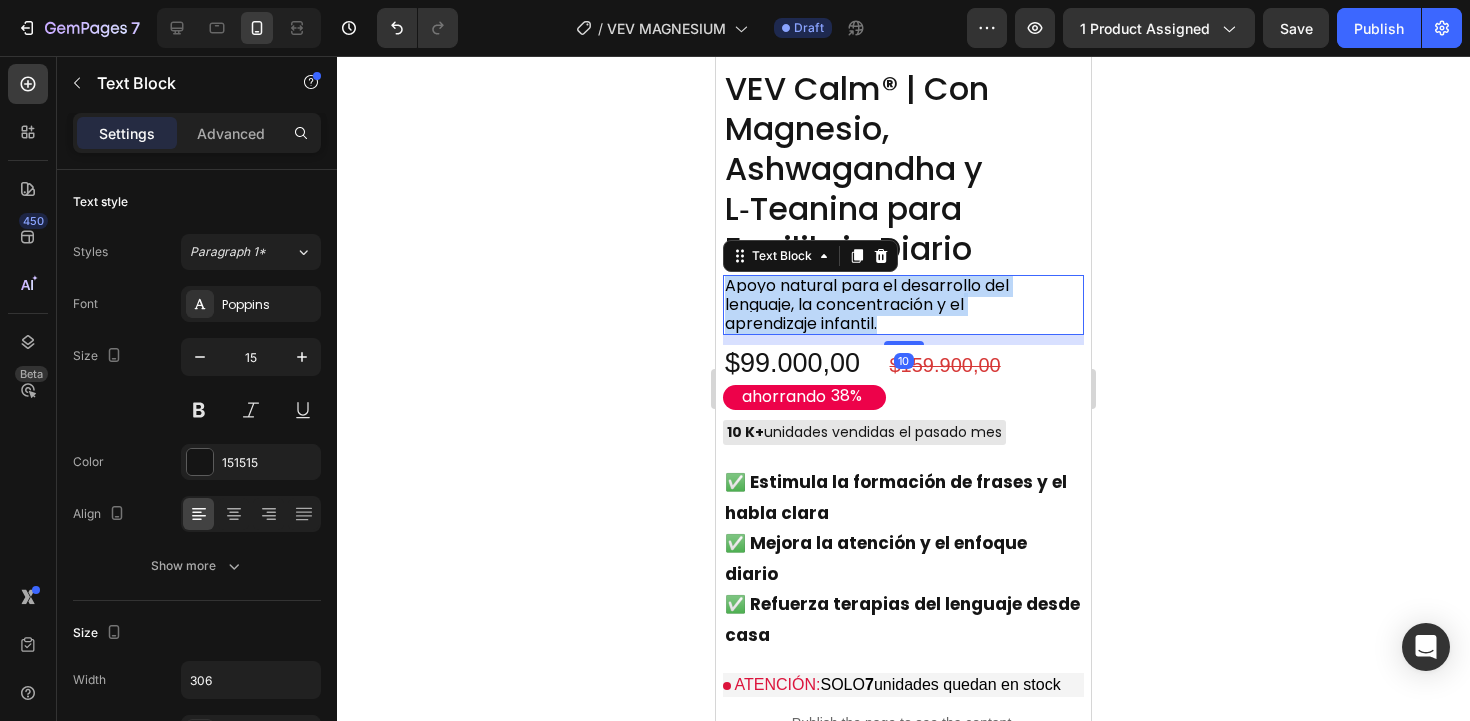 click on "Apoyo natural para el desarrollo del lenguaje, la concentración y el aprendizaje infantil." at bounding box center (867, 304) 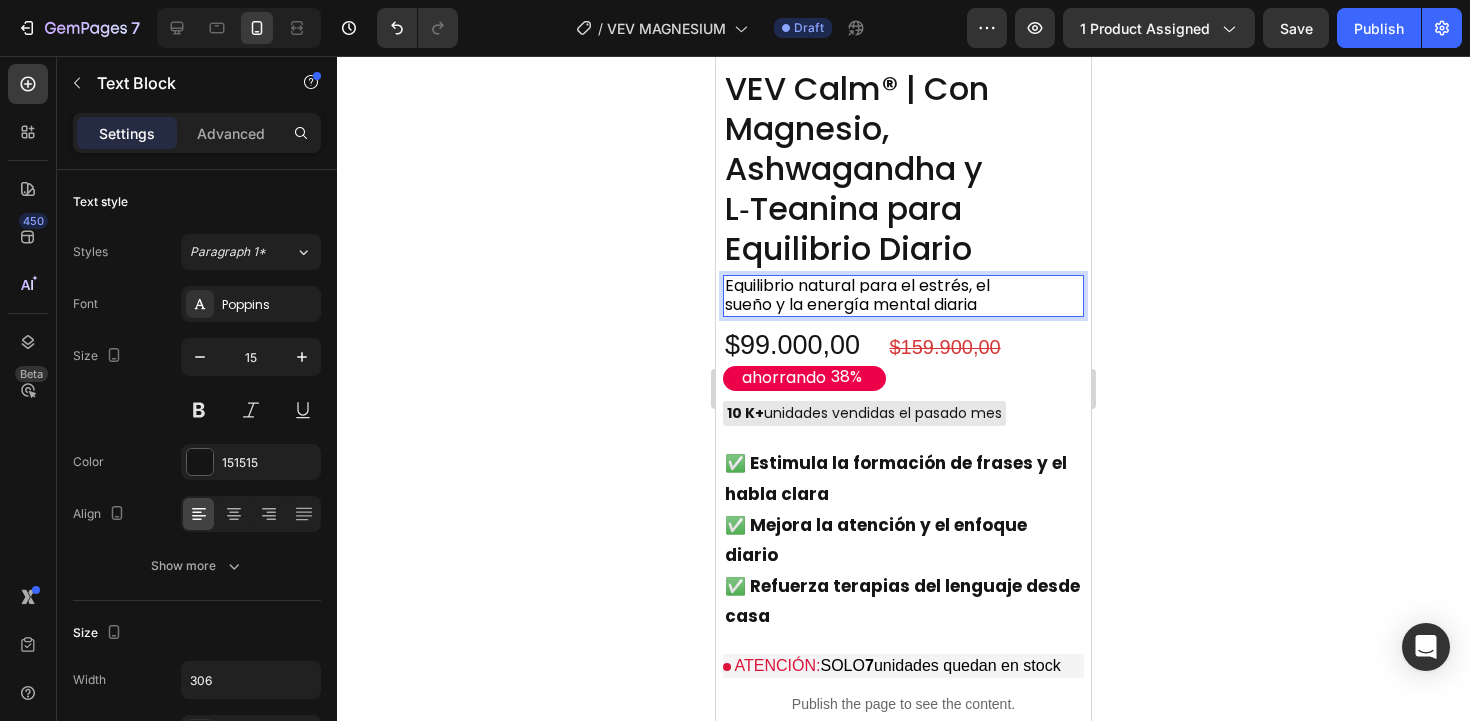 click on "Equilibrio natural para el estrés, el sueño y la energía mental diaria" at bounding box center (857, 295) 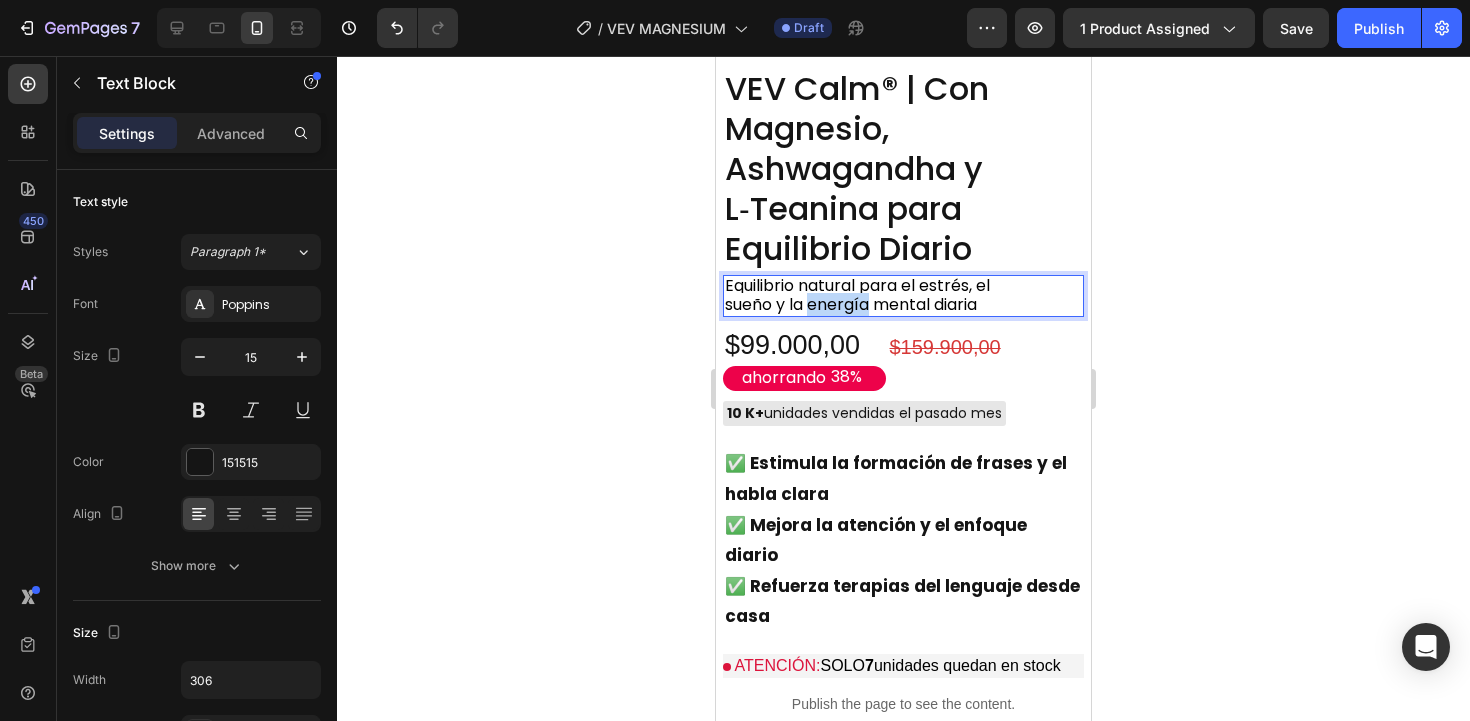 click on "Equilibrio natural para el estrés, el sueño y la energía mental diaria" at bounding box center [857, 295] 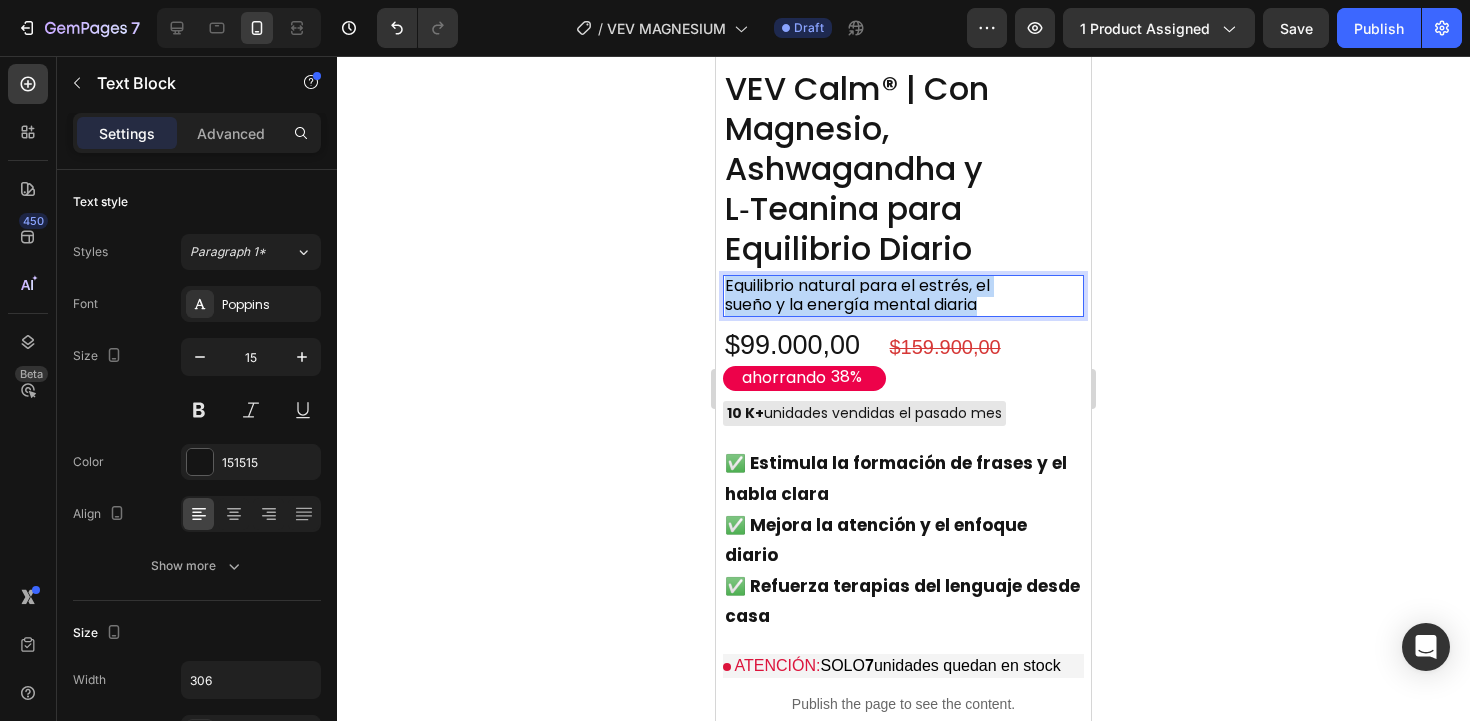 click on "Equilibrio natural para el estrés, el sueño y la energía mental diaria" at bounding box center (857, 295) 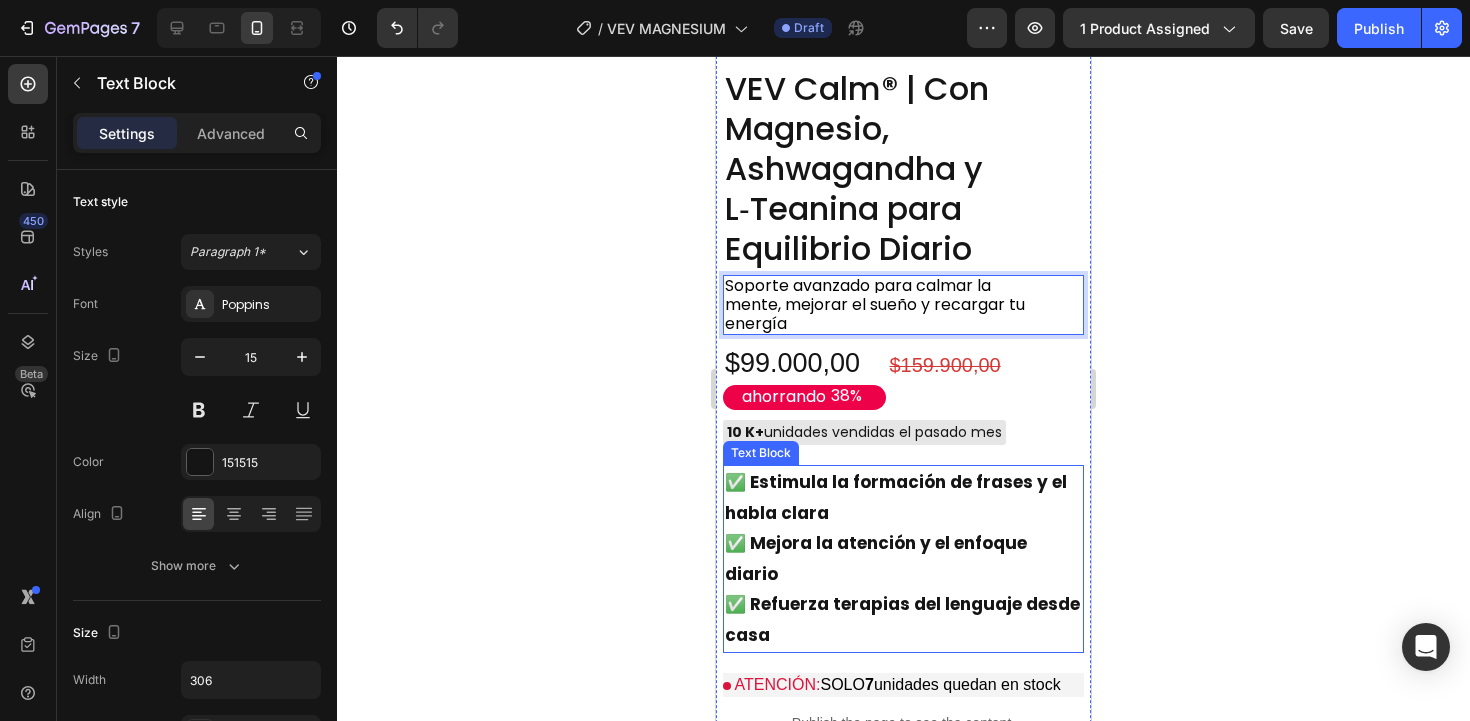 click on "✅ Estimula la formación de frases y el habla clara ✅ Mejora la atención y el enfoque diario ✅ Refuerza terapias del lenguaje desde casa" at bounding box center [903, 559] 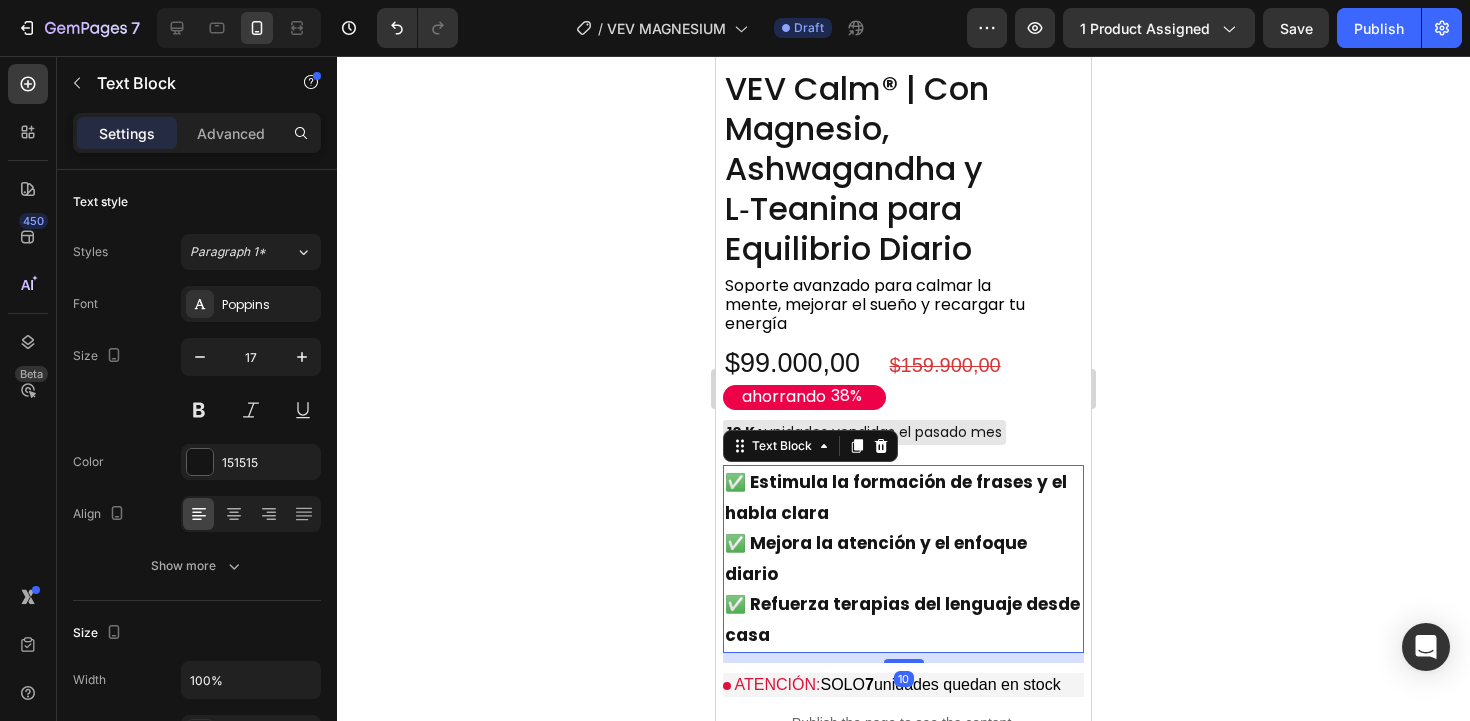 click on "✅ Estimula la formación de frases y el habla clara ✅ Mejora la atención y el enfoque diario ✅ Refuerza terapias del lenguaje desde casa" at bounding box center (903, 559) 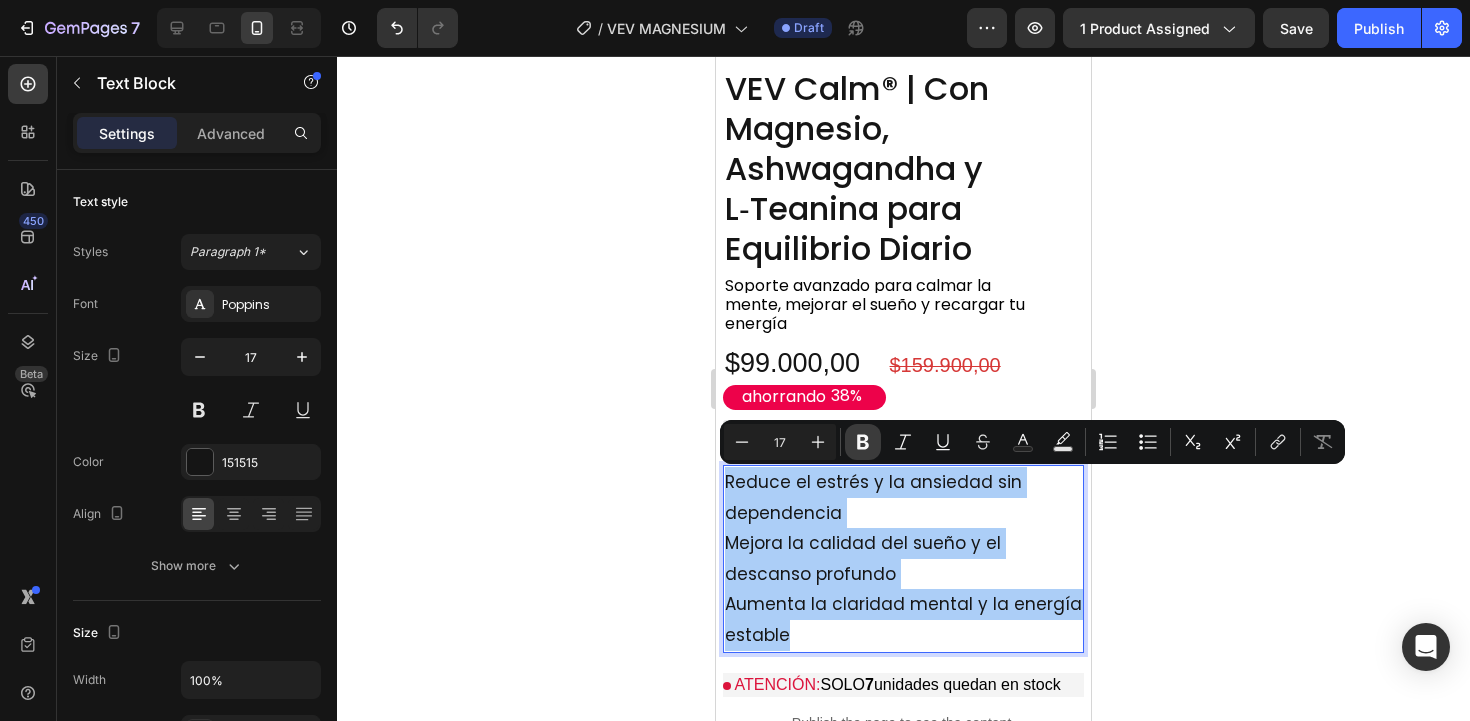 click on "Bold" at bounding box center [863, 442] 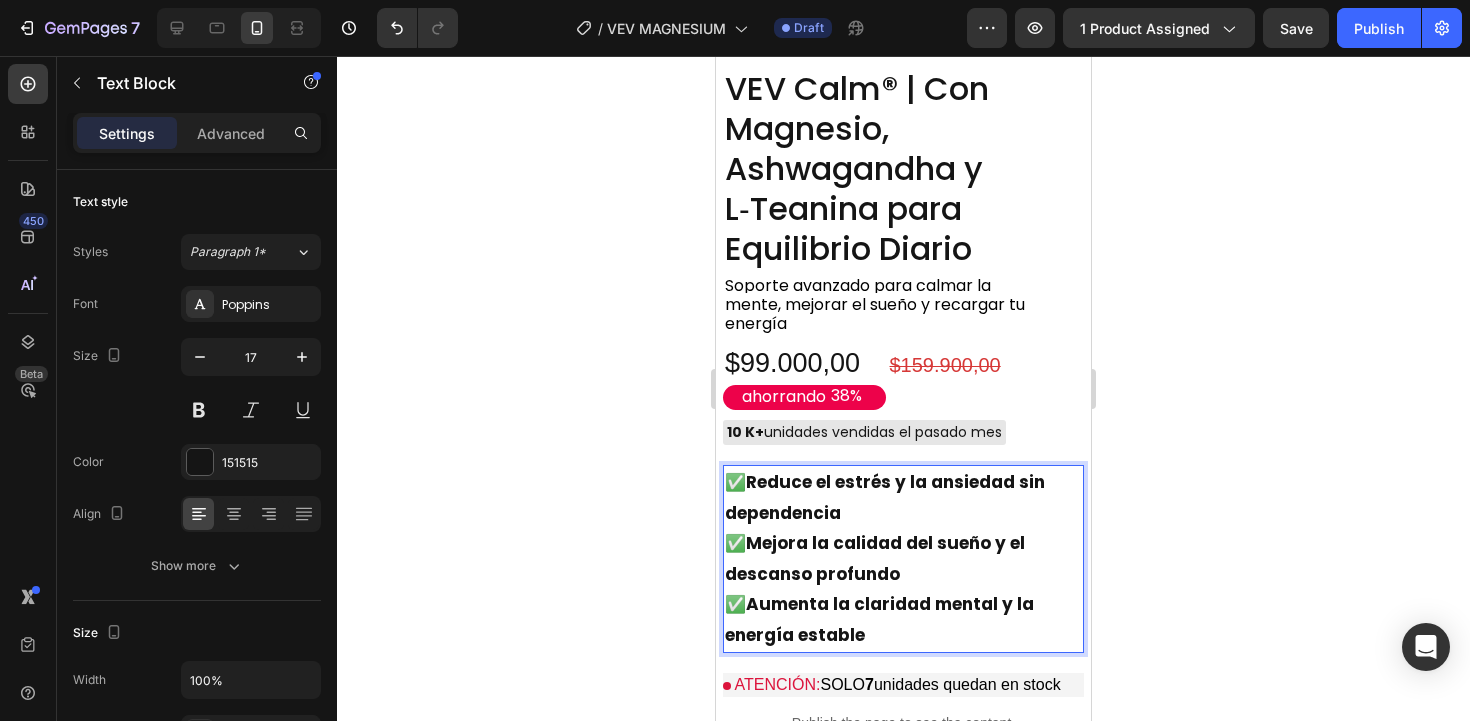 click 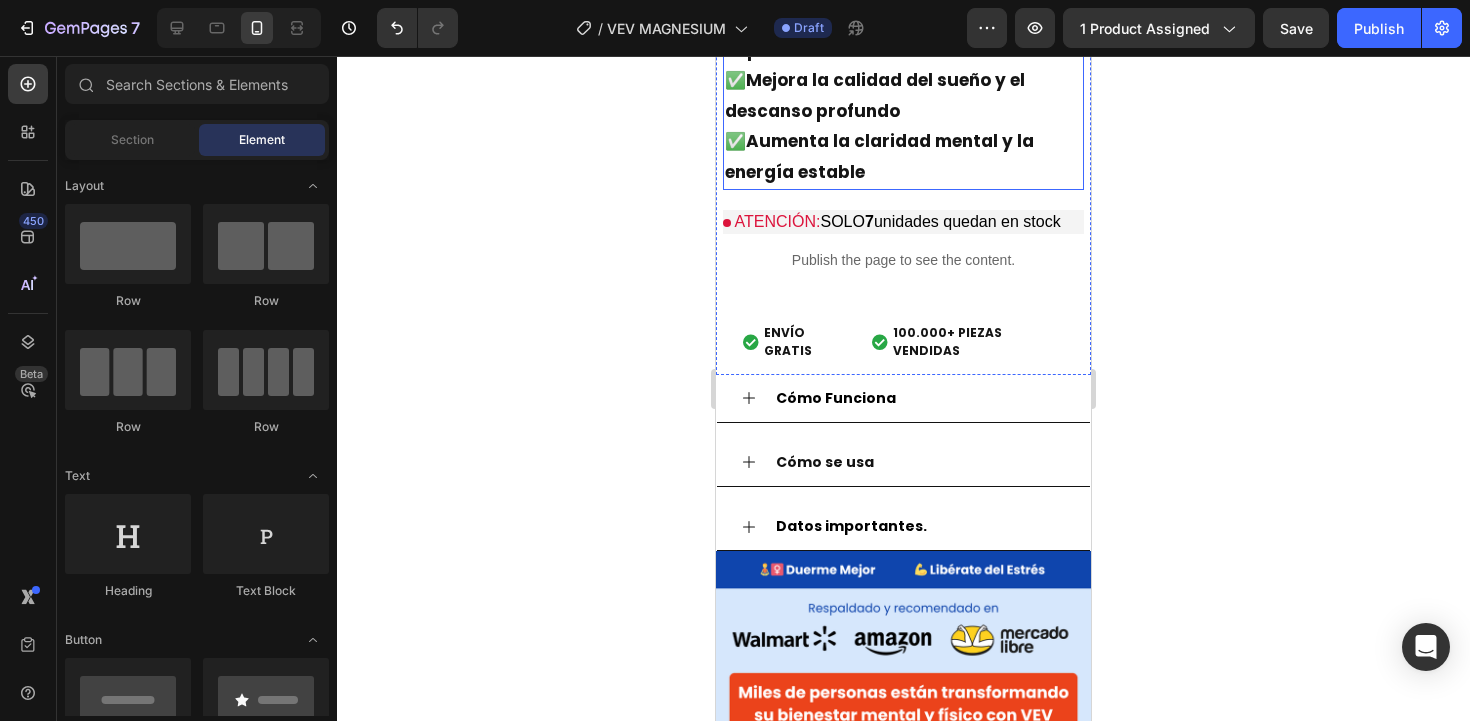 scroll, scrollTop: 1035, scrollLeft: 0, axis: vertical 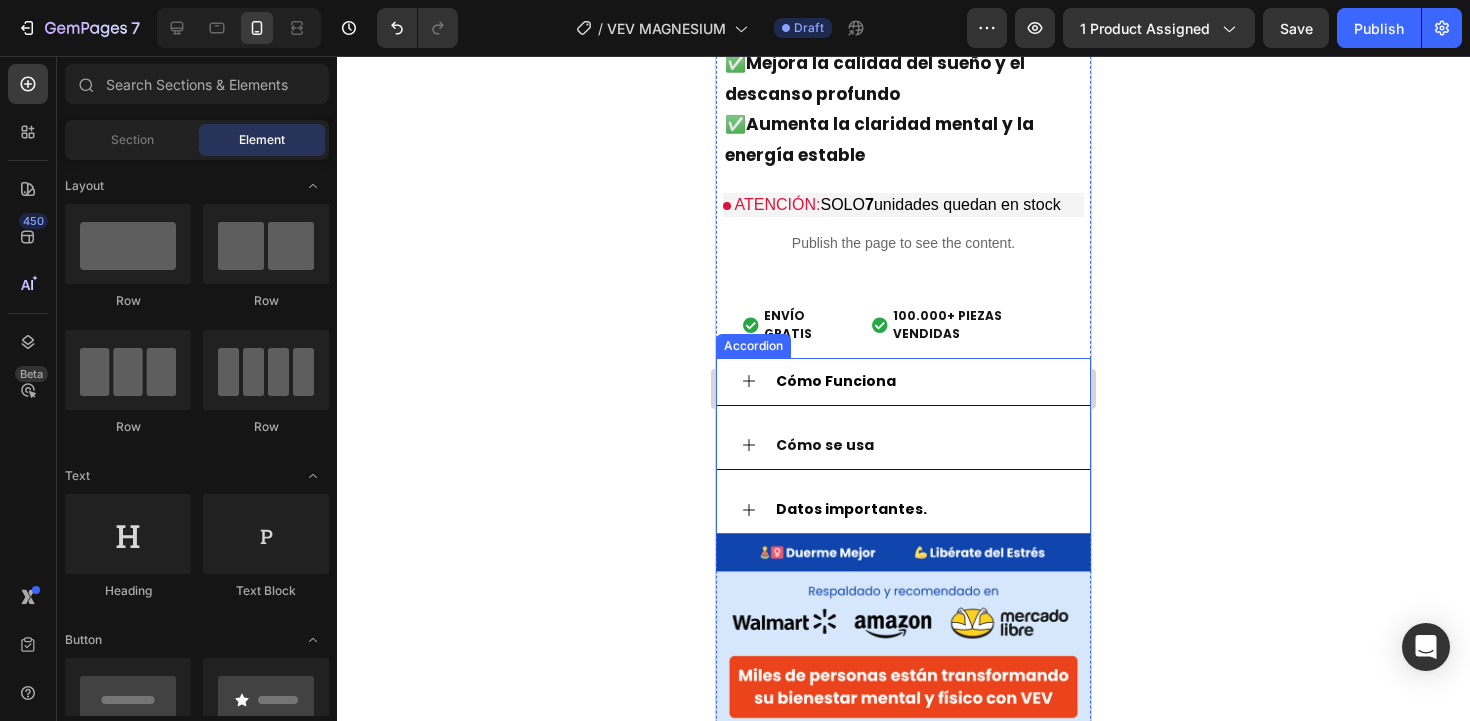 click on "Datos importantes." at bounding box center [903, 510] 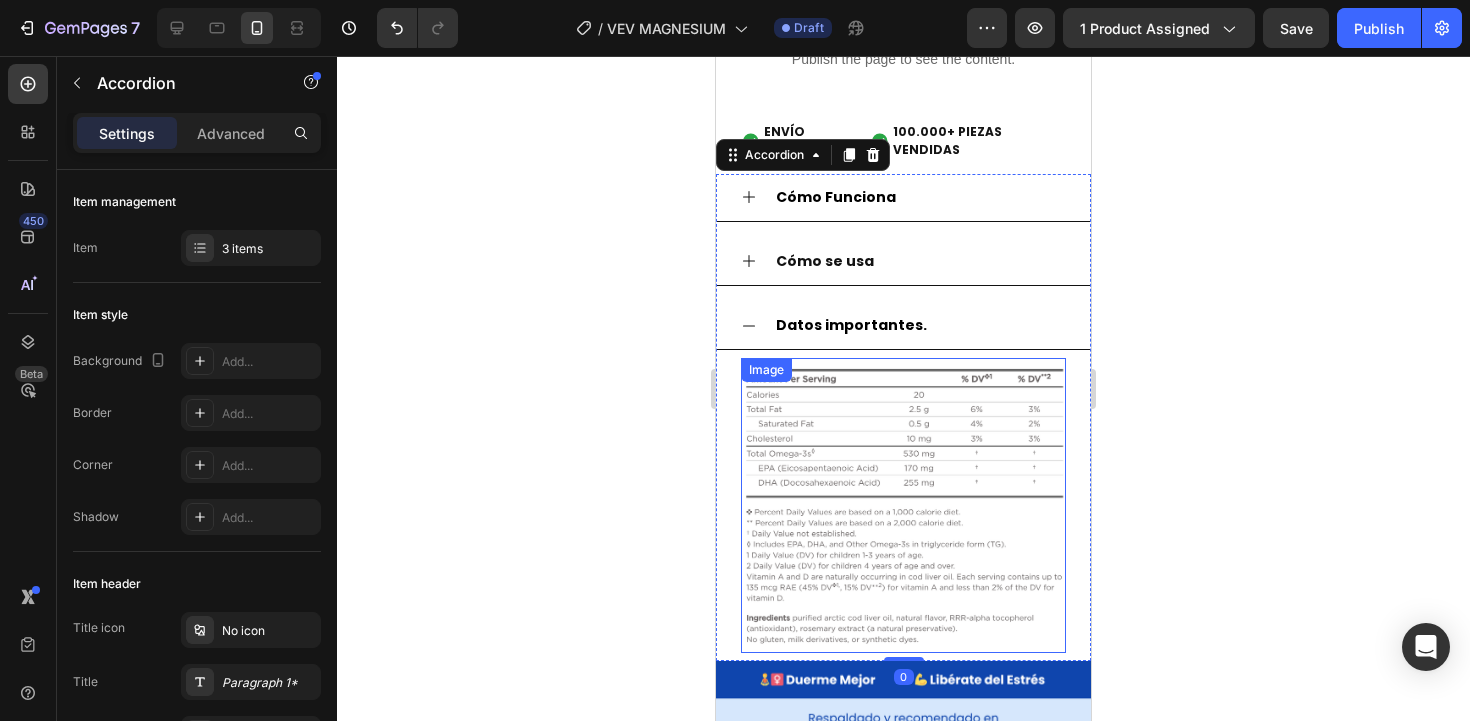 scroll, scrollTop: 1224, scrollLeft: 0, axis: vertical 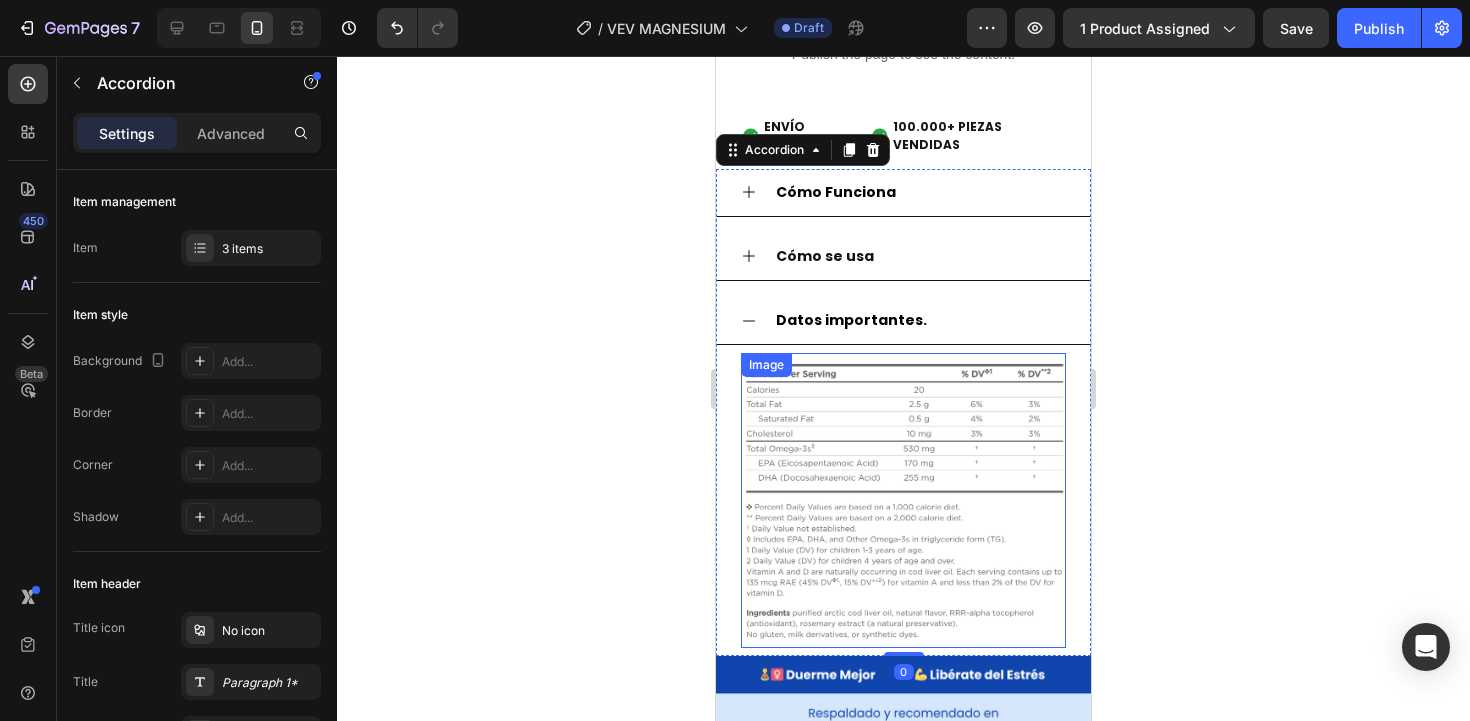 click at bounding box center (903, 500) 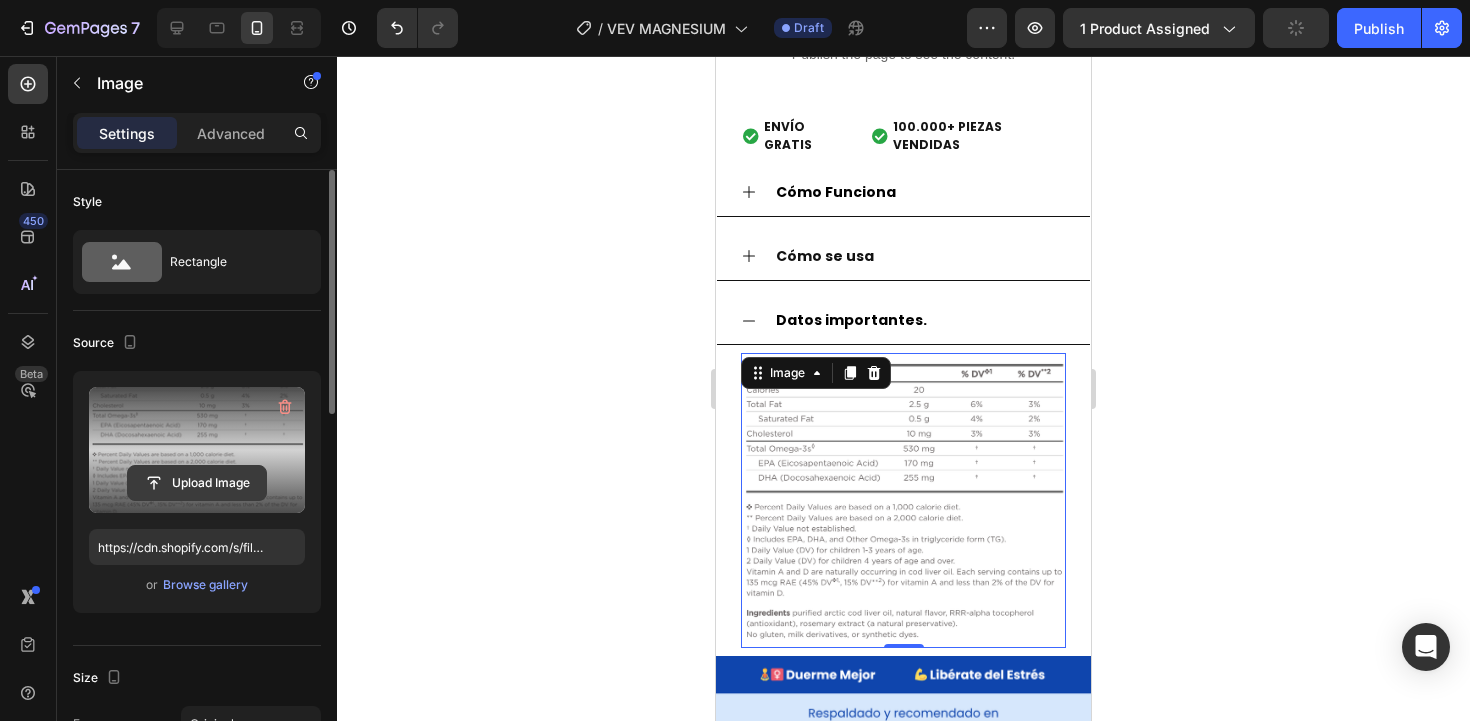 click 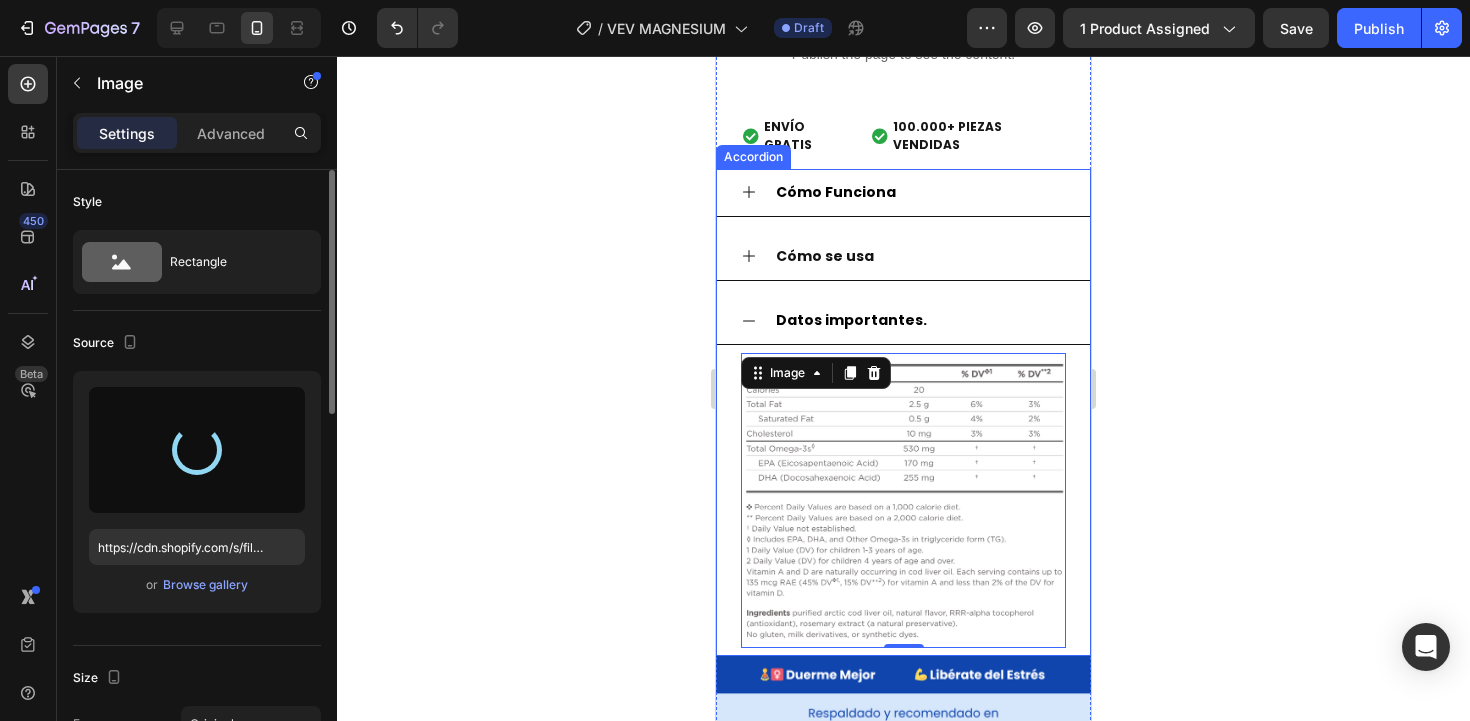 type on "https://cdn.shopify.com/s/files/1/0686/2933/2203/files/gempages_529775315799507888-54cec325-2c55-4200-805c-352bf62bb785.jpg" 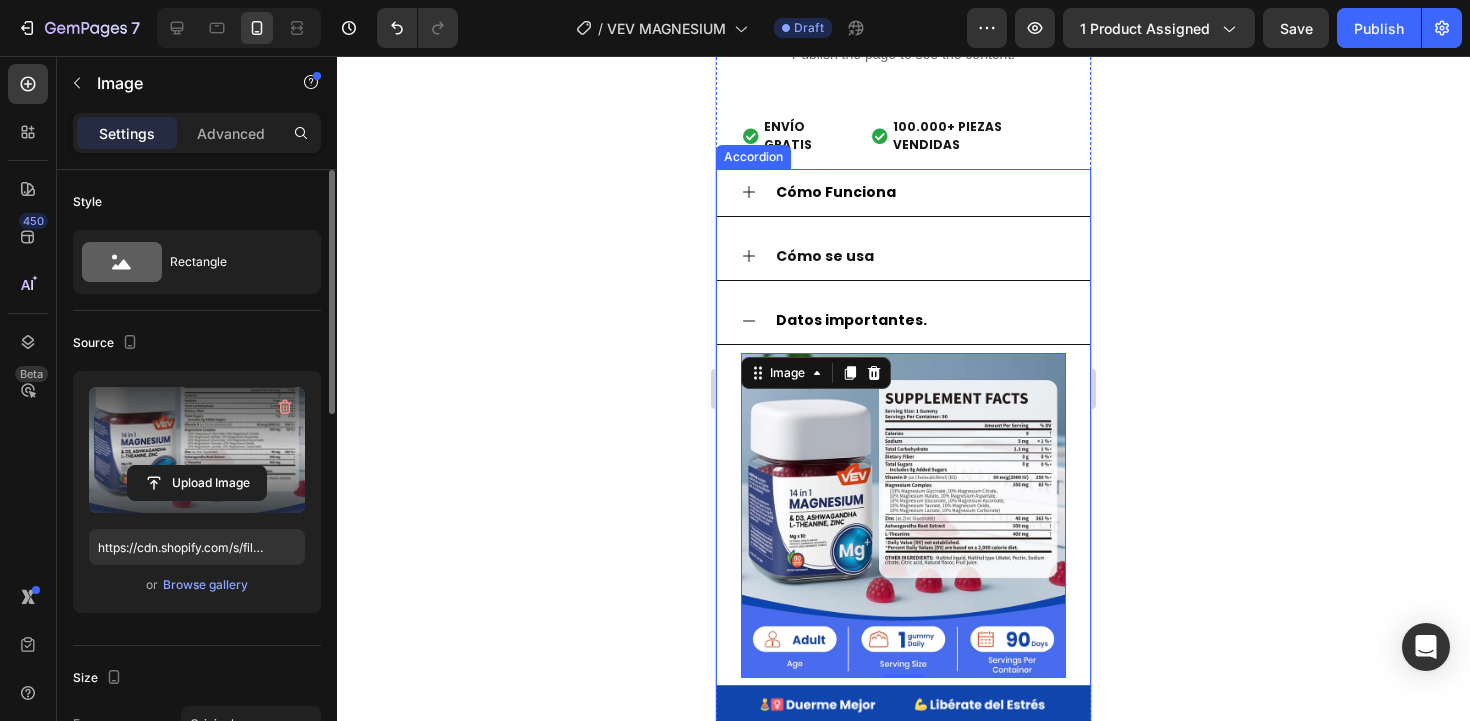 click 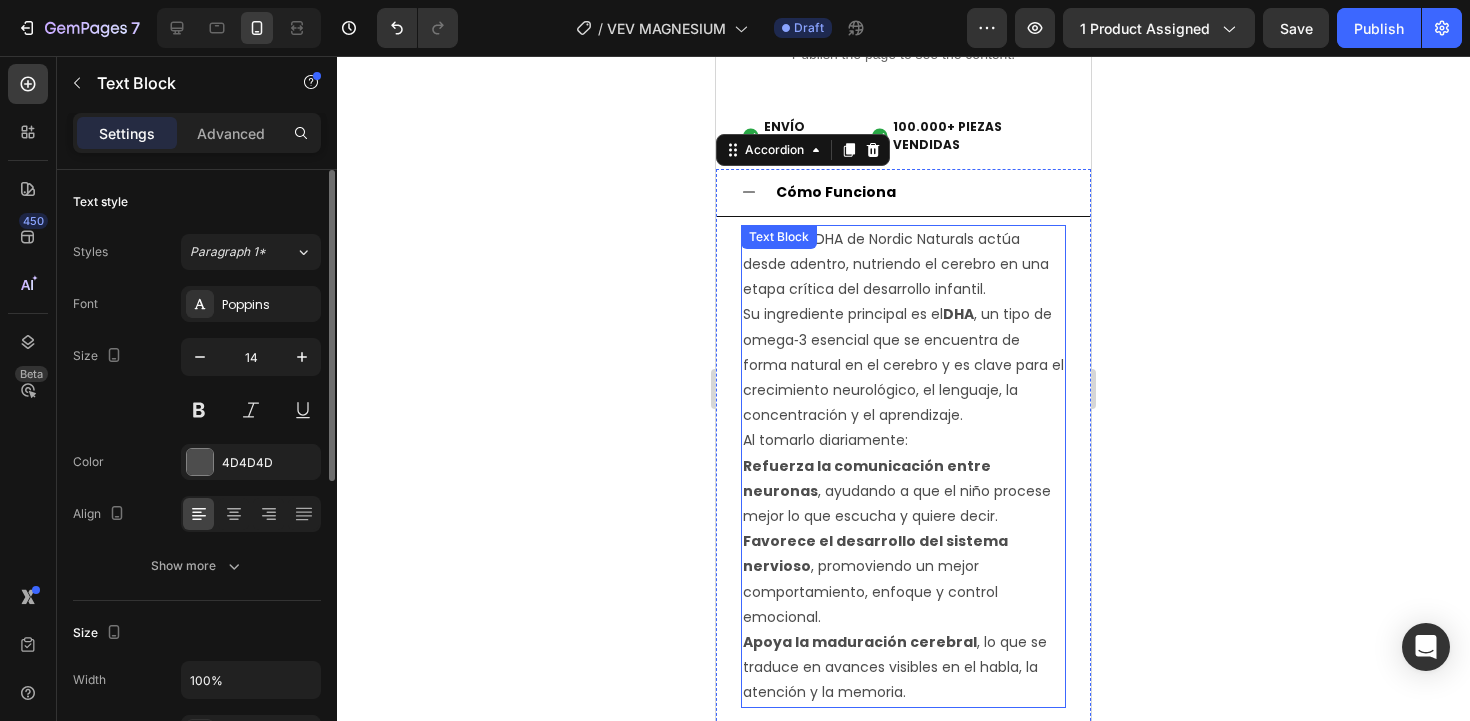 click on "Children’s DHA de Nordic Naturals actúa desde adentro, nutriendo el cerebro en una etapa crítica del desarrollo infantil. Su ingrediente principal es el DHA , un tipo de omega‑3 esencial que se encuentra de forma natural en el cerebro y es clave para el crecimiento neurológico, el lenguaje, la concentración y el aprendizaje." at bounding box center (903, 328) 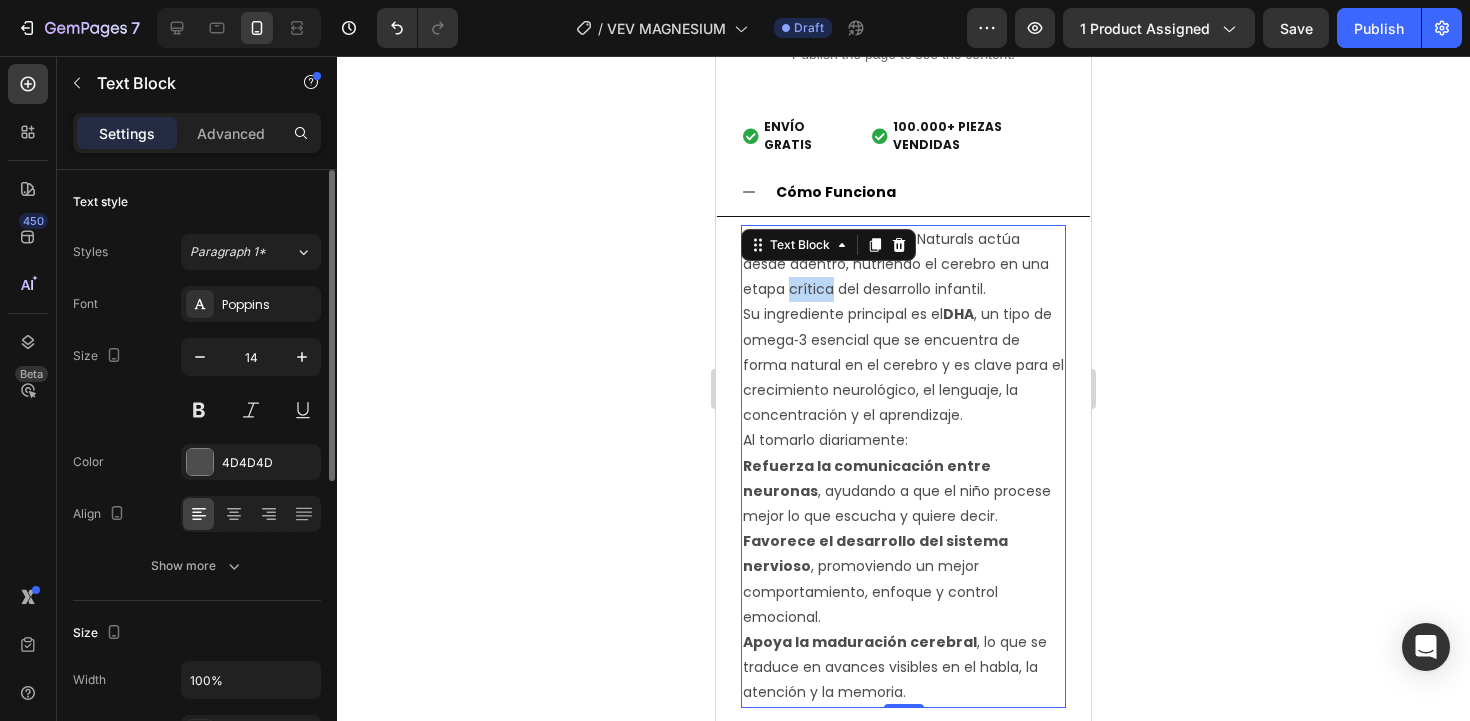 click on "Children’s DHA de Nordic Naturals actúa desde adentro, nutriendo el cerebro en una etapa crítica del desarrollo infantil. Su ingrediente principal es el DHA , un tipo de omega‑3 esencial que se encuentra de forma natural en el cerebro y es clave para el crecimiento neurológico, el lenguaje, la concentración y el aprendizaje." at bounding box center [903, 328] 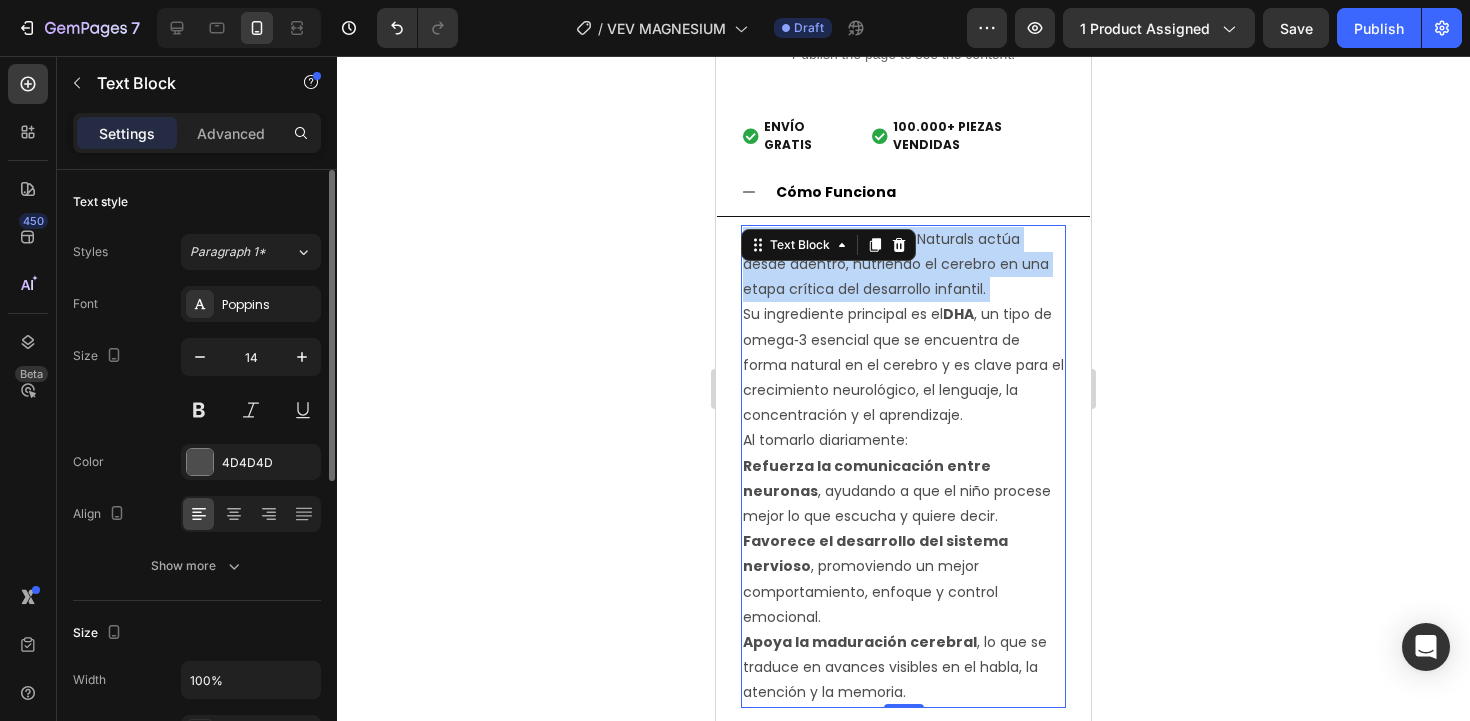 click on "Children’s DHA de Nordic Naturals actúa desde adentro, nutriendo el cerebro en una etapa crítica del desarrollo infantil. Su ingrediente principal es el DHA , un tipo de omega‑3 esencial que se encuentra de forma natural en el cerebro y es clave para el crecimiento neurológico, el lenguaje, la concentración y el aprendizaje." at bounding box center (903, 328) 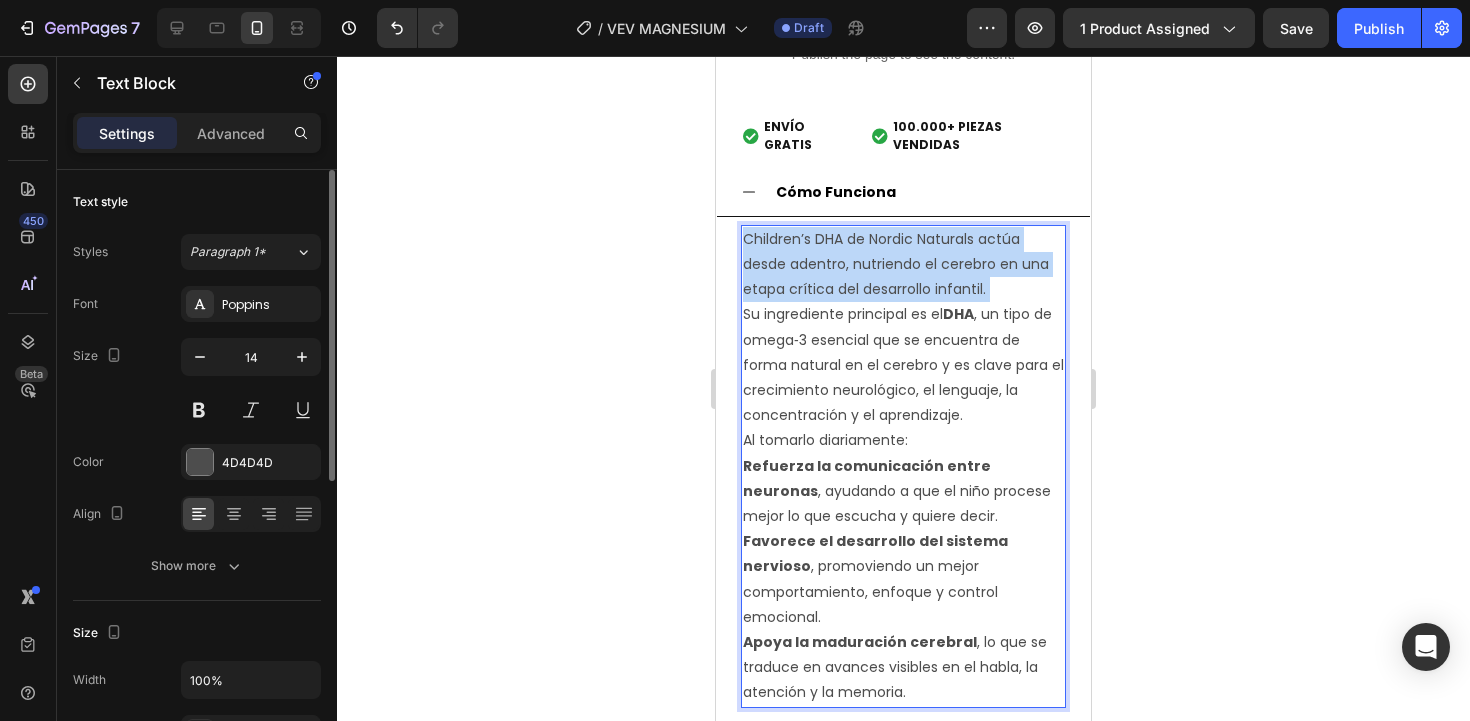 click on "Children’s DHA de Nordic Naturals actúa desde adentro, nutriendo el cerebro en una etapa crítica del desarrollo infantil. Su ingrediente principal es el DHA , un tipo de omega‑3 esencial que se encuentra de forma natural en el cerebro y es clave para el crecimiento neurológico, el lenguaje, la concentración y el aprendizaje." at bounding box center [903, 328] 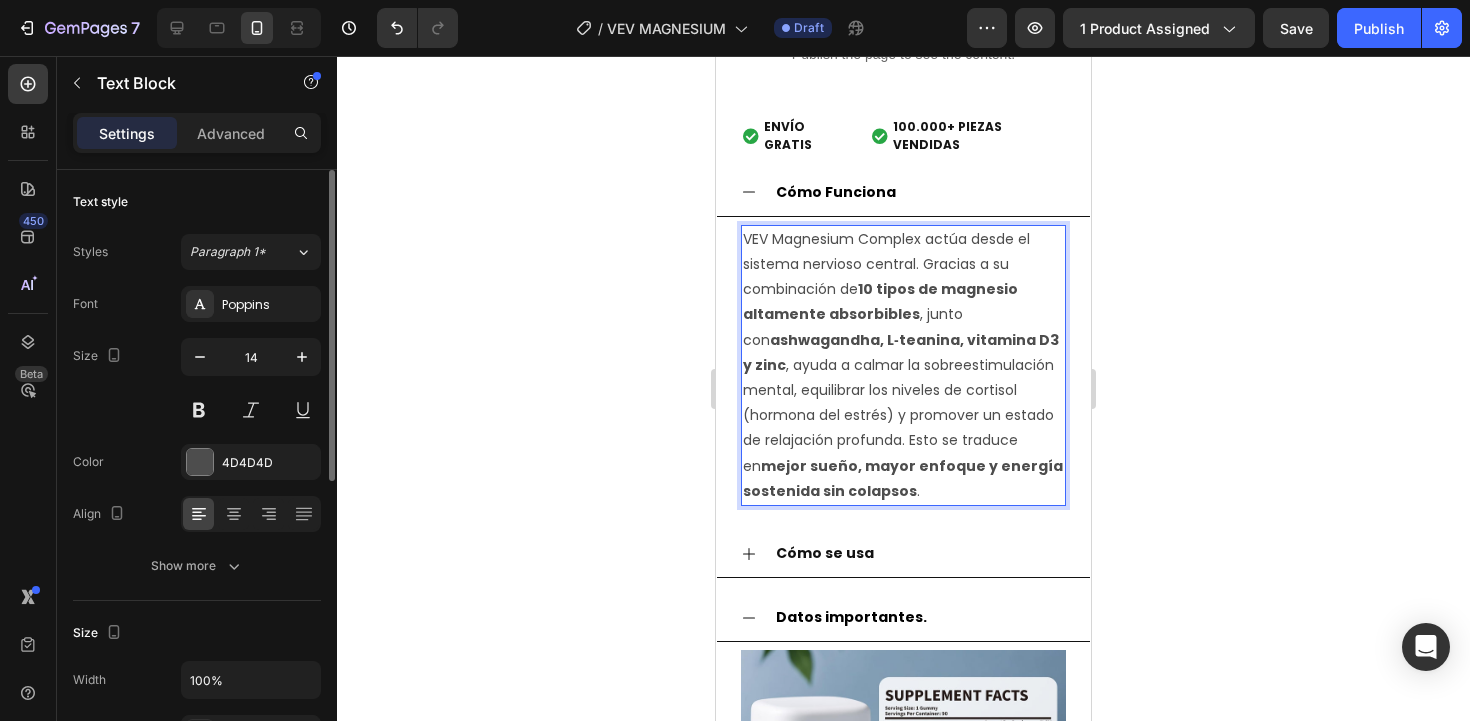 click on "VEV Magnesium Complex actúa desde el sistema nervioso central. Gracias a su combinación de 10 tipos de magnesio altamente absorbibles , junto con ashwagandha, L‑teanina, vitamina D3 y zinc , ayuda a calmar la sobreestimulación mental, equilibrar los niveles de cortisol (hormona del estrés) y promover un estado de relajación profunda. Esto se traduce en mejor sueño, mayor enfoque y energía sostenida sin colapsos ." at bounding box center [903, 365] 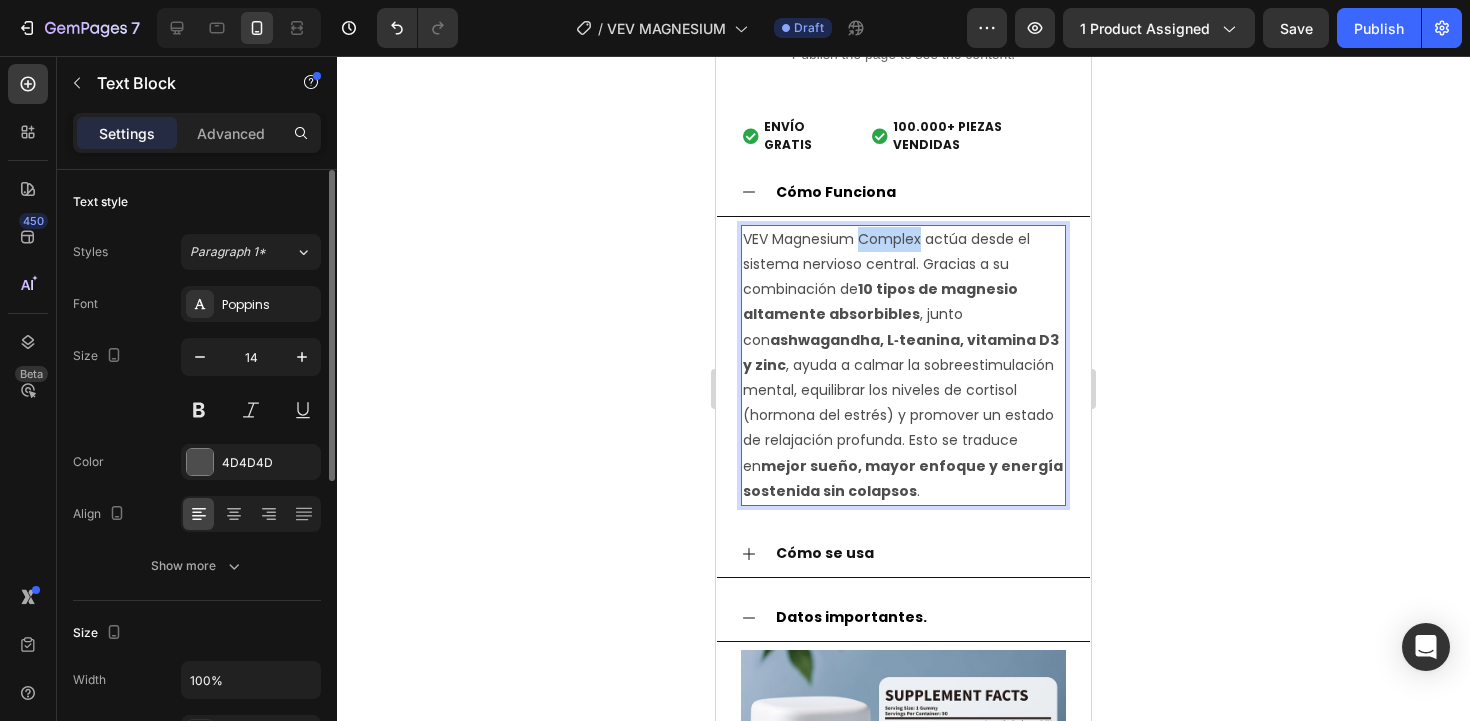 click on "VEV Magnesium Complex actúa desde el sistema nervioso central. Gracias a su combinación de 10 tipos de magnesio altamente absorbibles , junto con ashwagandha, L‑teanina, vitamina D3 y zinc , ayuda a calmar la sobreestimulación mental, equilibrar los niveles de cortisol (hormona del estrés) y promover un estado de relajación profunda. Esto se traduce en mejor sueño, mayor enfoque y energía sostenida sin colapsos ." at bounding box center [903, 365] 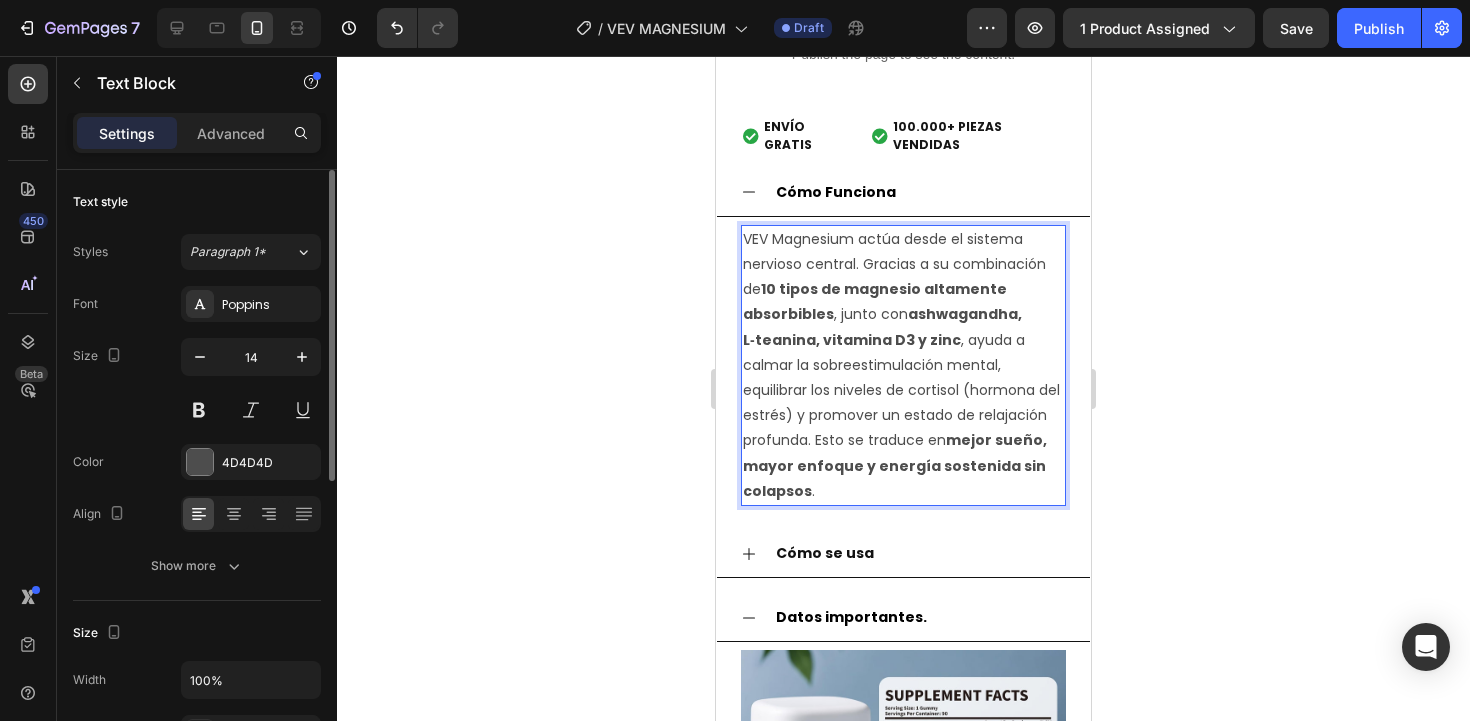 click 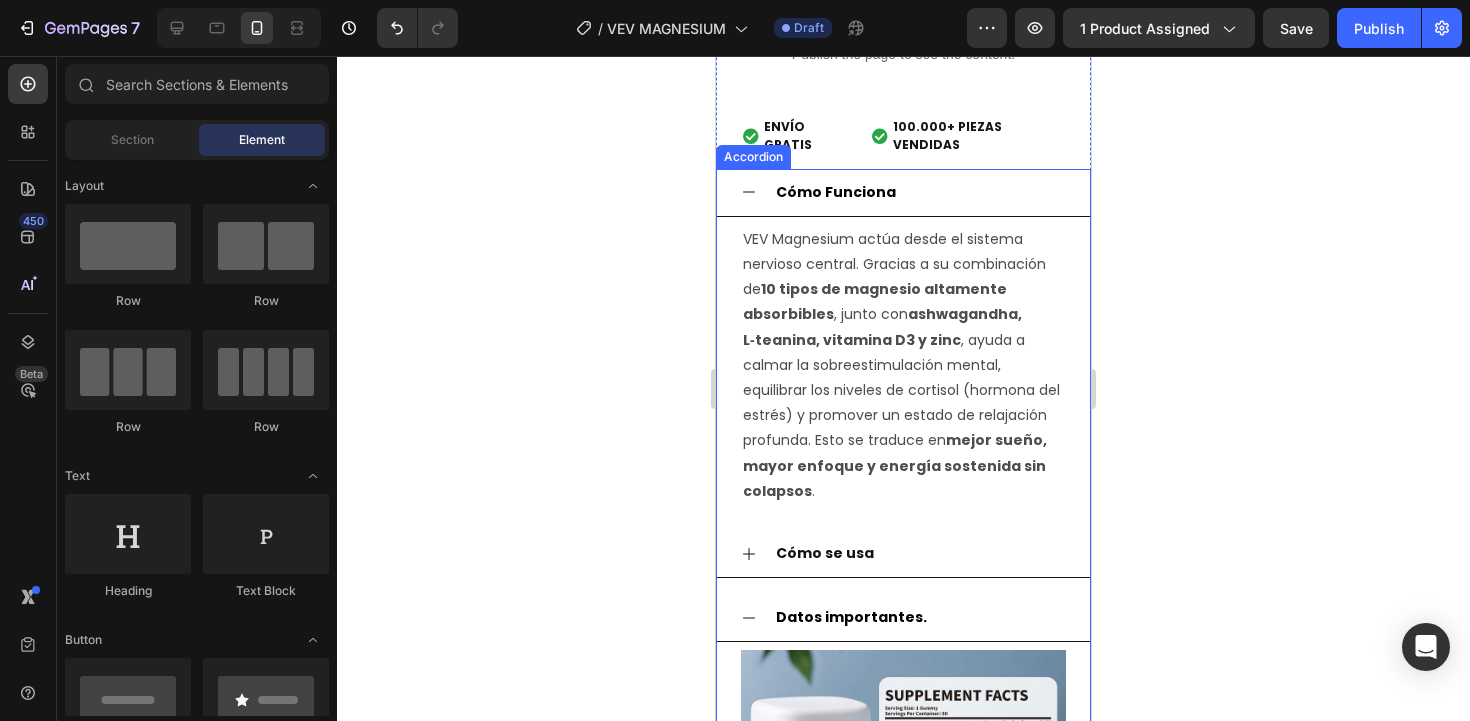 click 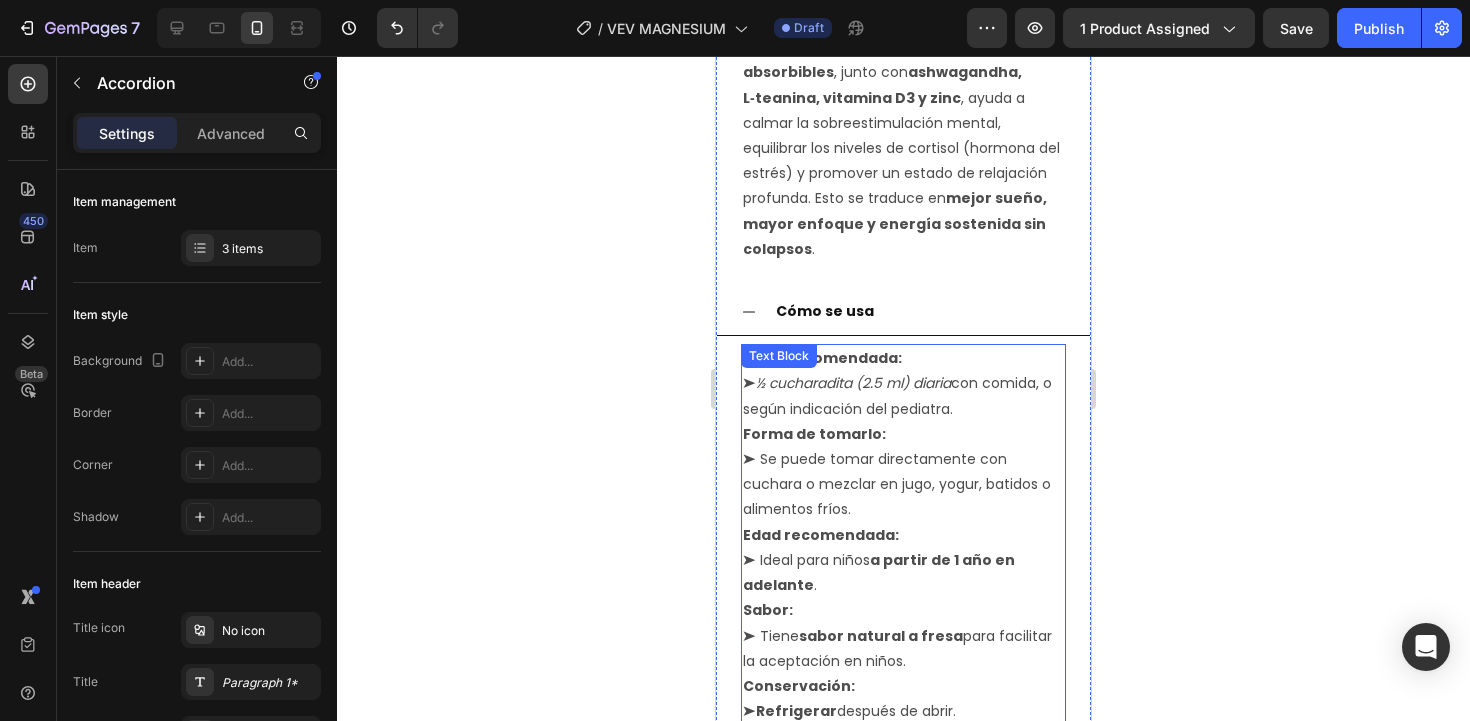 scroll, scrollTop: 1471, scrollLeft: 0, axis: vertical 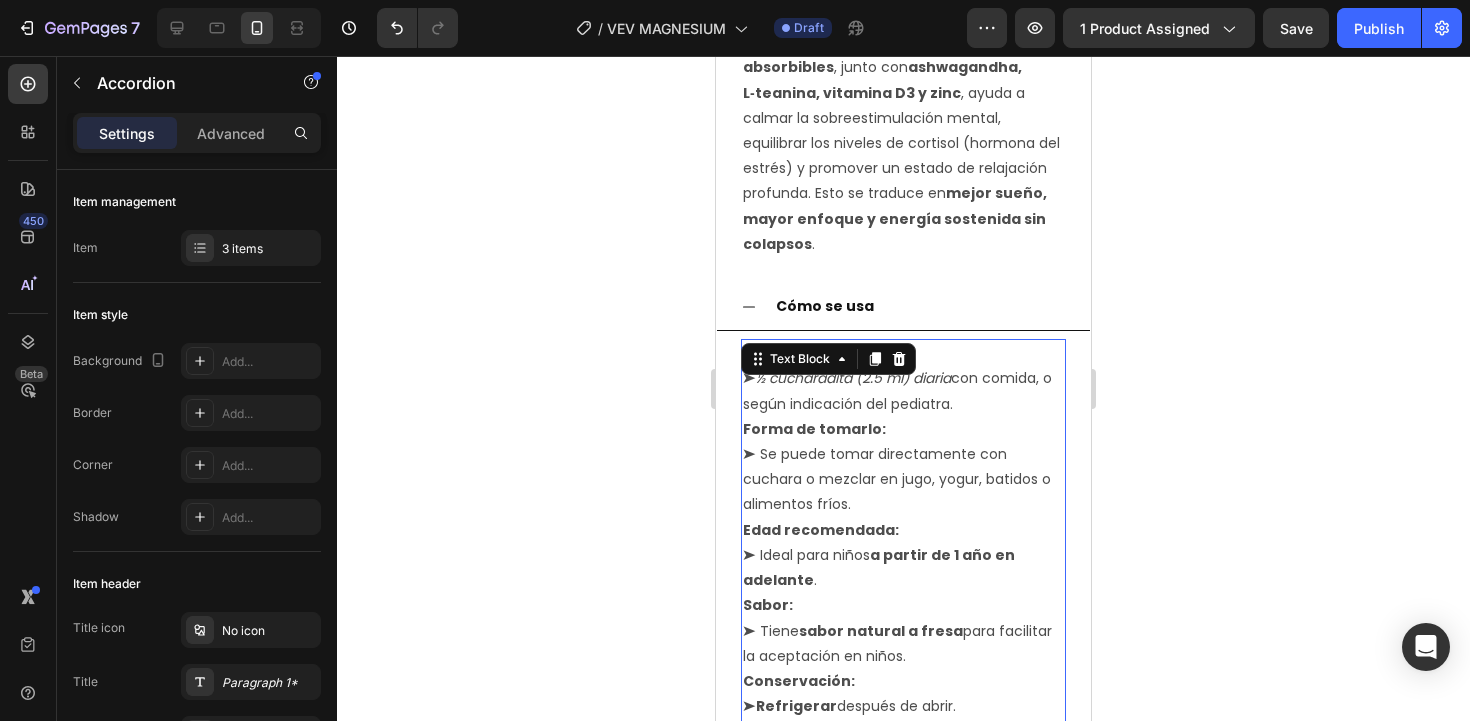 click on "Edad recomendada:" at bounding box center [821, 530] 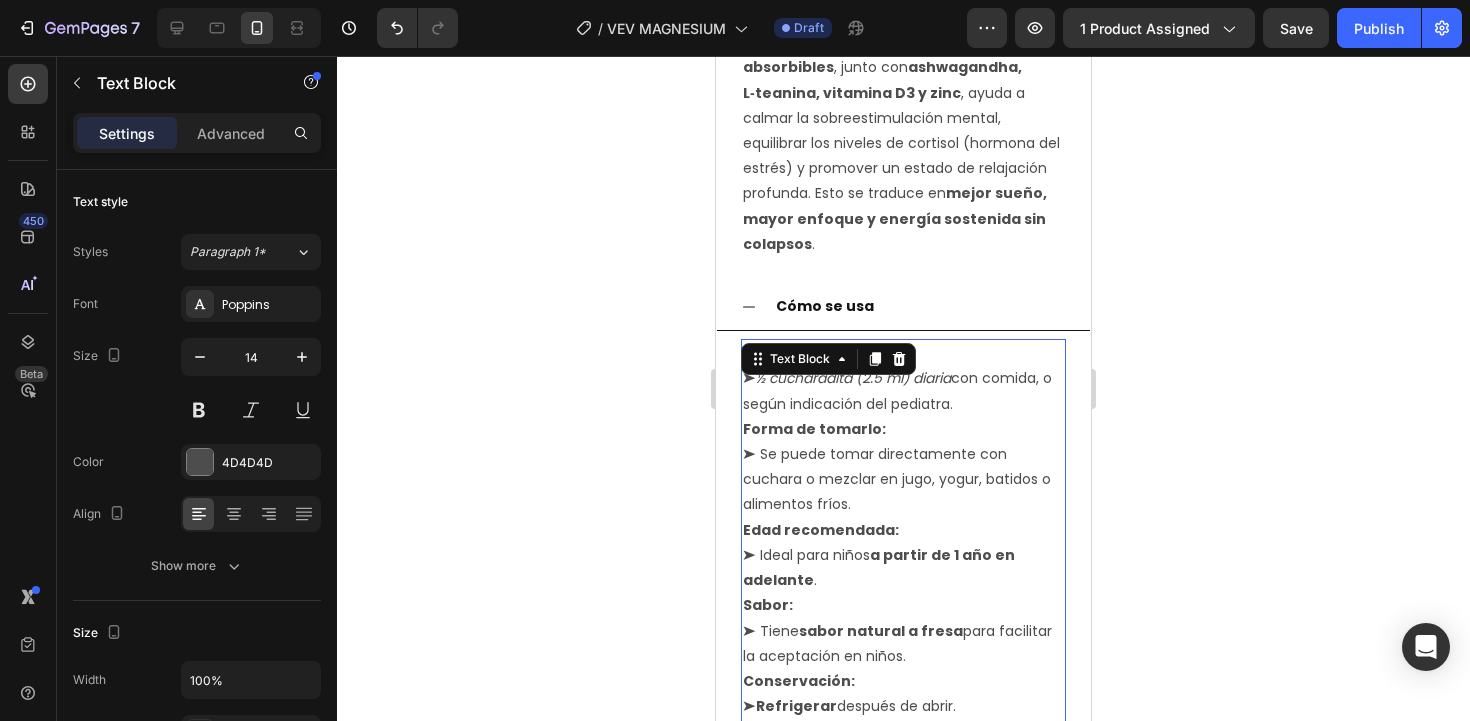 click on "Edad recomendada:" at bounding box center (821, 530) 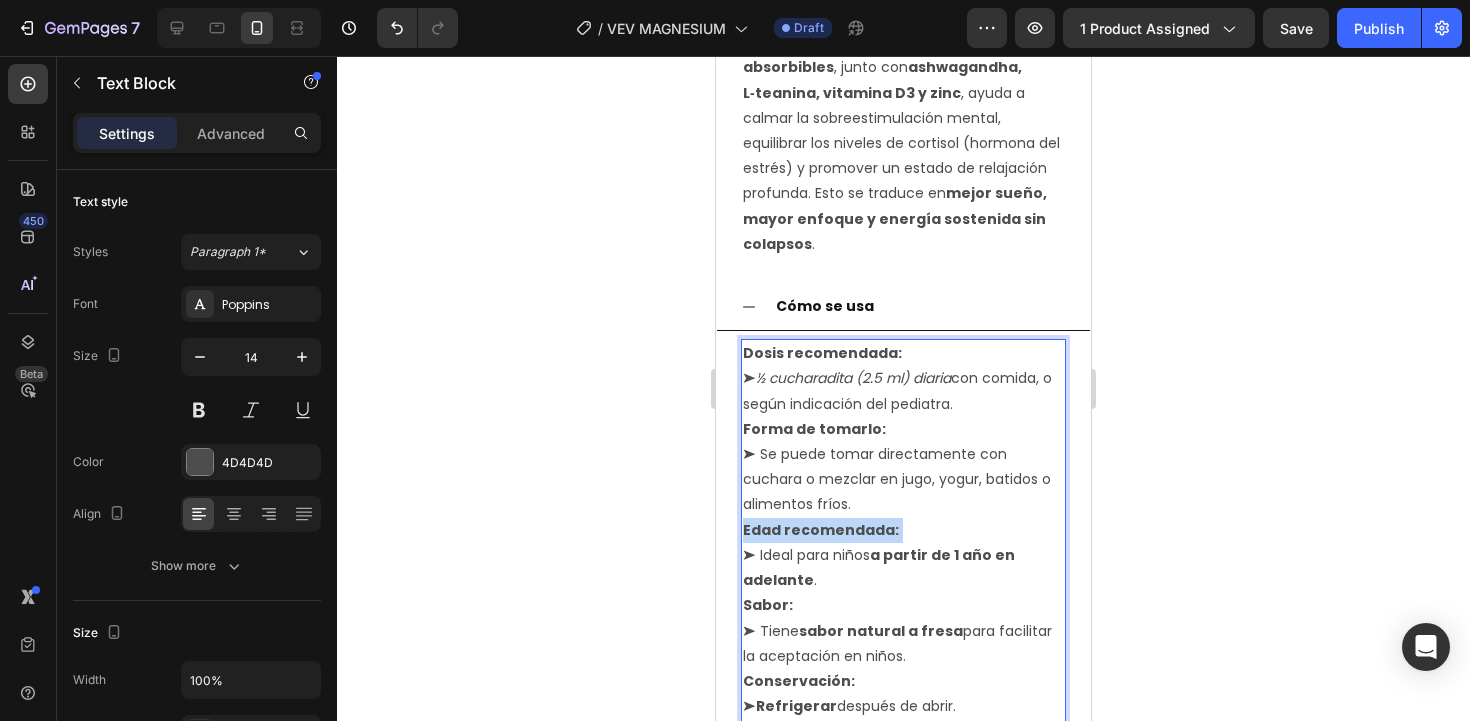 click on "Edad recomendada:" at bounding box center (821, 530) 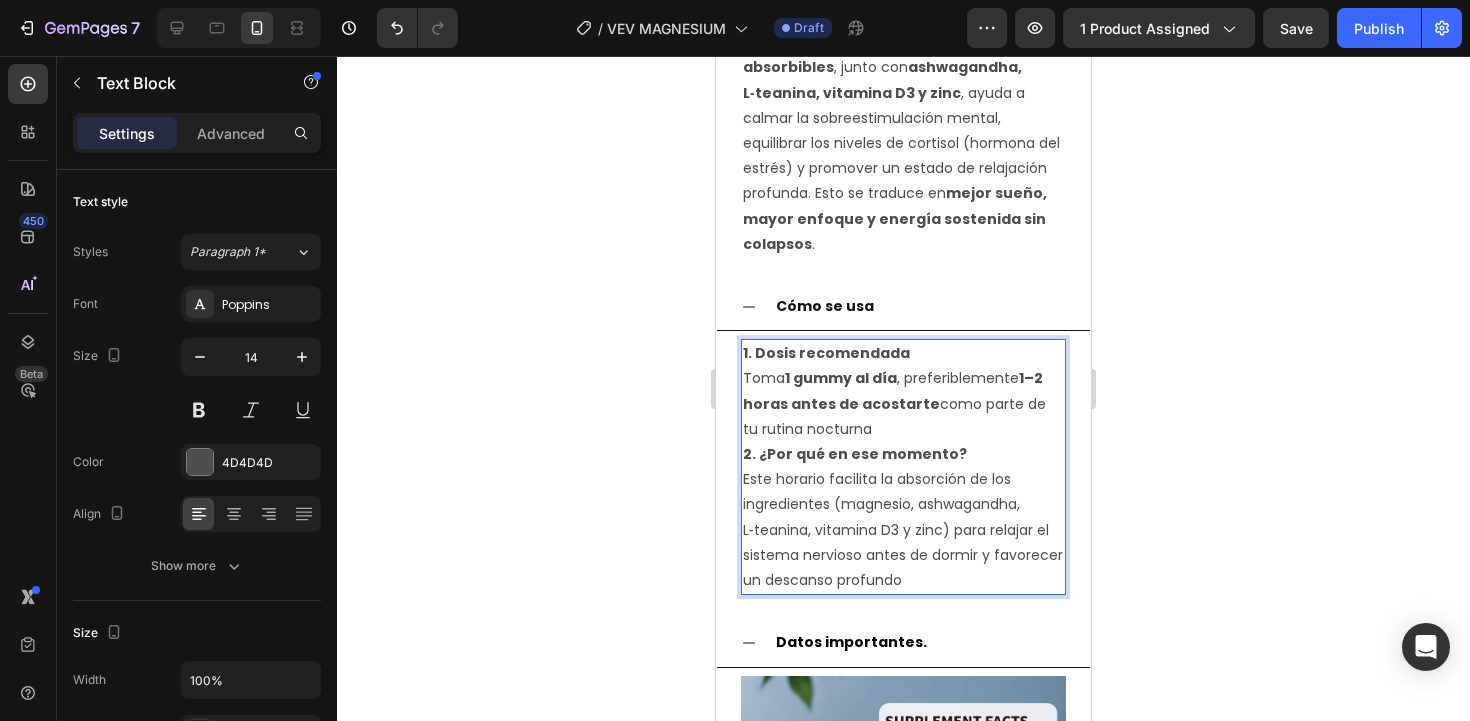 click 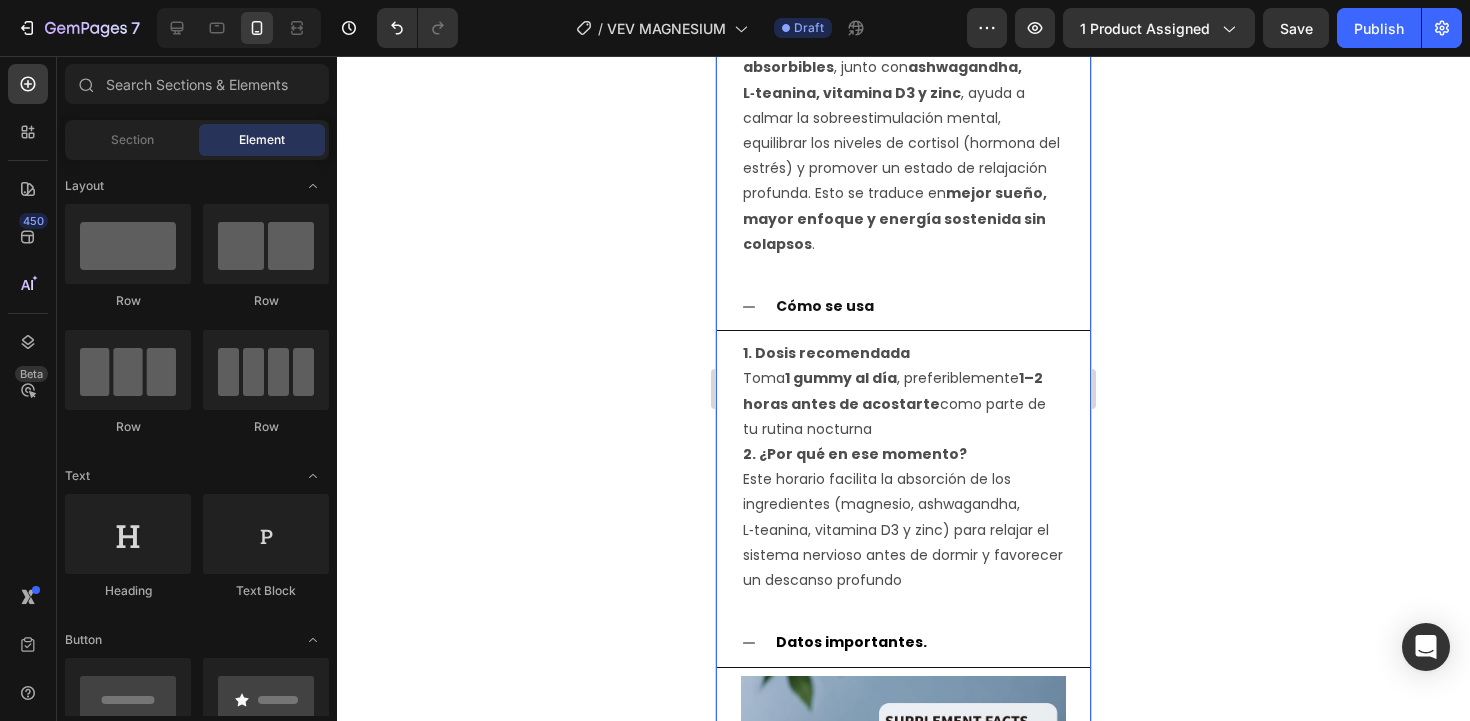 click 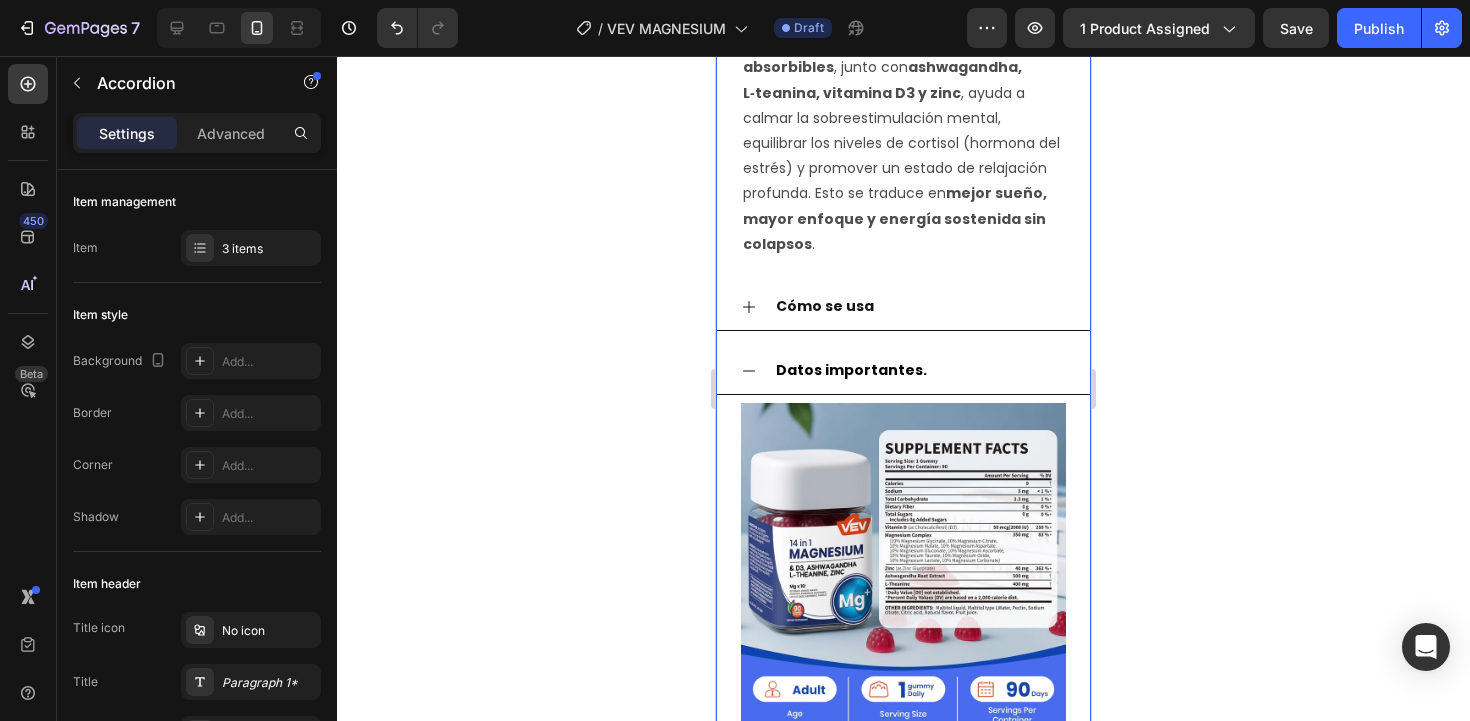 click 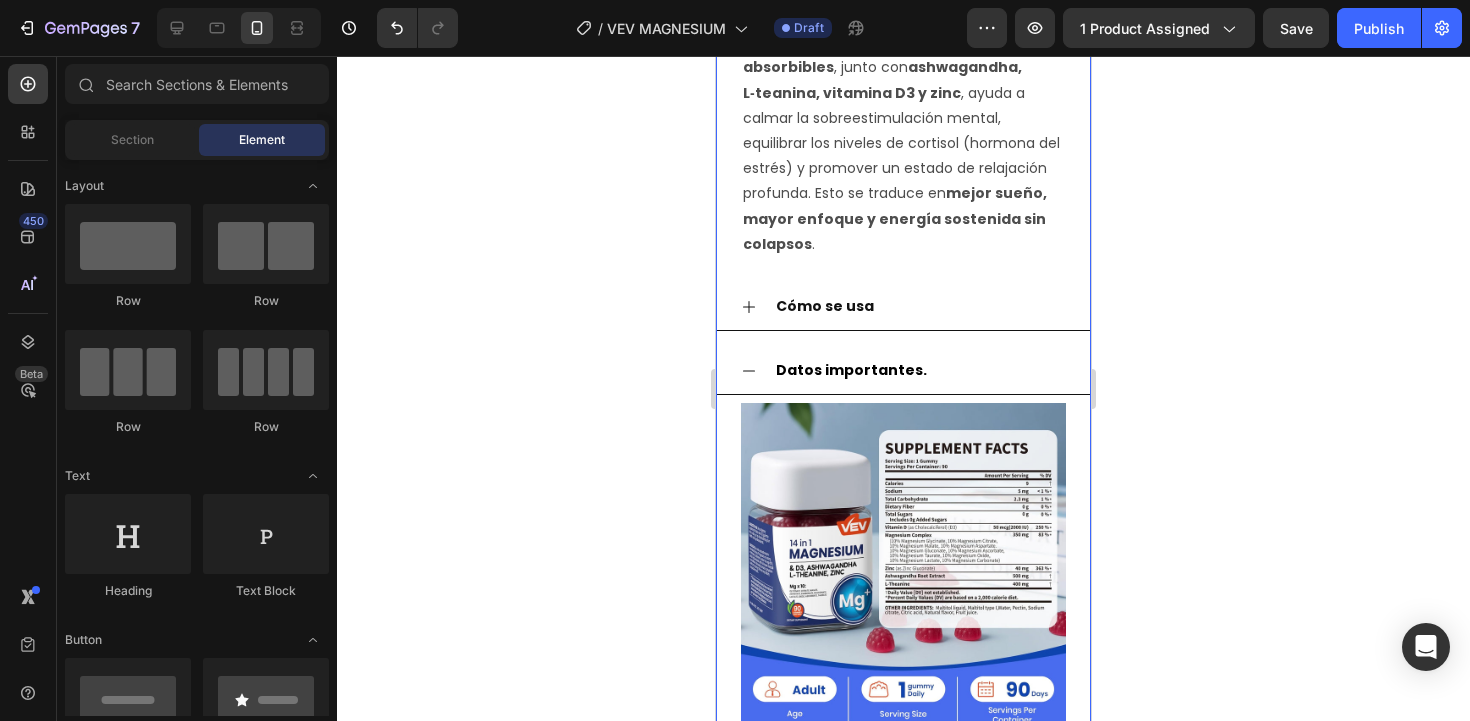 click 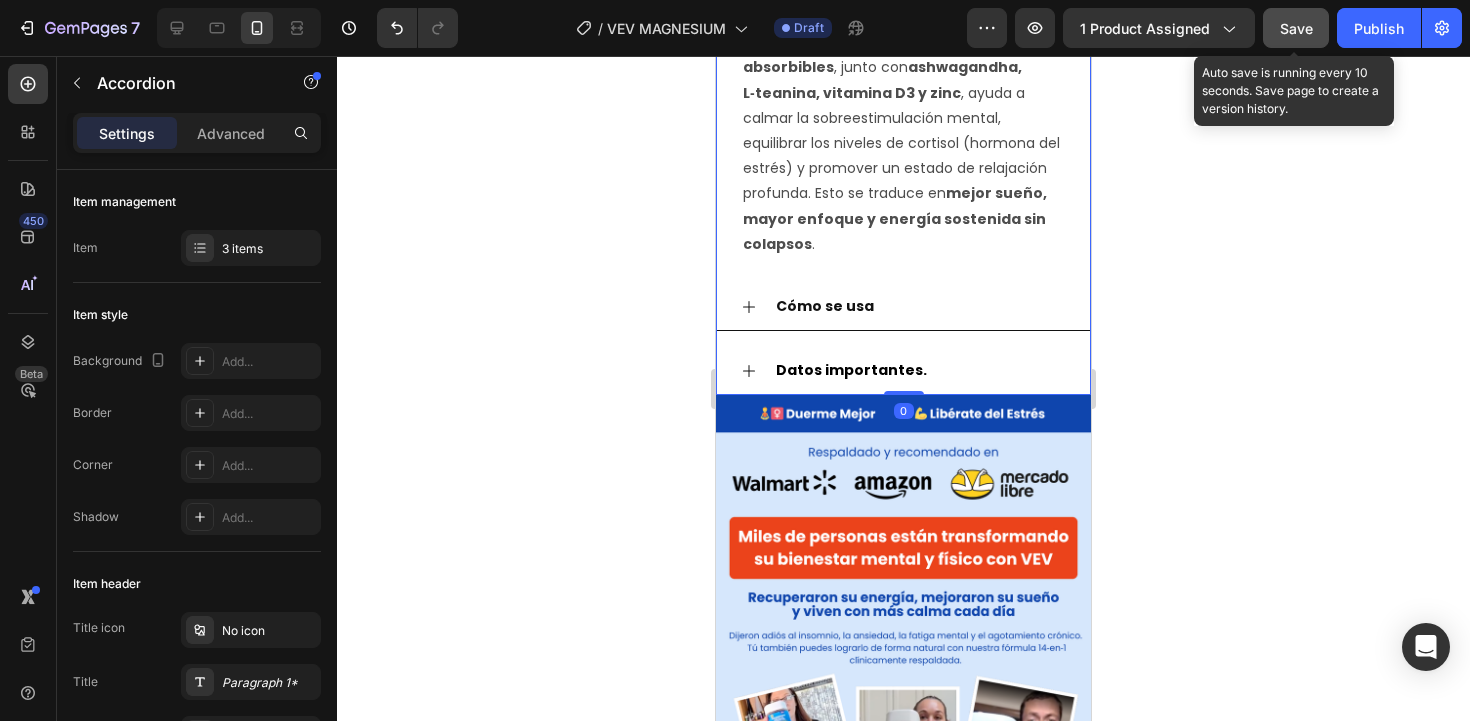 click on "Save" at bounding box center (1296, 28) 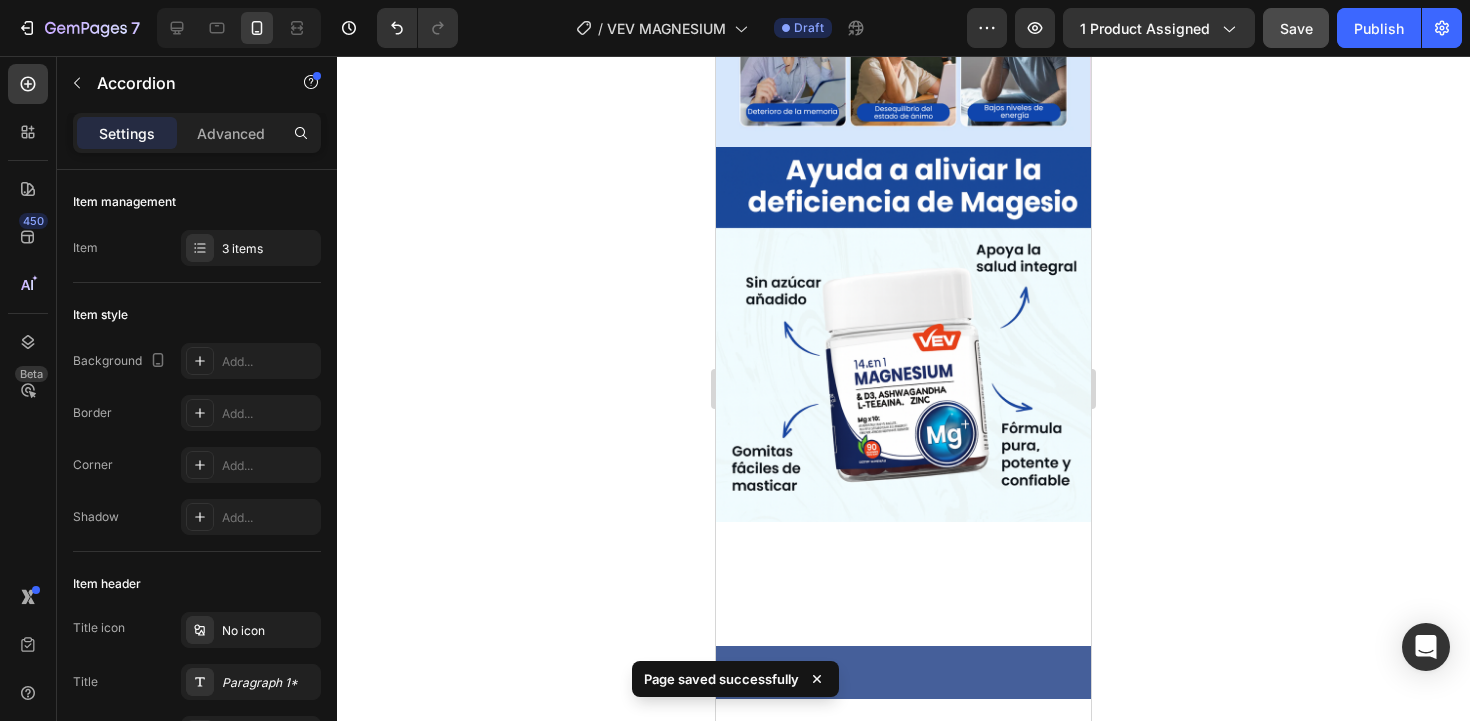 scroll, scrollTop: 2652, scrollLeft: 0, axis: vertical 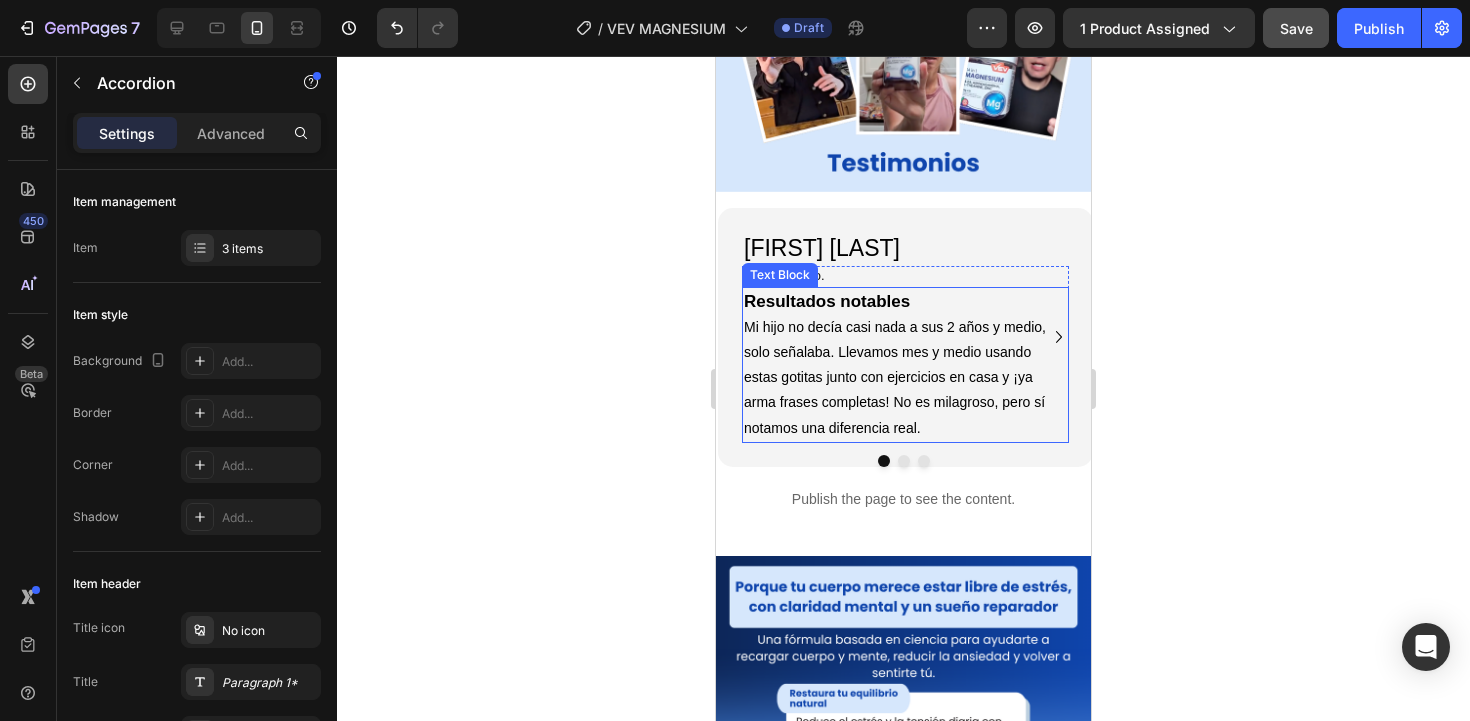 click on "Mi hijo no decía casi nada a sus 2 años y medio, solo señalaba. Llevamos mes y medio usando estas gotitas junto con ejercicios en casa y ¡ya arma frases completas! No es milagroso, pero sí notamos una diferencia real." at bounding box center [905, 378] 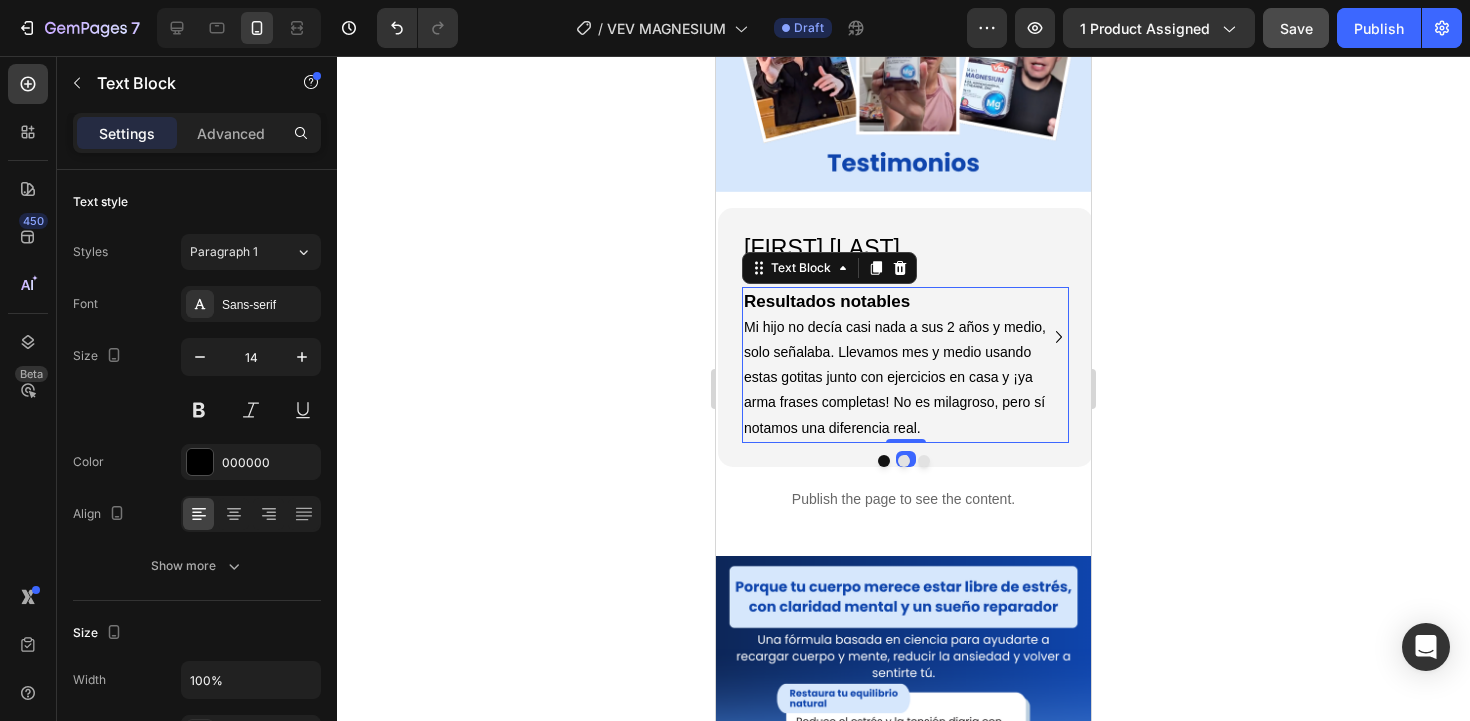 click on "Mi hijo no decía casi nada a sus 2 años y medio, solo señalaba. Llevamos mes y medio usando estas gotitas junto con ejercicios en casa y ¡ya arma frases completas! No es milagroso, pero sí notamos una diferencia real." at bounding box center [905, 378] 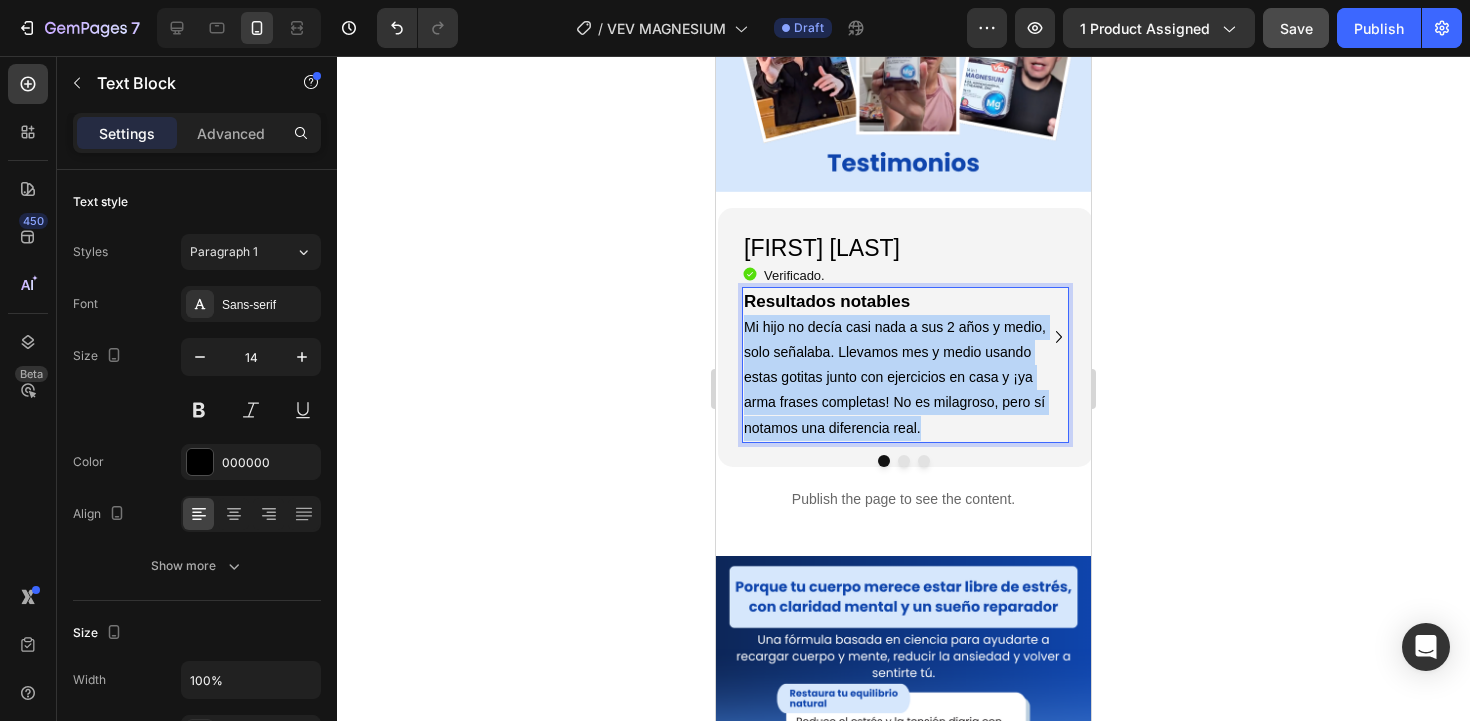 click on "Mi hijo no decía casi nada a sus 2 años y medio, solo señalaba. Llevamos mes y medio usando estas gotitas junto con ejercicios en casa y ¡ya arma frases completas! No es milagroso, pero sí notamos una diferencia real." at bounding box center (905, 378) 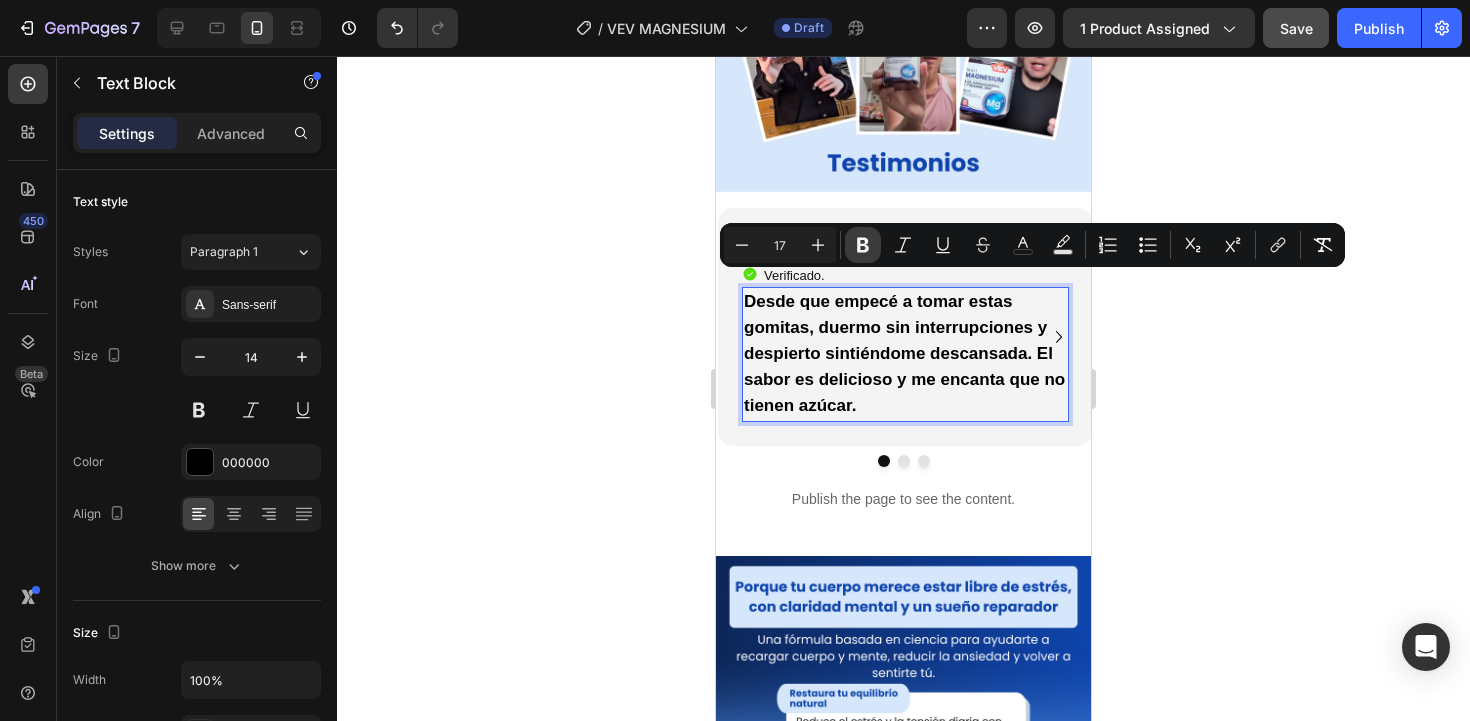 click 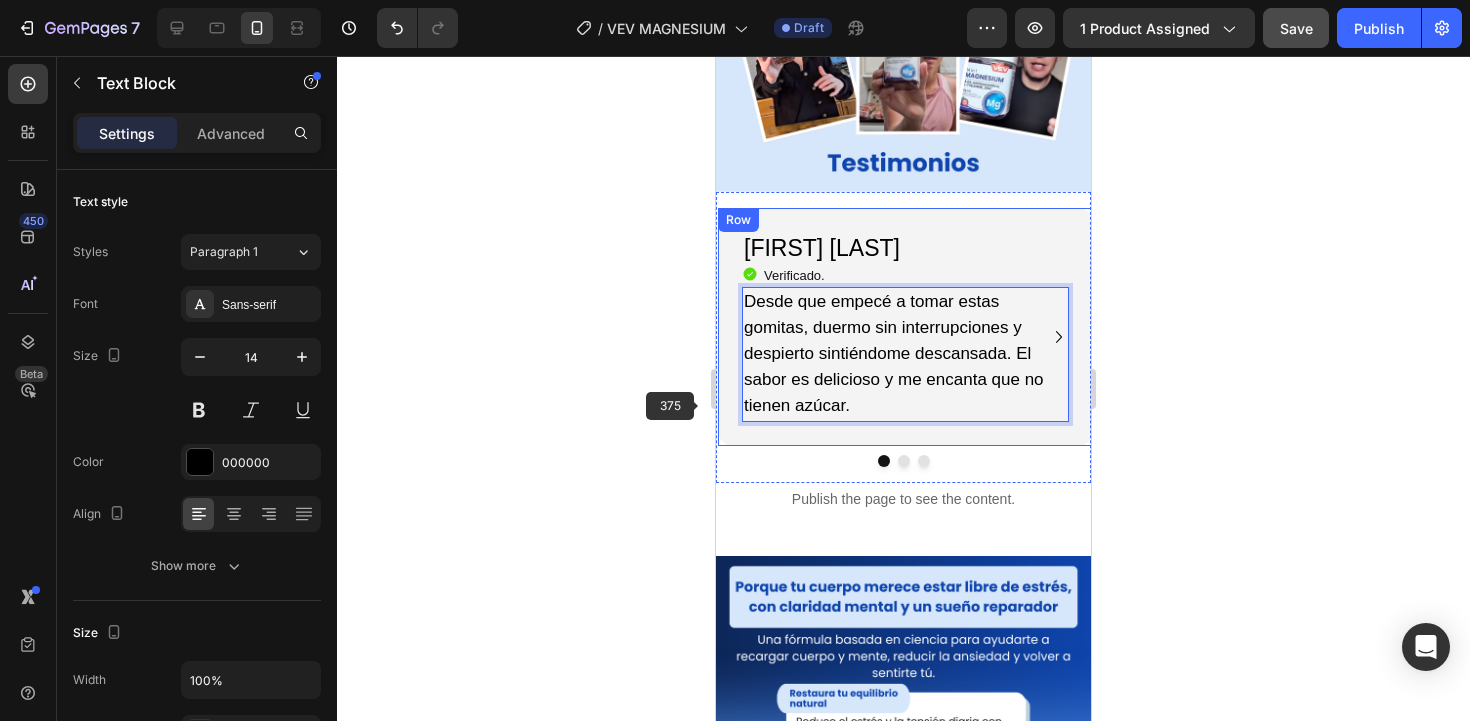 click 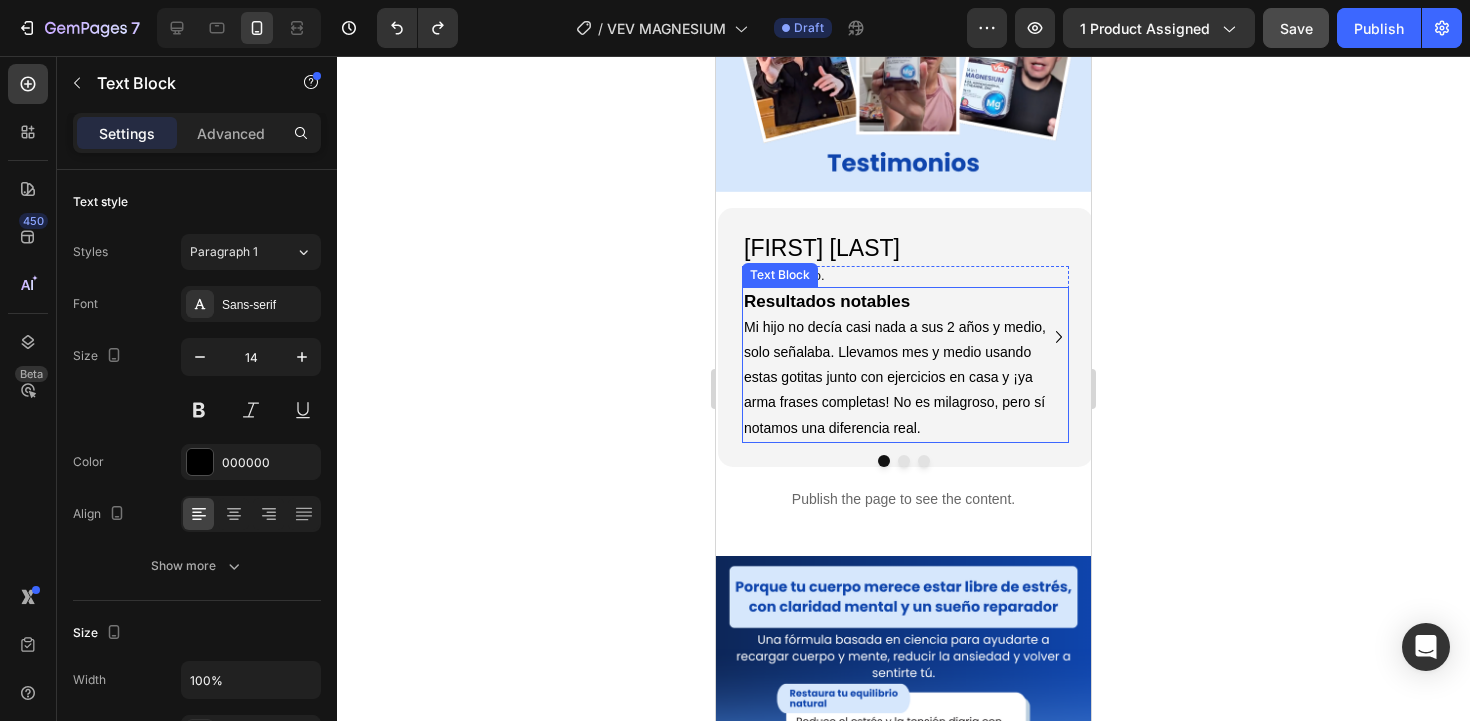 click on "Mi hijo no decía casi nada a sus 2 años y medio, solo señalaba. Llevamos mes y medio usando estas gotitas junto con ejercicios en casa y ¡ya arma frases completas! No es milagroso, pero sí notamos una diferencia real." at bounding box center [895, 377] 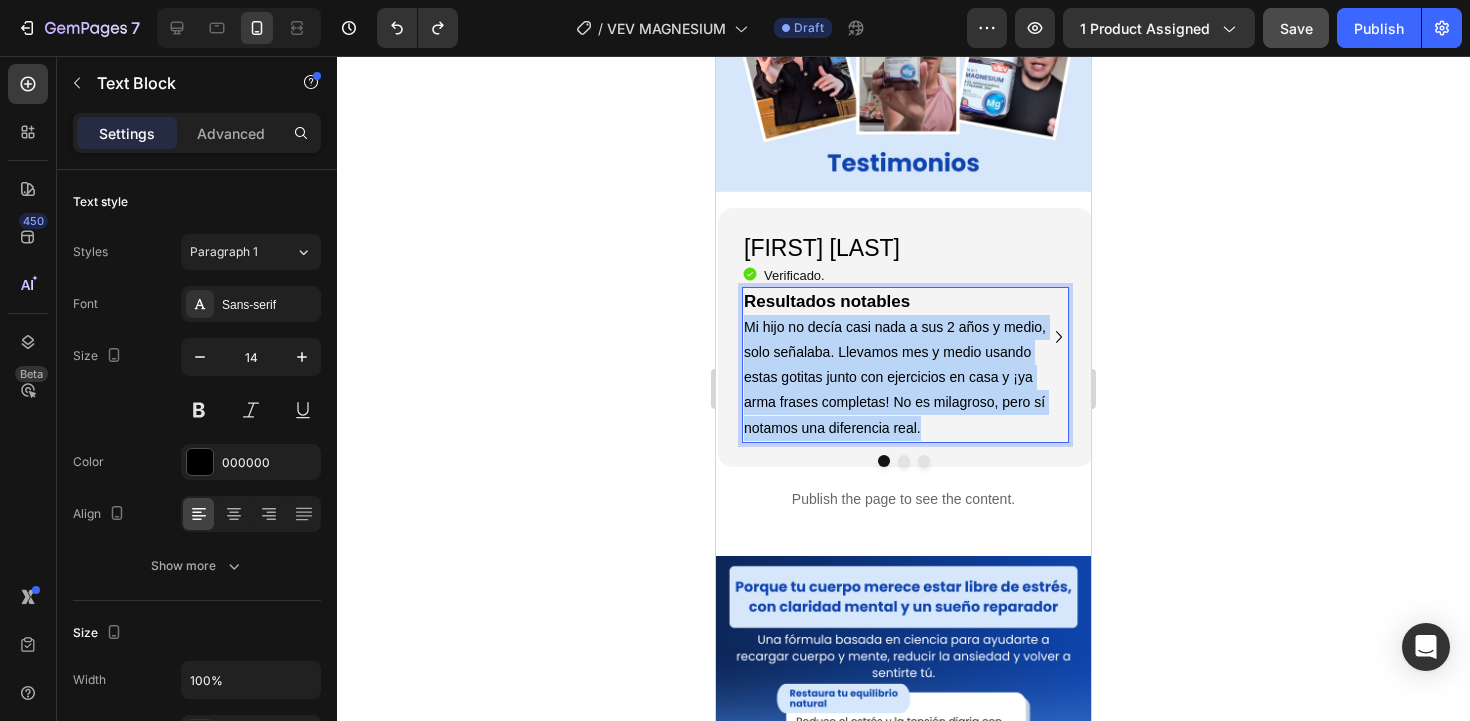 click on "Mi hijo no decía casi nada a sus 2 años y medio, solo señalaba. Llevamos mes y medio usando estas gotitas junto con ejercicios en casa y ¡ya arma frases completas! No es milagroso, pero sí notamos una diferencia real." at bounding box center [895, 377] 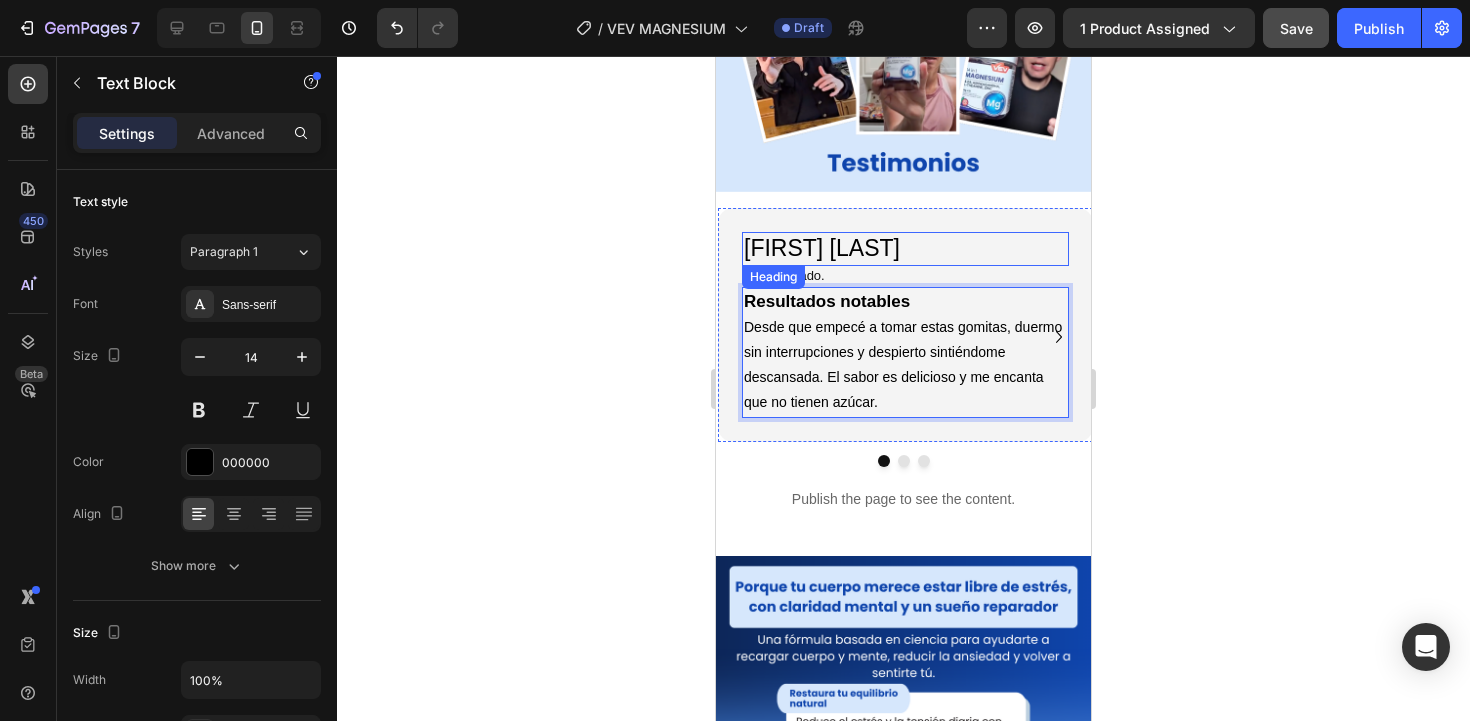 click on "[FIRST] [LAST]" at bounding box center [905, 249] 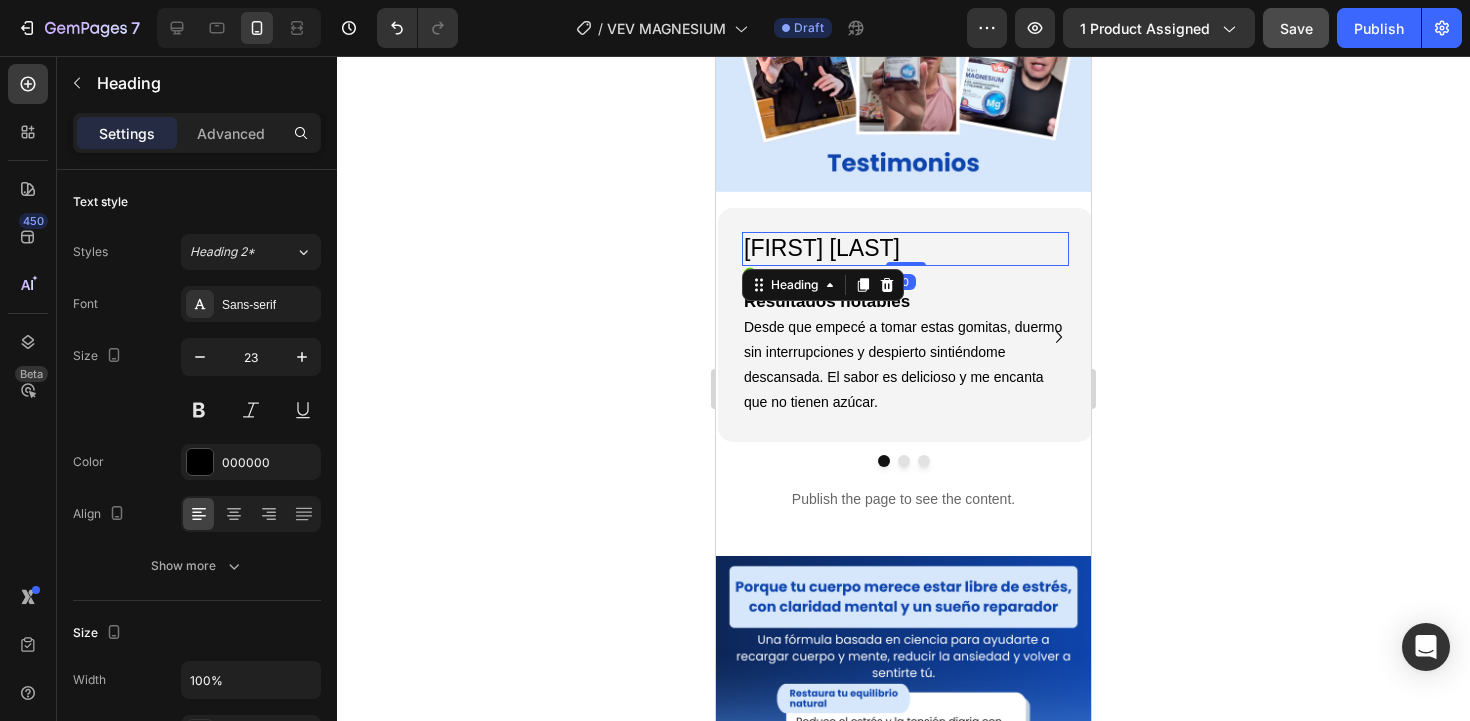 click on "[FIRST] [LAST]" at bounding box center (905, 249) 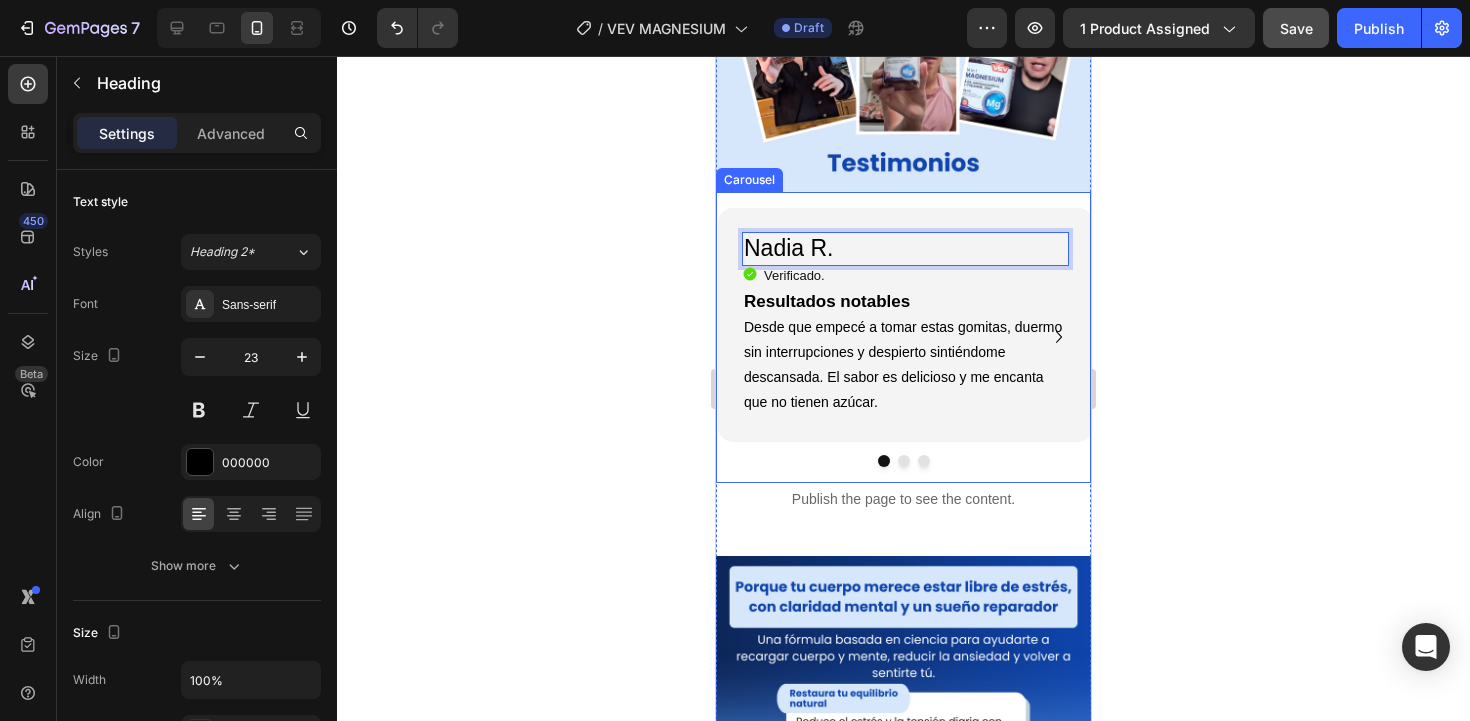 click at bounding box center (904, 461) 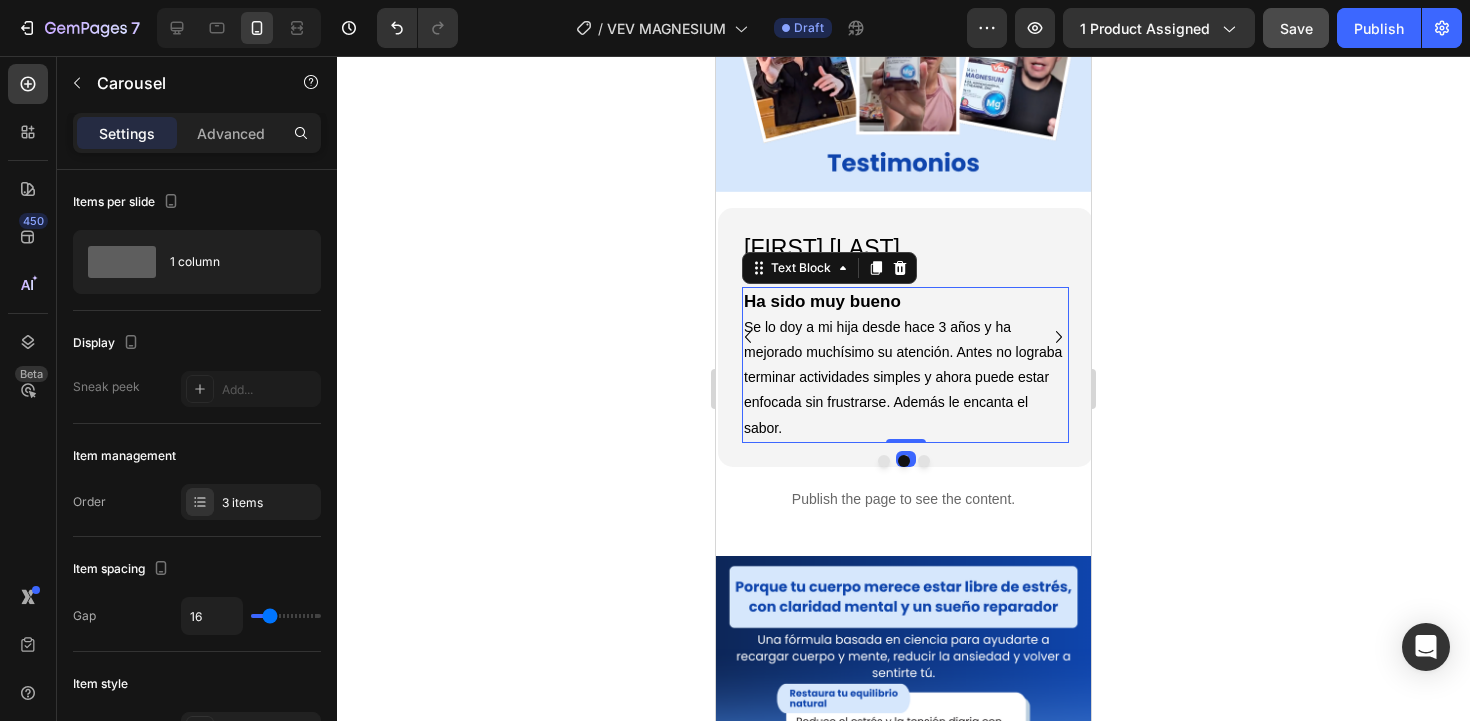click on "Se lo doy a mi hija desde hace 3 años y ha mejorado muchísimo su atención. Antes no lograba terminar actividades simples y ahora puede estar enfocada sin frustrarse. Además le encanta el sabor." at bounding box center (903, 377) 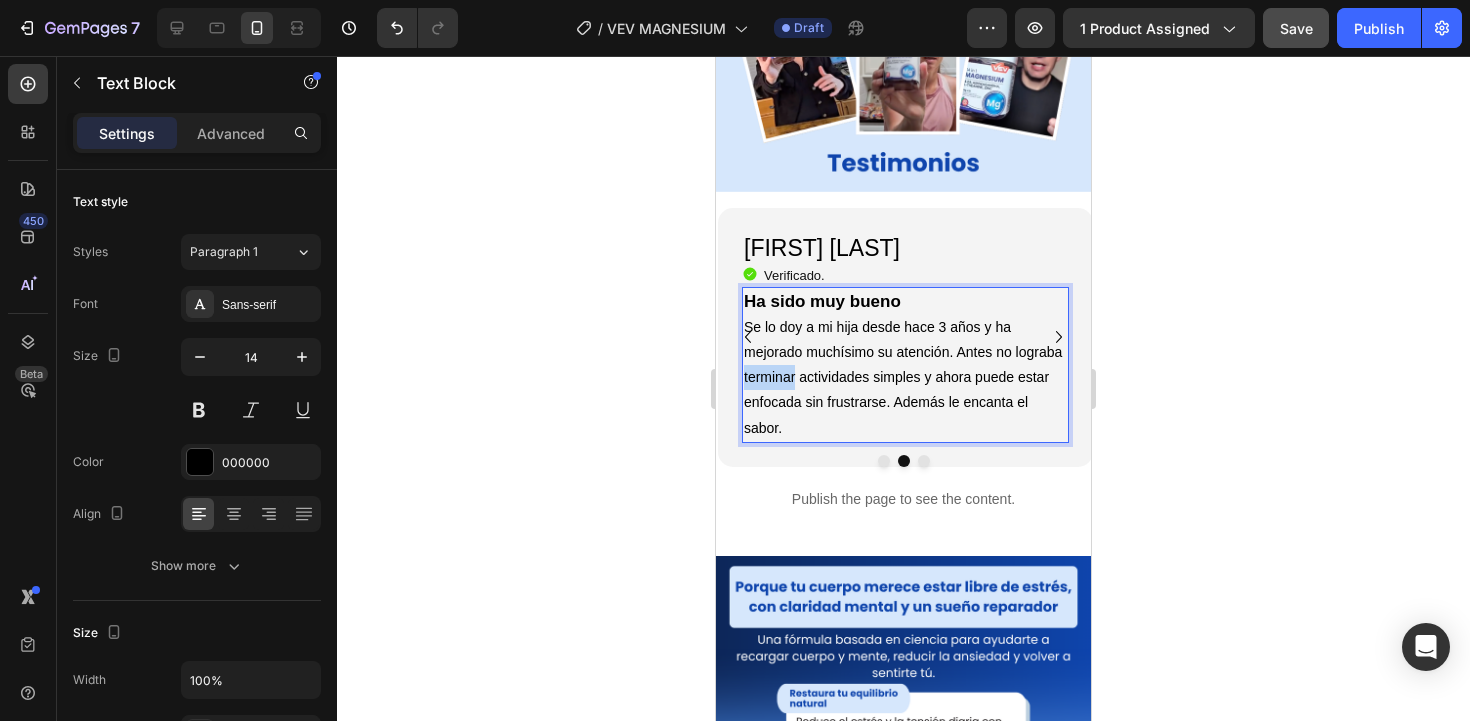 click on "Se lo doy a mi hija desde hace 3 años y ha mejorado muchísimo su atención. Antes no lograba terminar actividades simples y ahora puede estar enfocada sin frustrarse. Además le encanta el sabor." at bounding box center [903, 377] 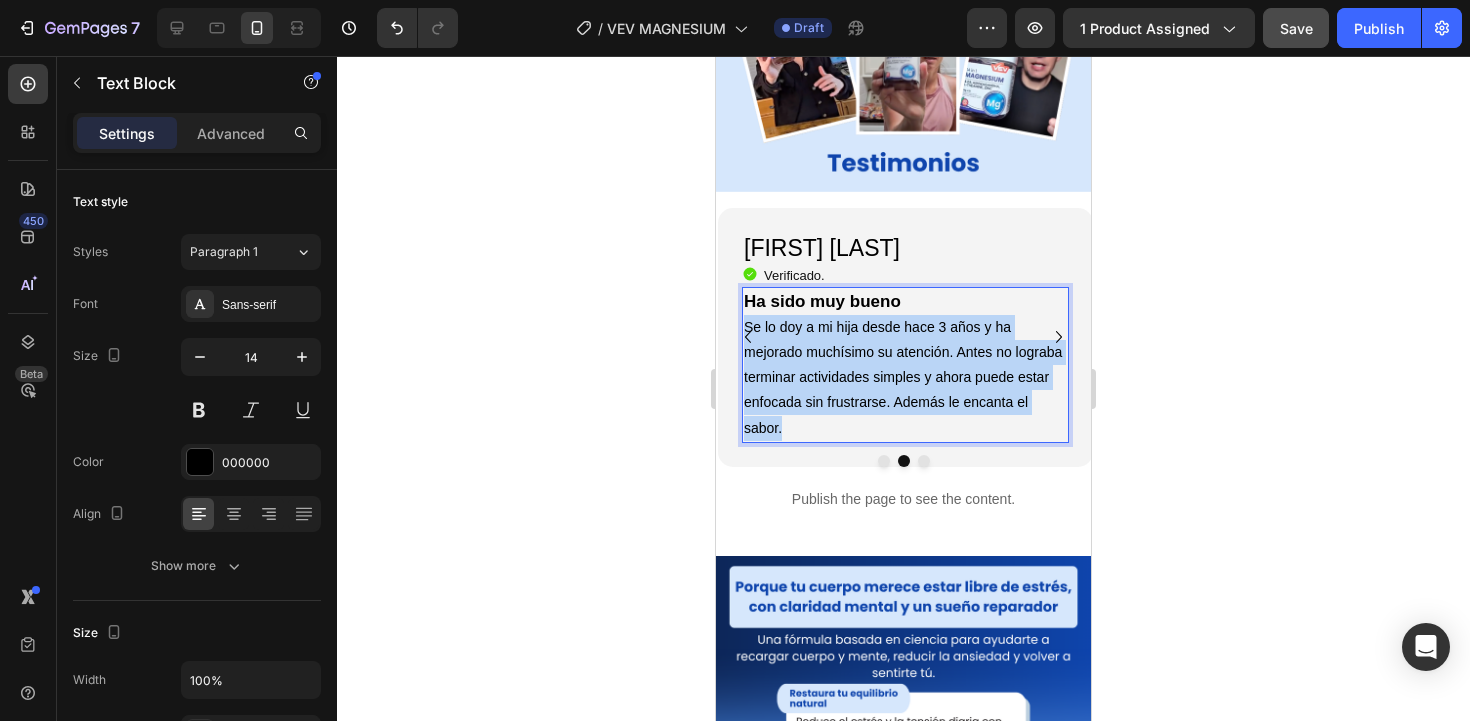 click on "Se lo doy a mi hija desde hace 3 años y ha mejorado muchísimo su atención. Antes no lograba terminar actividades simples y ahora puede estar enfocada sin frustrarse. Además le encanta el sabor." at bounding box center [903, 377] 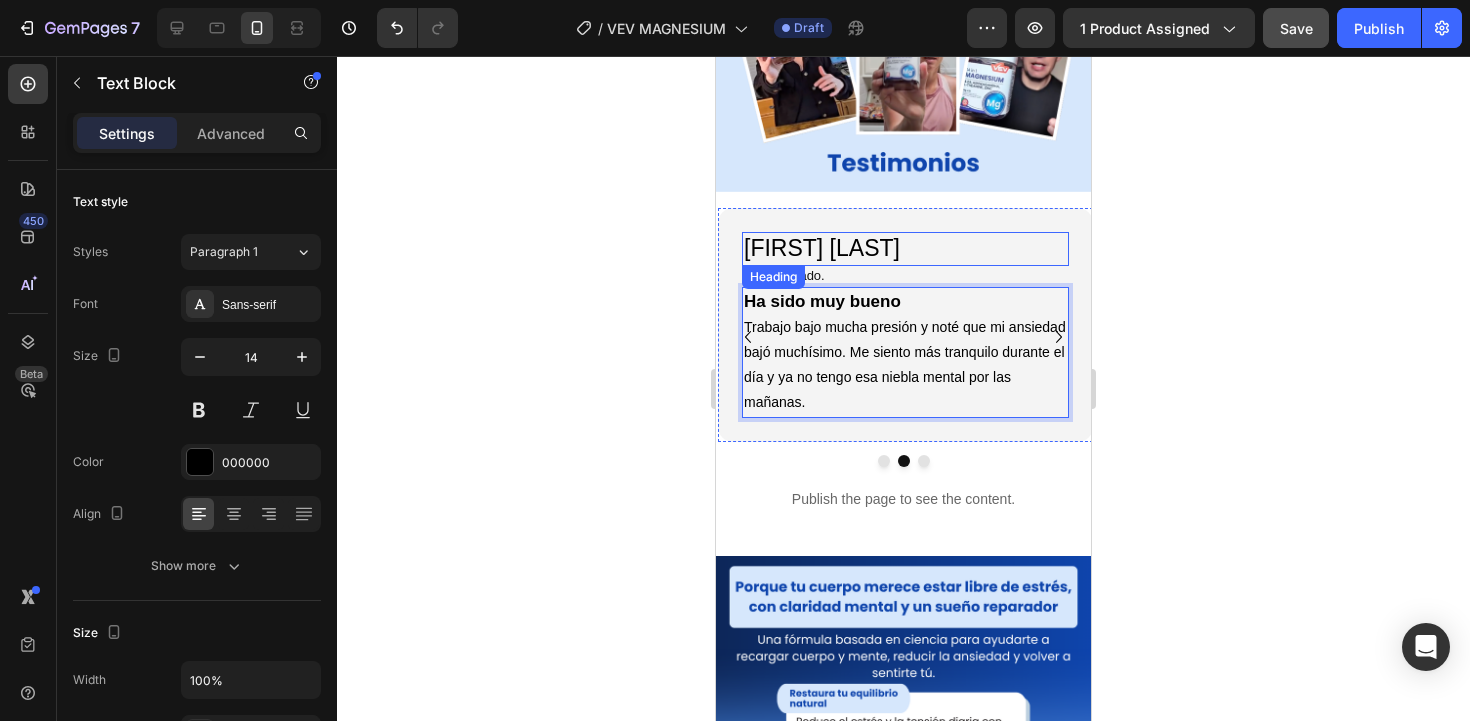 click on "[FIRST] [LAST]" at bounding box center [905, 249] 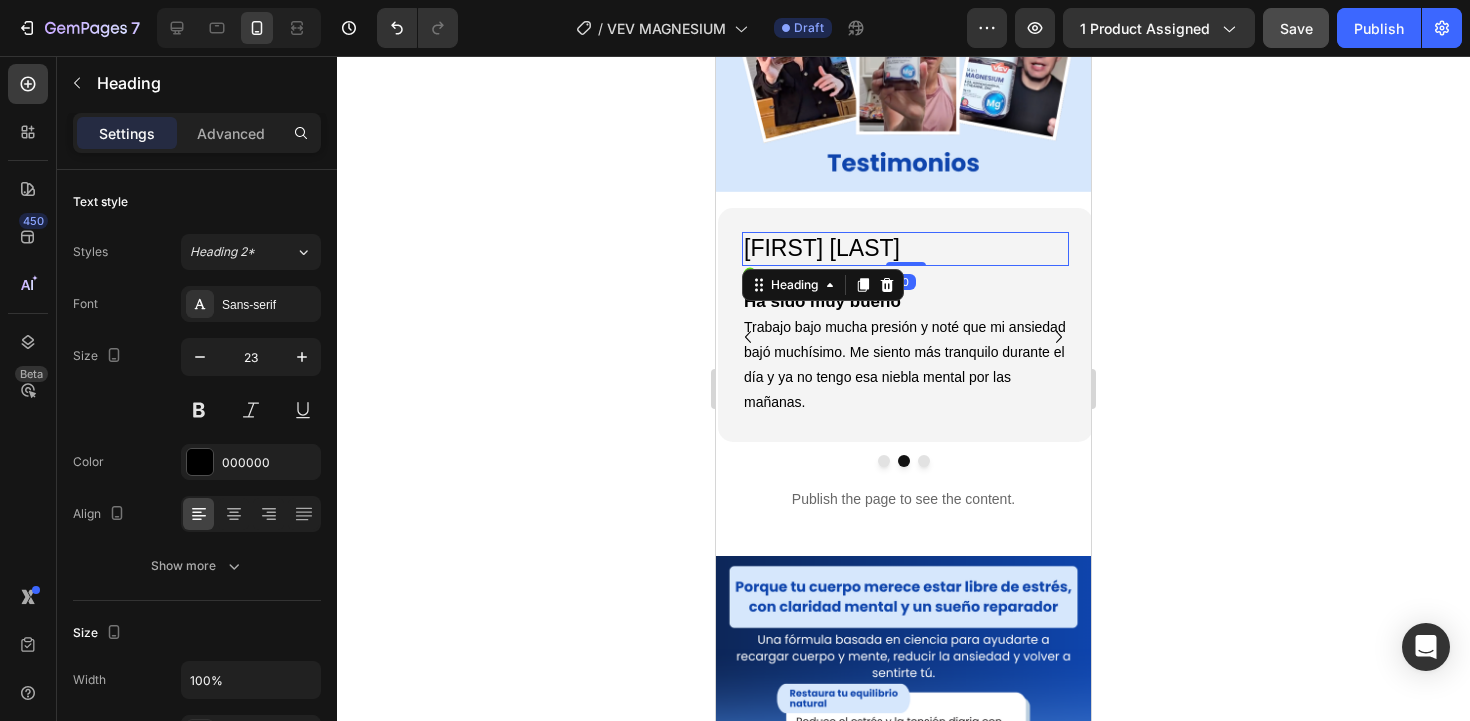 click on "[FIRST] [LAST]" at bounding box center [905, 249] 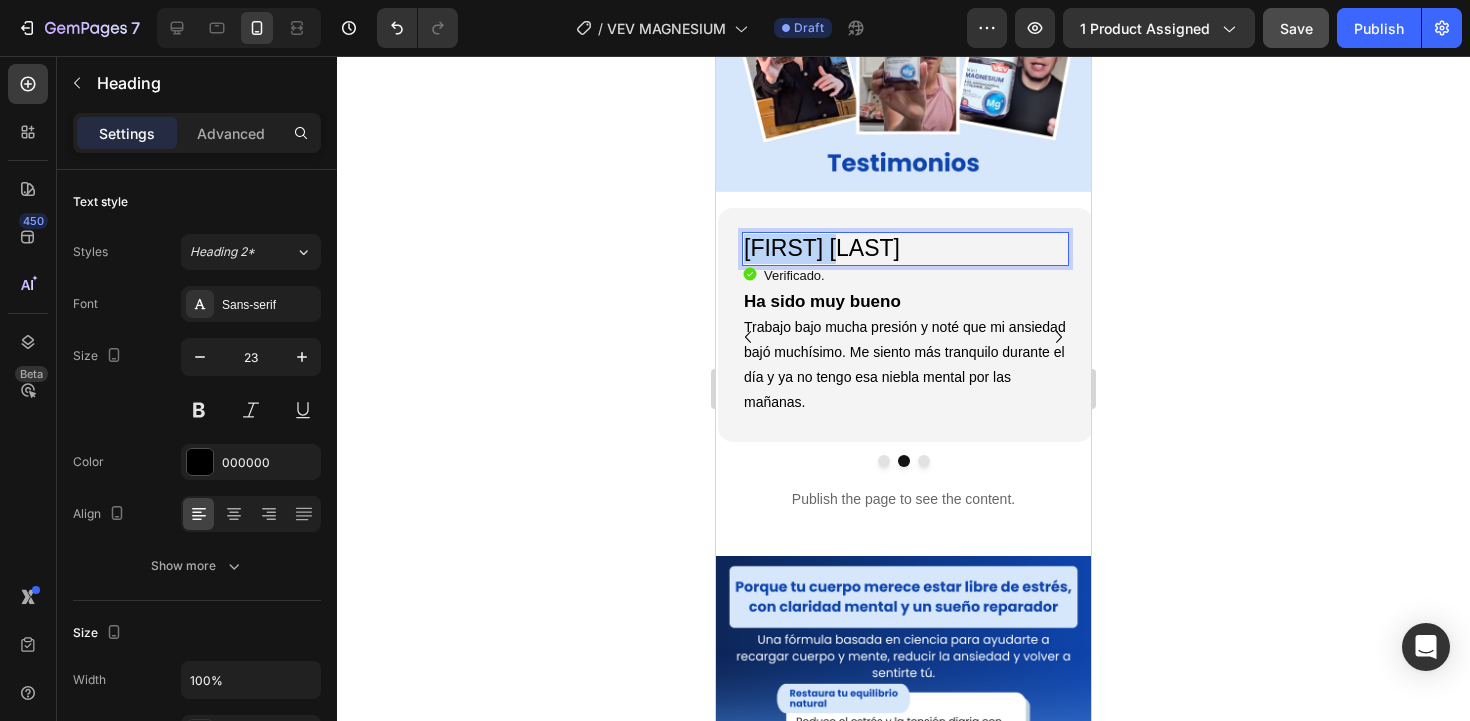 click on "[FIRST] [LAST]" at bounding box center (905, 249) 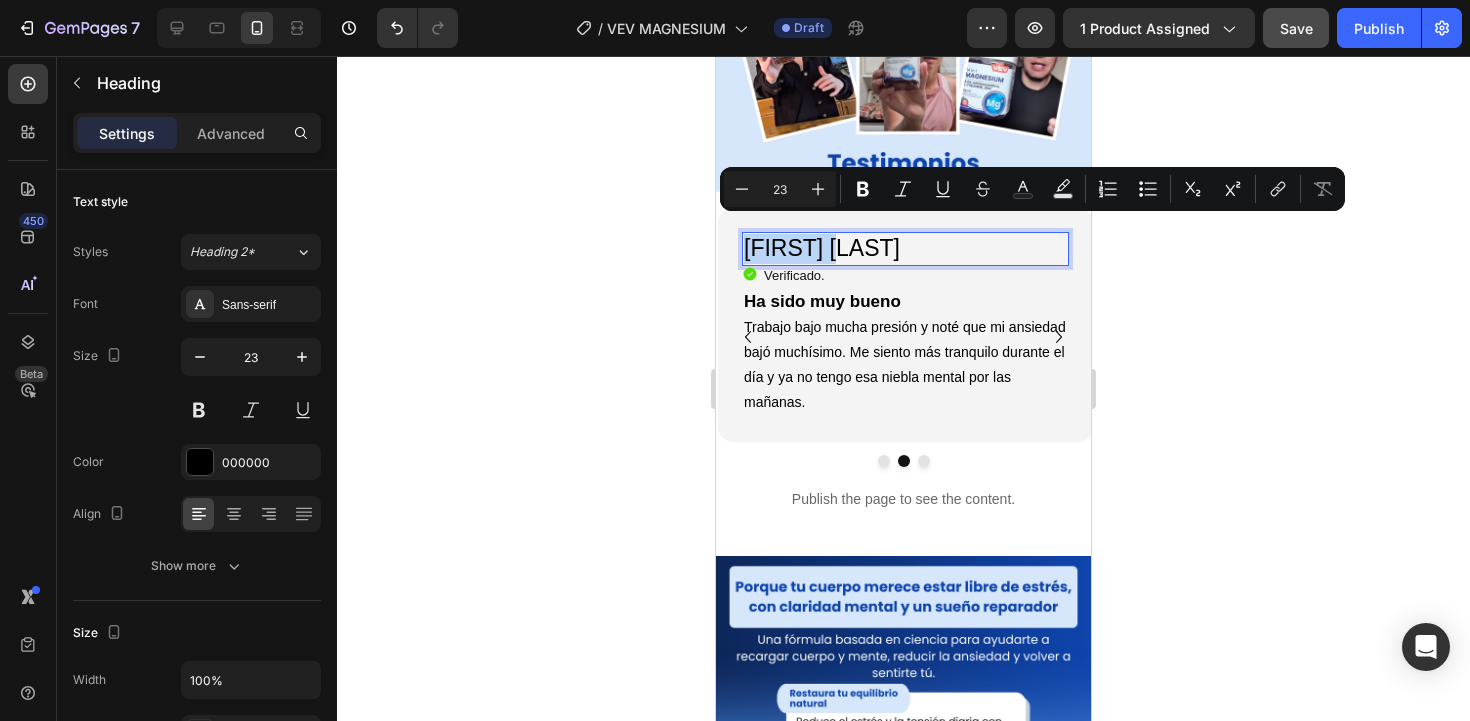 click on "[FIRST] [LAST]" at bounding box center [905, 249] 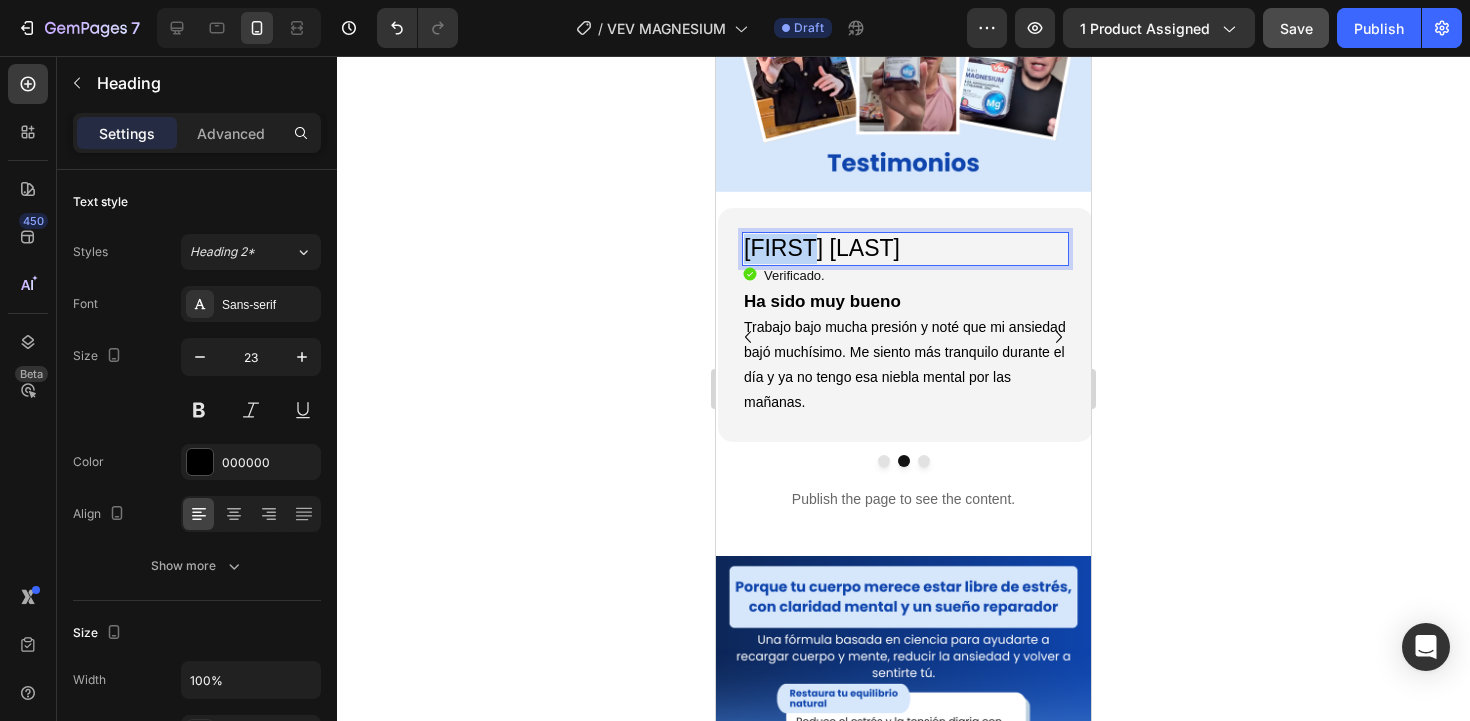 click on "[FIRST] [LAST]" at bounding box center [905, 249] 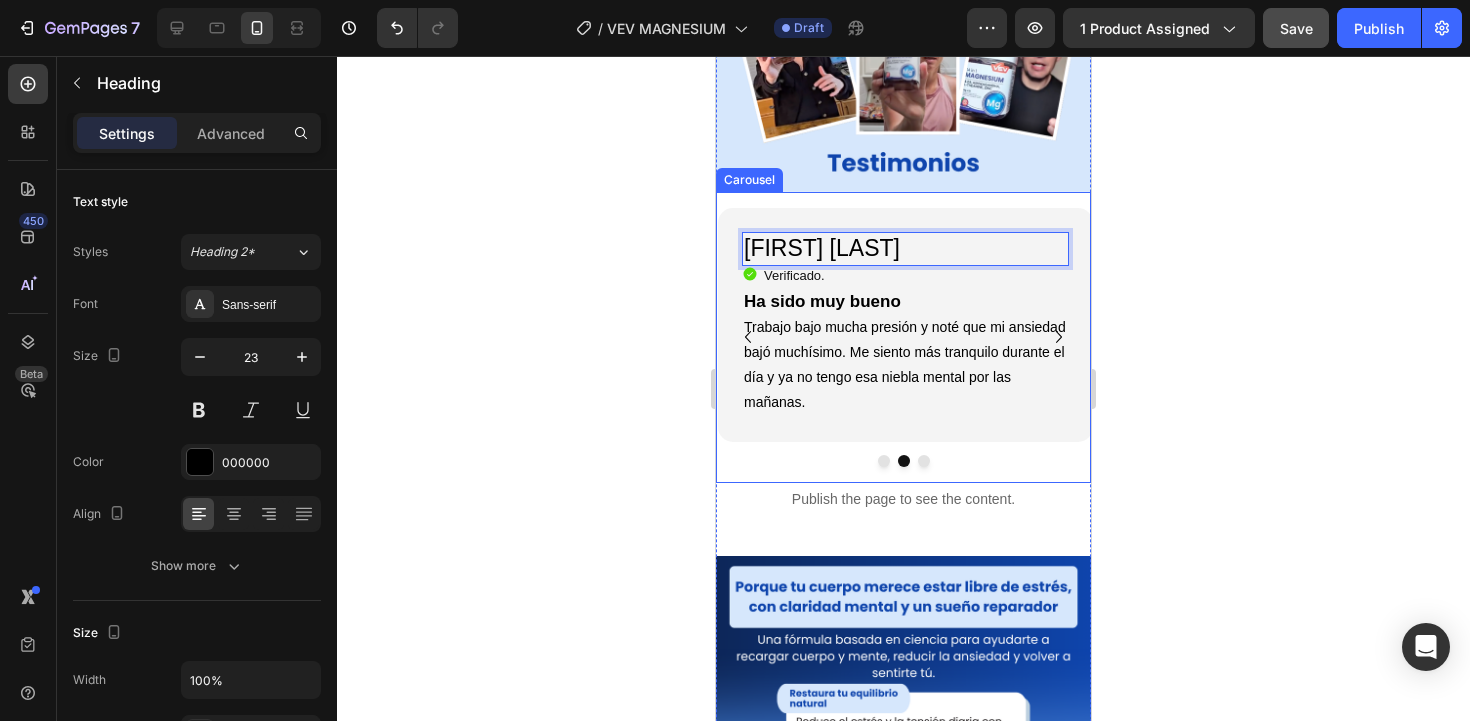 click at bounding box center [924, 461] 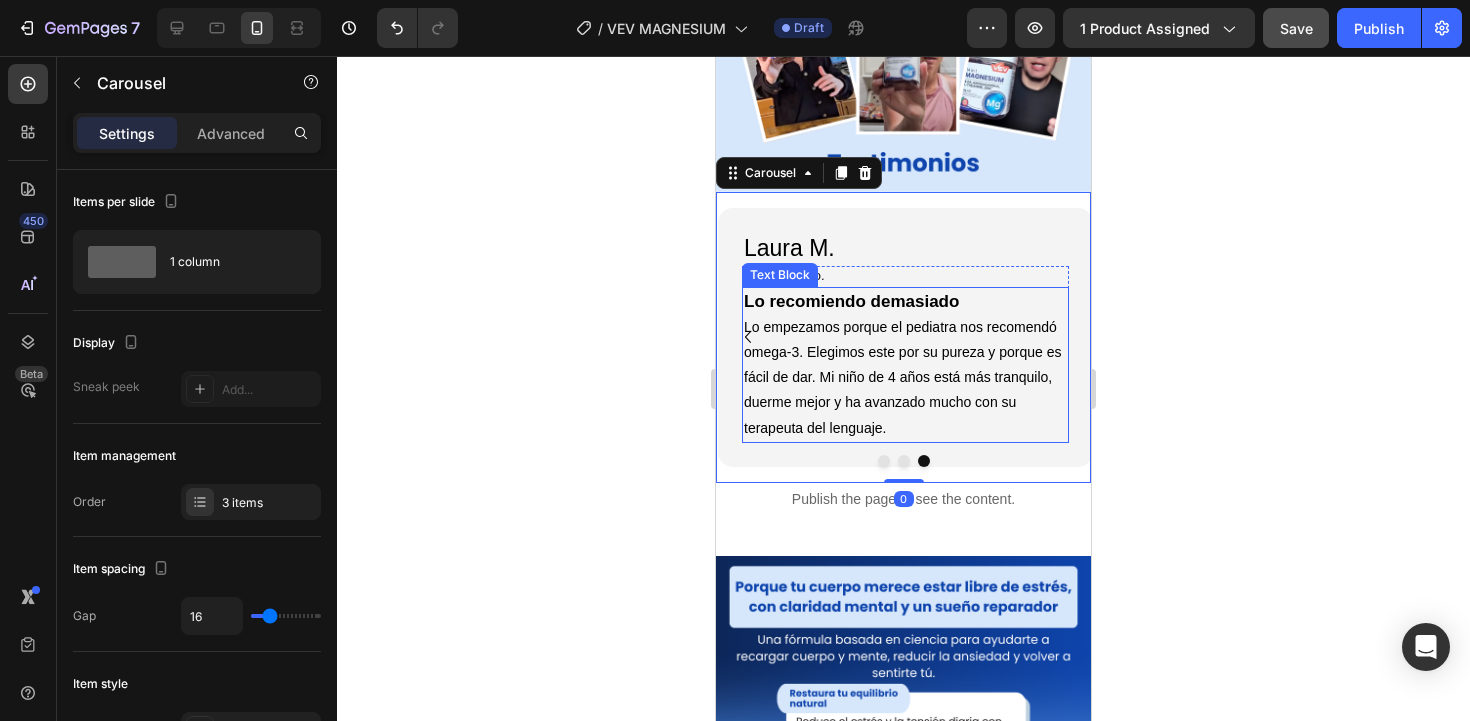 click on "Lo empezamos porque el pediatra nos recomendó omega‑3. Elegimos este por su pureza y porque es fácil de dar. Mi niño de 4 años está más tranquilo, duerme mejor y ha avanzado mucho con su terapeuta del lenguaje." at bounding box center [903, 377] 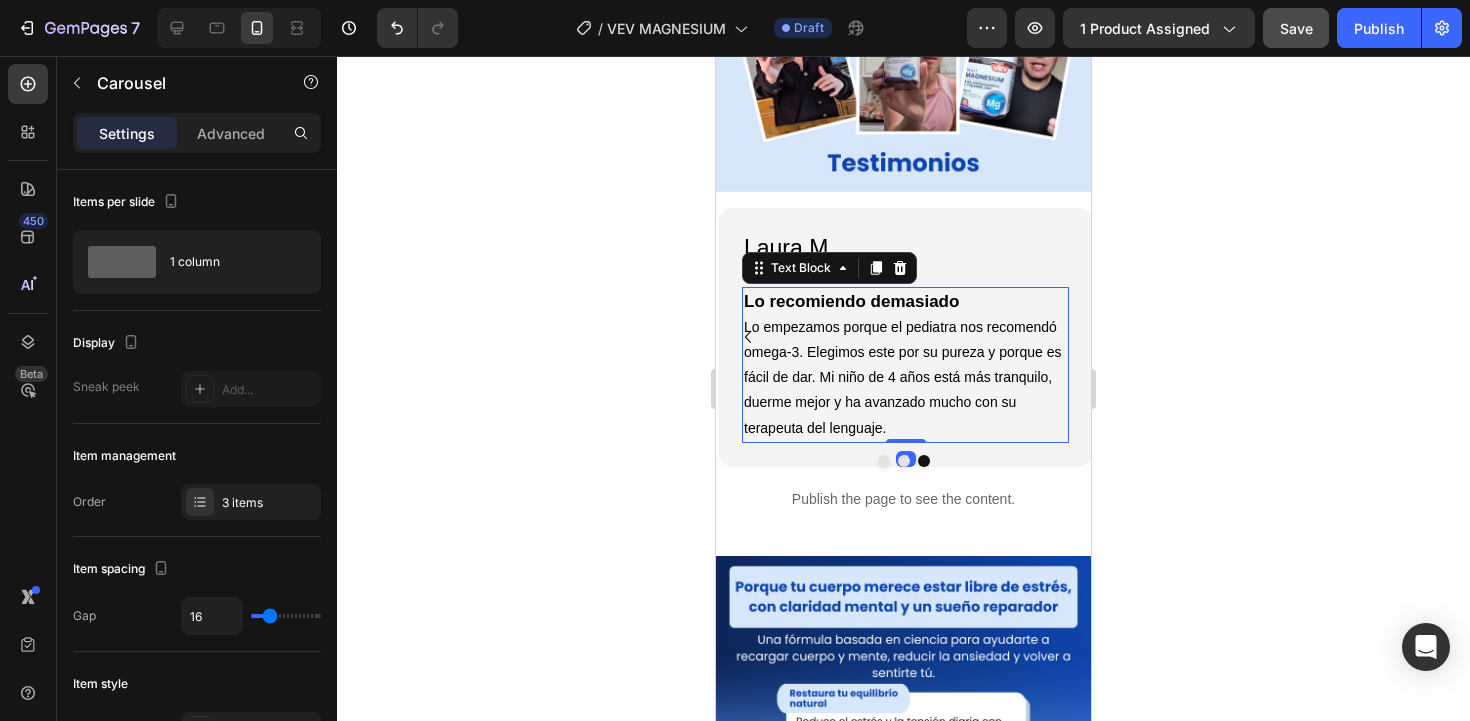 click on "Lo empezamos porque el pediatra nos recomendó omega‑3. Elegimos este por su pureza y porque es fácil de dar. Mi niño de 4 años está más tranquilo, duerme mejor y ha avanzado mucho con su terapeuta del lenguaje." at bounding box center [903, 377] 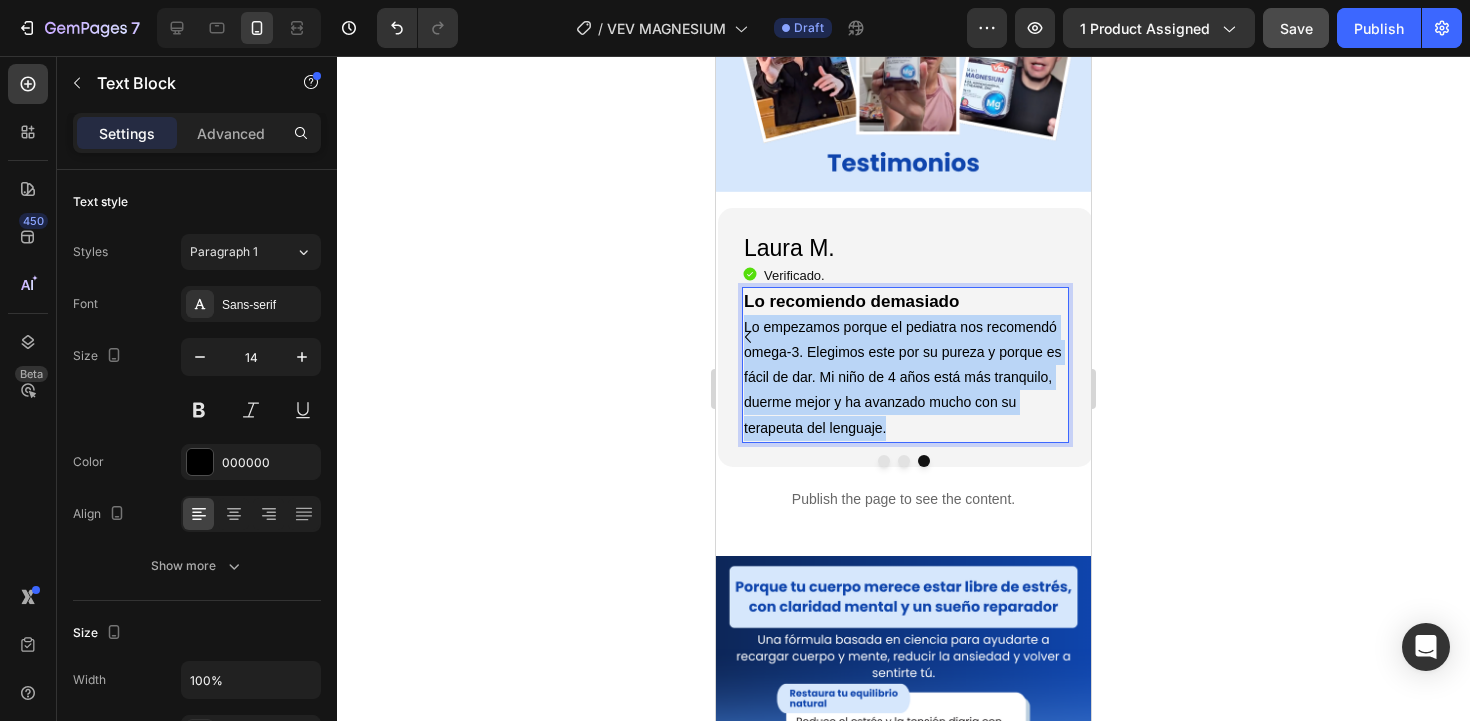 click on "Lo empezamos porque el pediatra nos recomendó omega‑3. Elegimos este por su pureza y porque es fácil de dar. Mi niño de 4 años está más tranquilo, duerme mejor y ha avanzado mucho con su terapeuta del lenguaje." at bounding box center (903, 377) 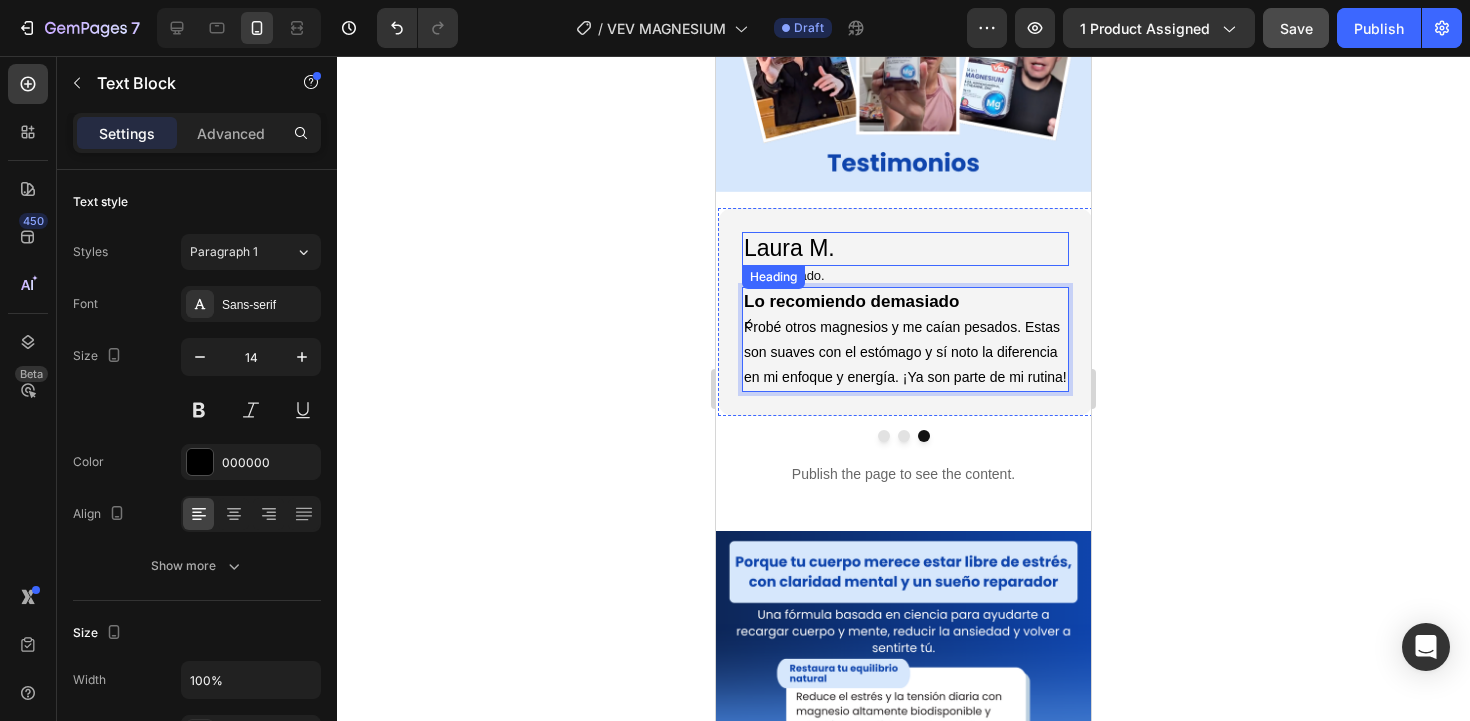 click on "Laura M." at bounding box center (905, 249) 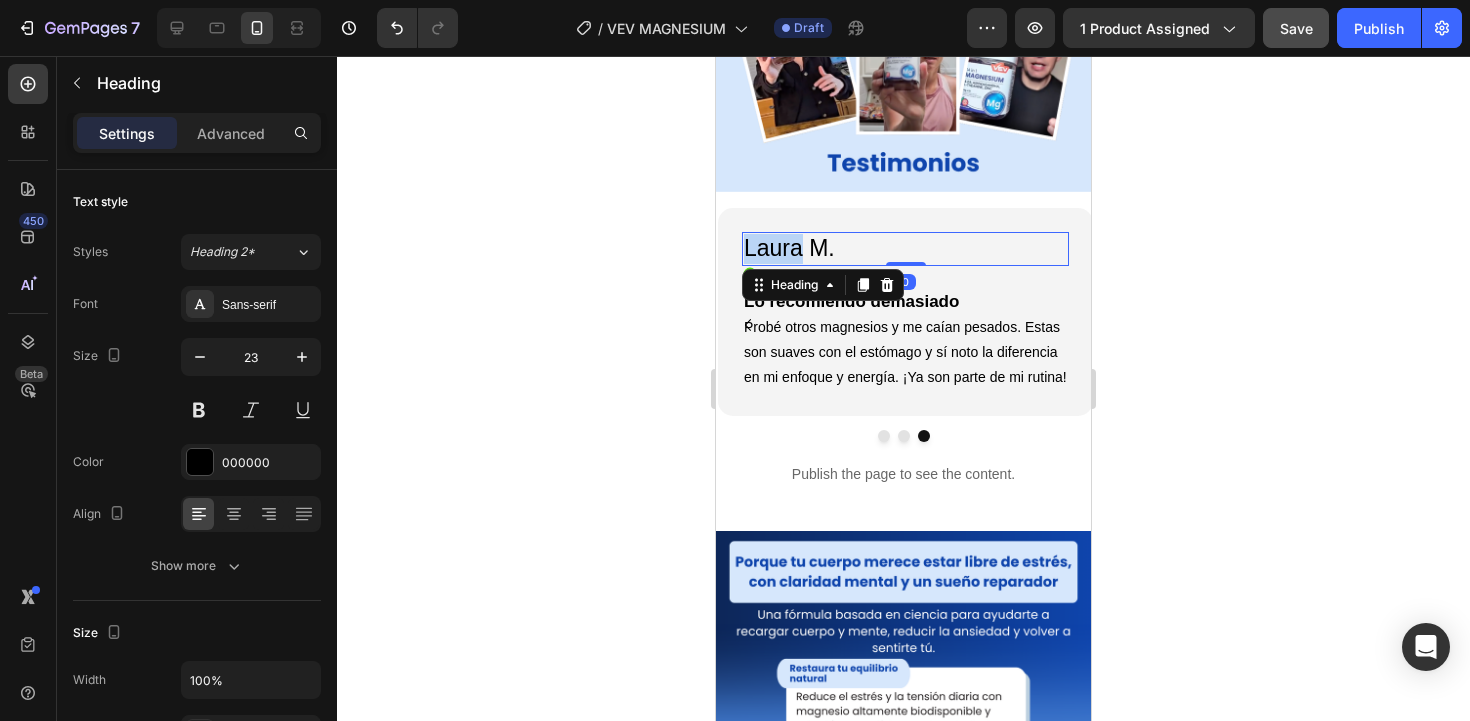 click on "Laura M." at bounding box center (905, 249) 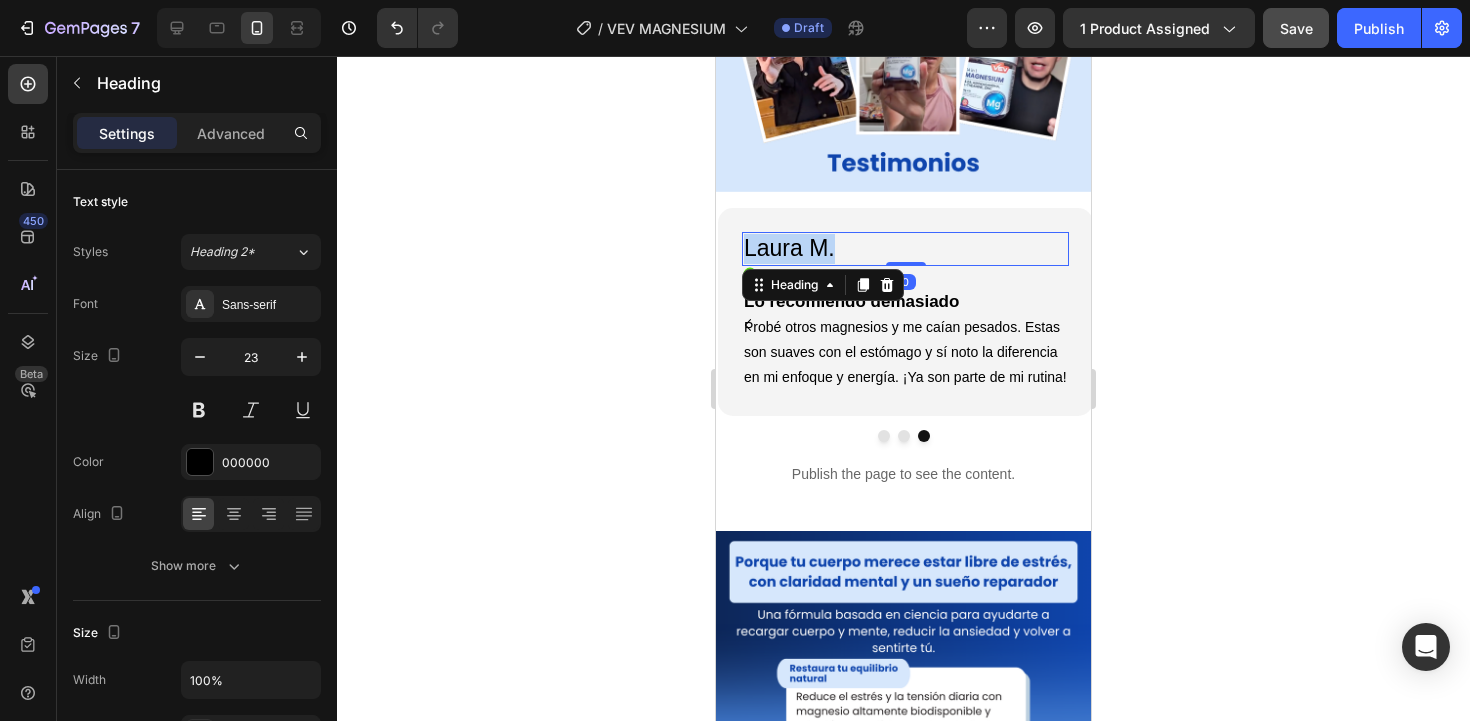click on "Laura M." at bounding box center (905, 249) 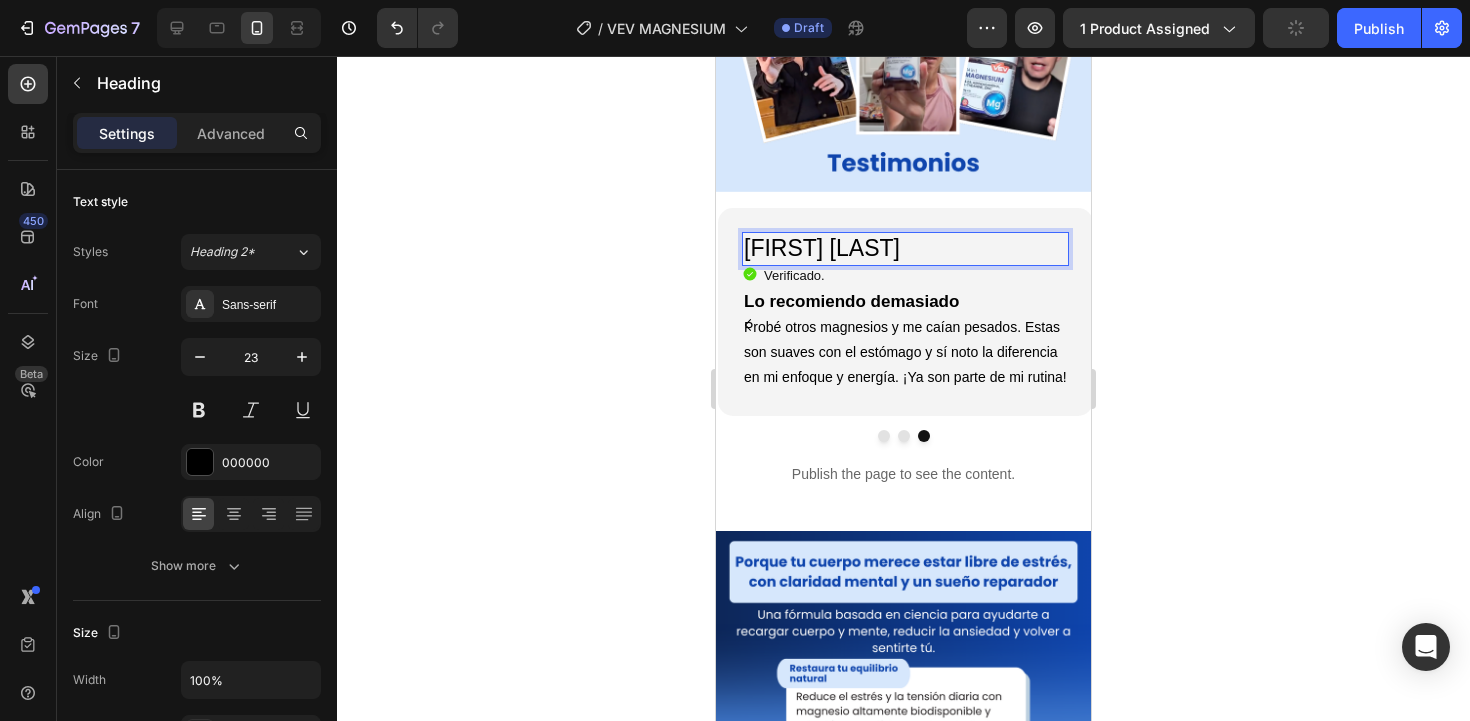 click 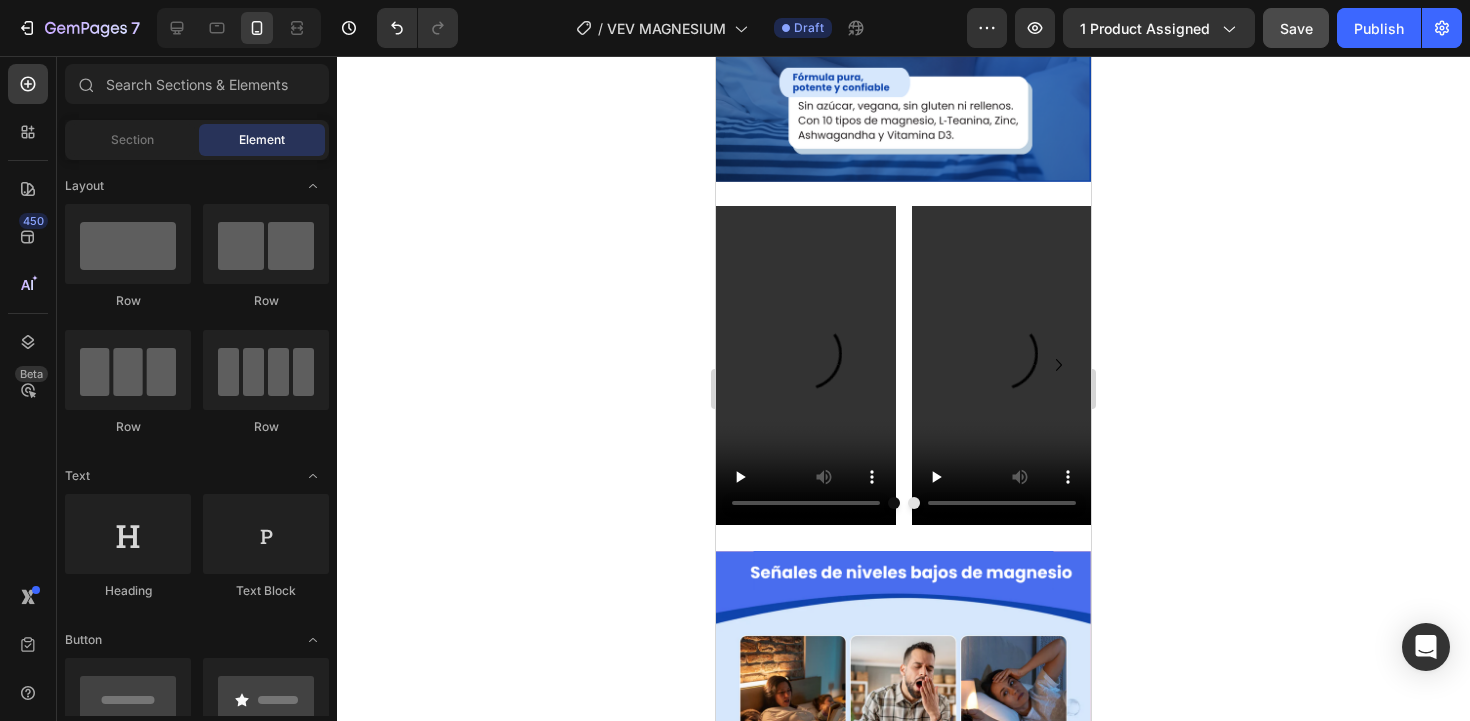 scroll, scrollTop: 2712, scrollLeft: 0, axis: vertical 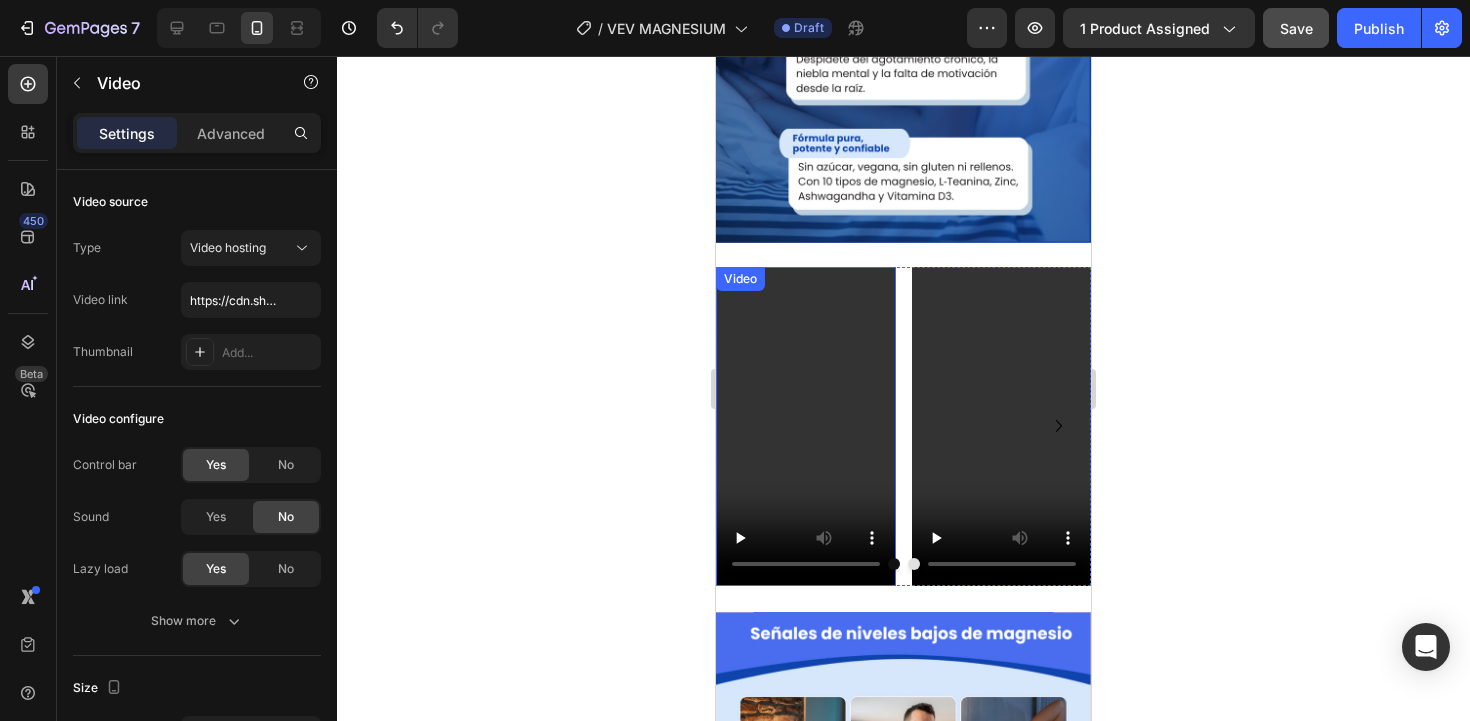 click at bounding box center (806, 426) 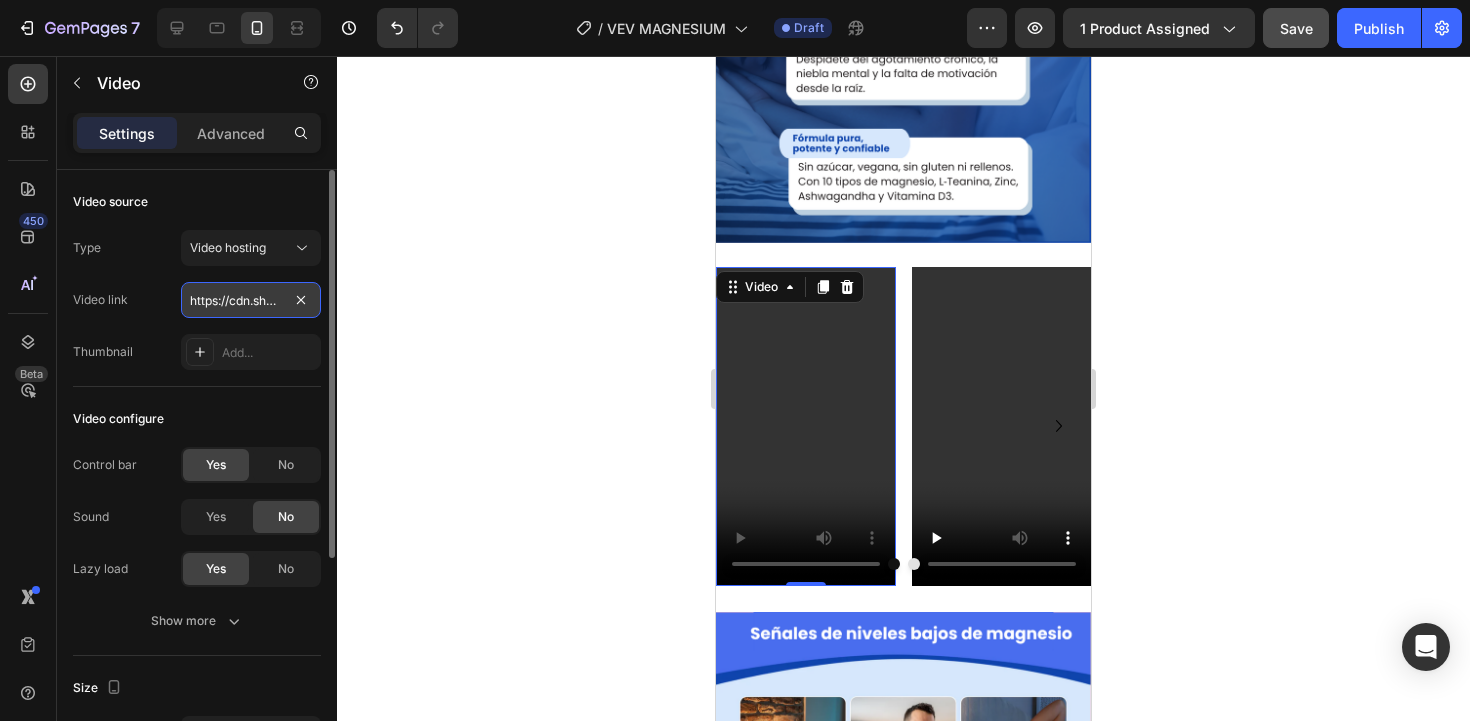click on "https://cdn.shopify.com/videos/c/o/v/48c65ea7e401439c854c33827de913b3.mp4" at bounding box center [251, 300] 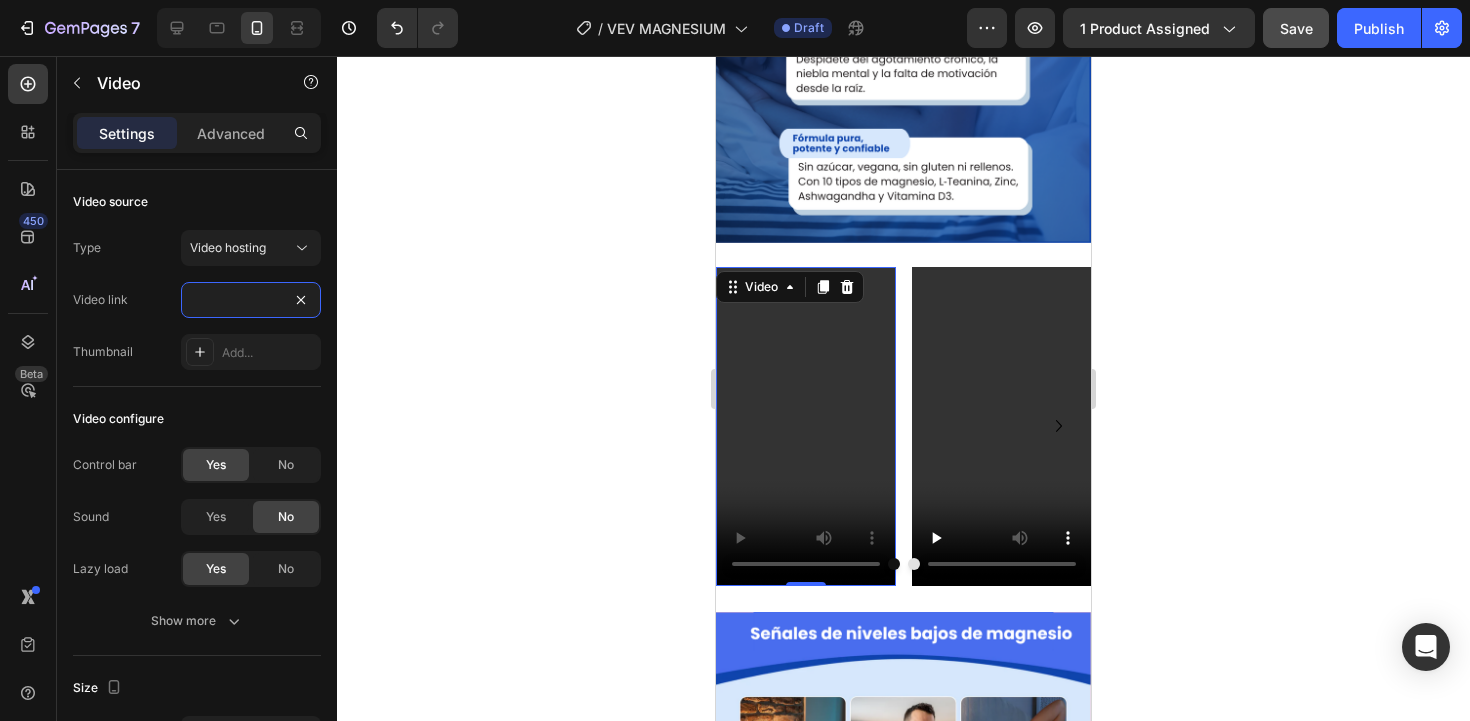 type on "https://cdn.shopify.com/videos/c/o/v/f3d4cefaff2e4e3f8874edfc9a86f107.mp4" 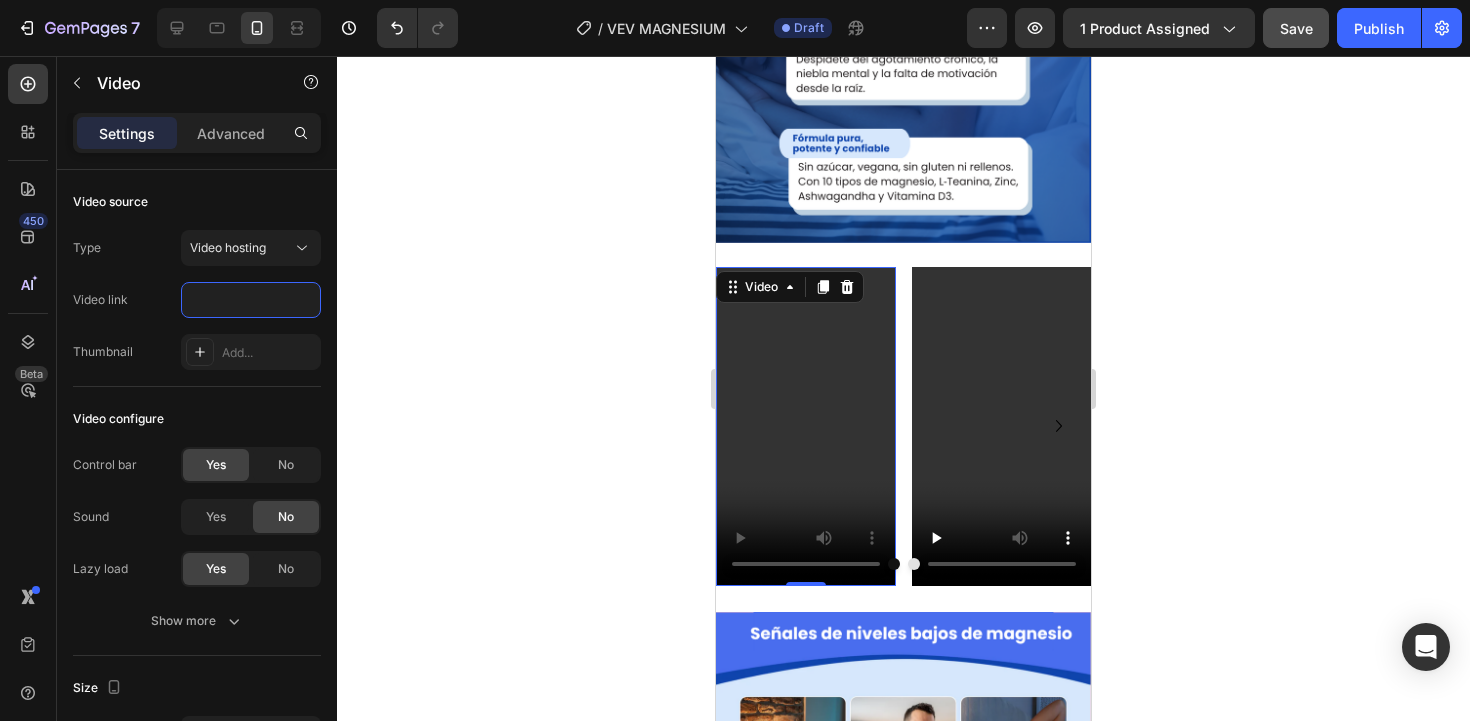 scroll, scrollTop: 0, scrollLeft: 0, axis: both 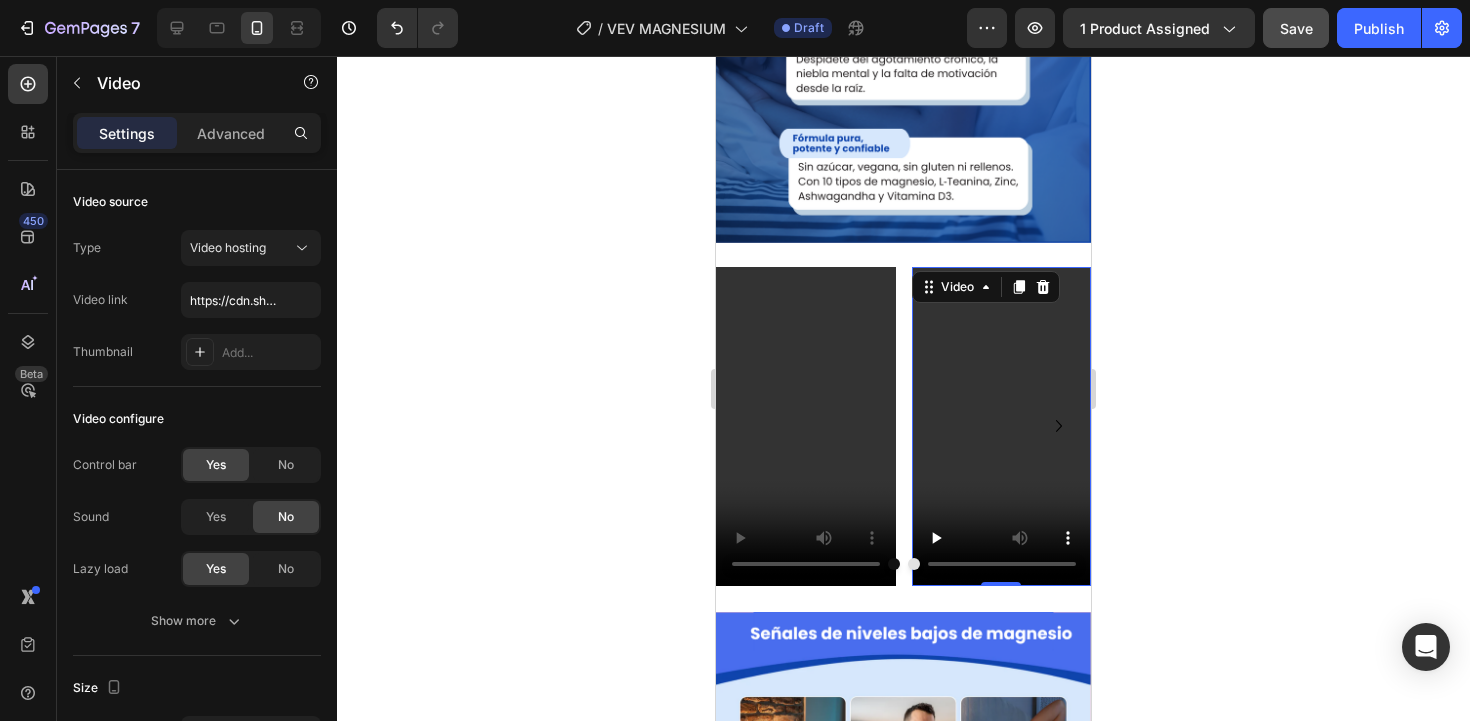 click at bounding box center [1002, 426] 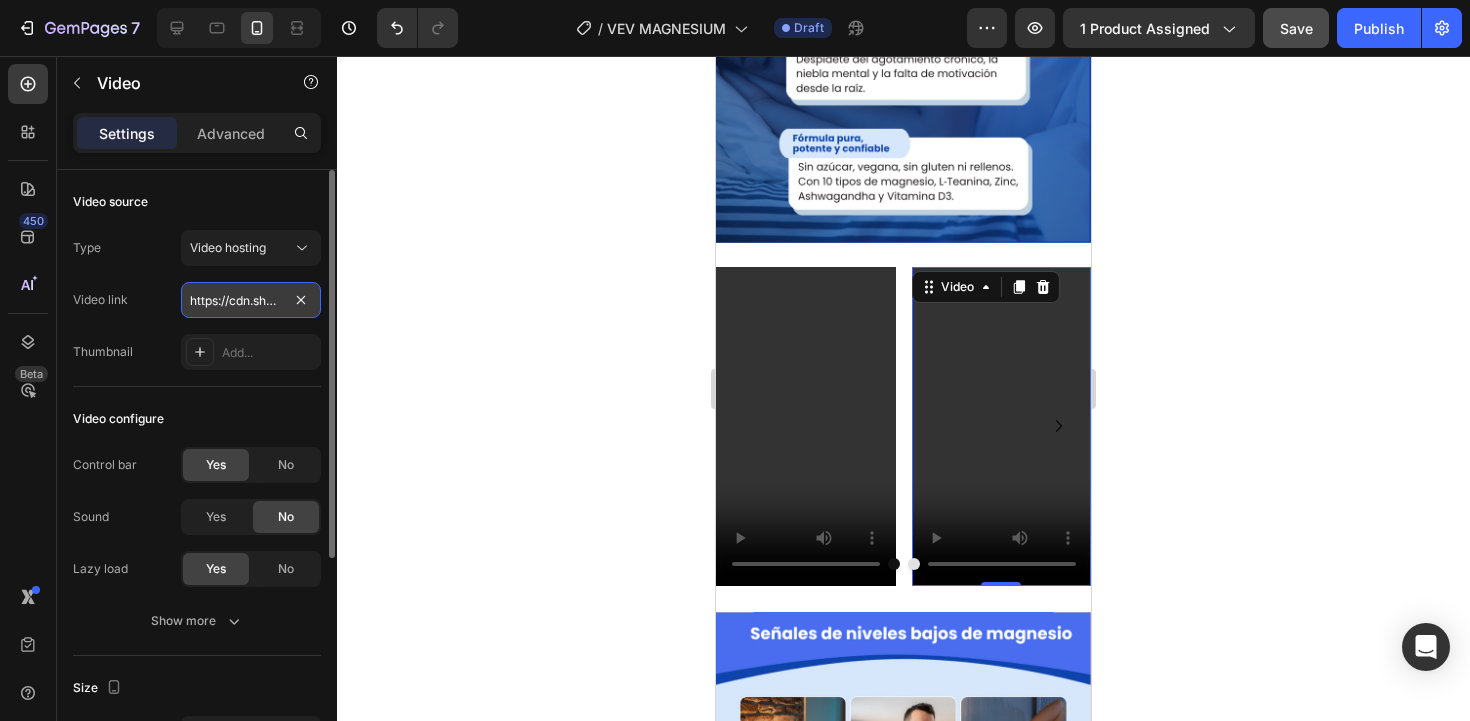 click on "https://cdn.shopify.com/videos/c/o/v/206ab742388c46718321f41c9e6f10c3.mp4" at bounding box center (251, 300) 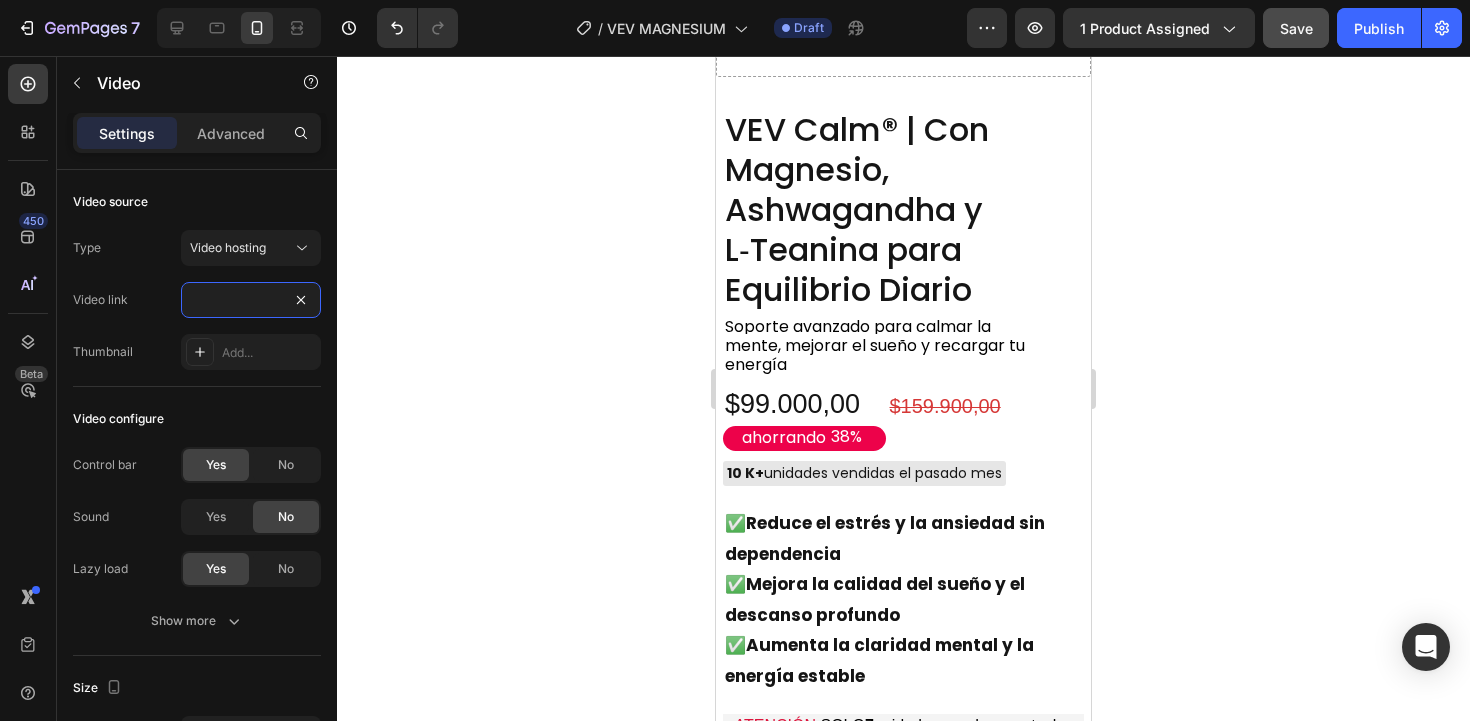 scroll, scrollTop: 598, scrollLeft: 0, axis: vertical 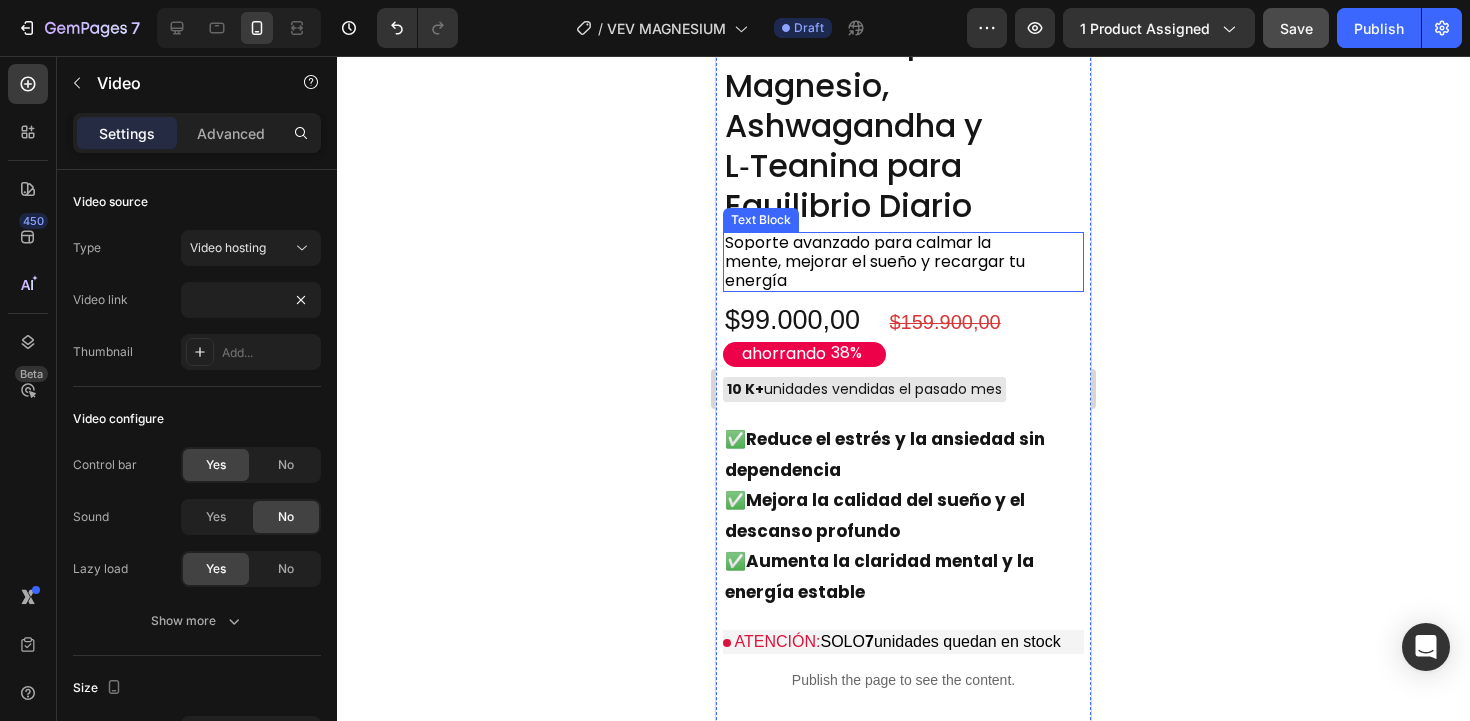 click on "Soporte avanzado para calmar la mente, mejorar el sueño y recargar tu energía" at bounding box center (875, 261) 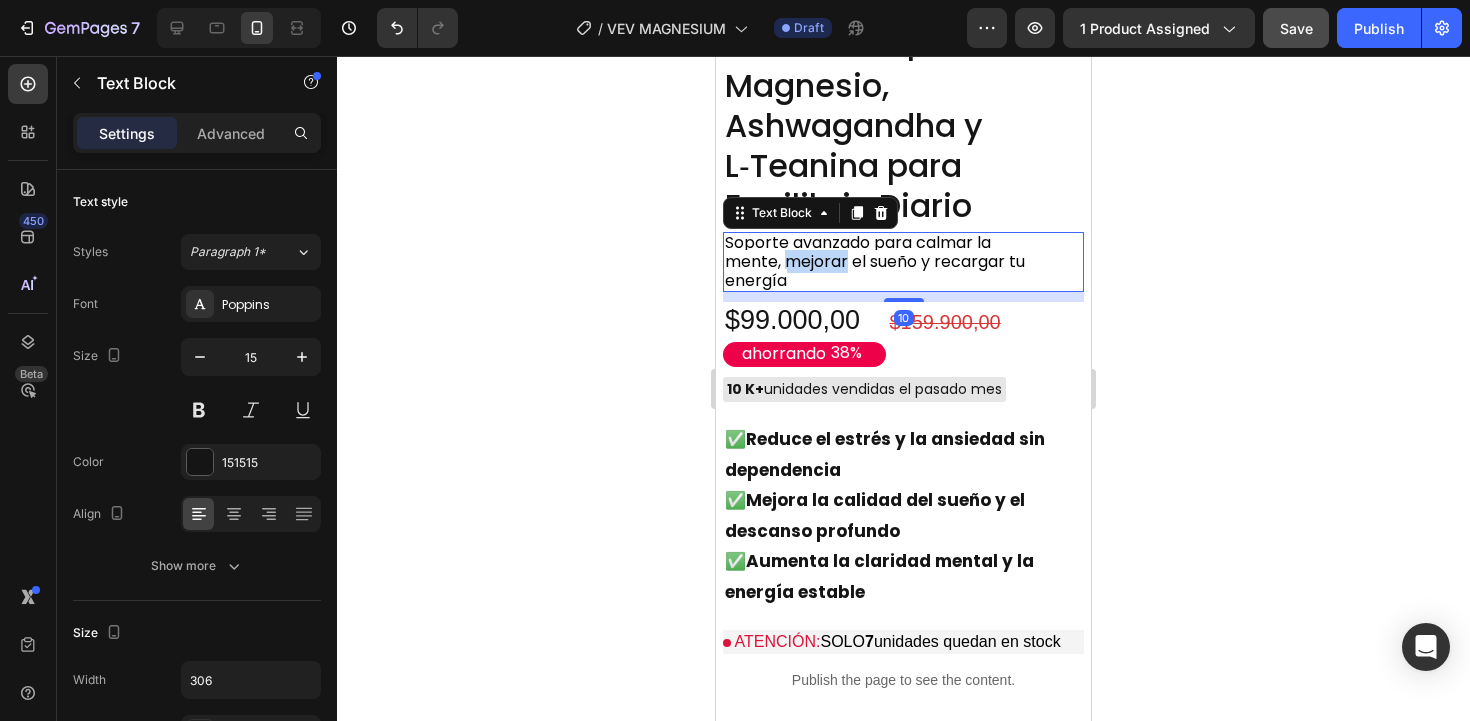 click on "Soporte avanzado para calmar la mente, mejorar el sueño y recargar tu energía" at bounding box center (875, 261) 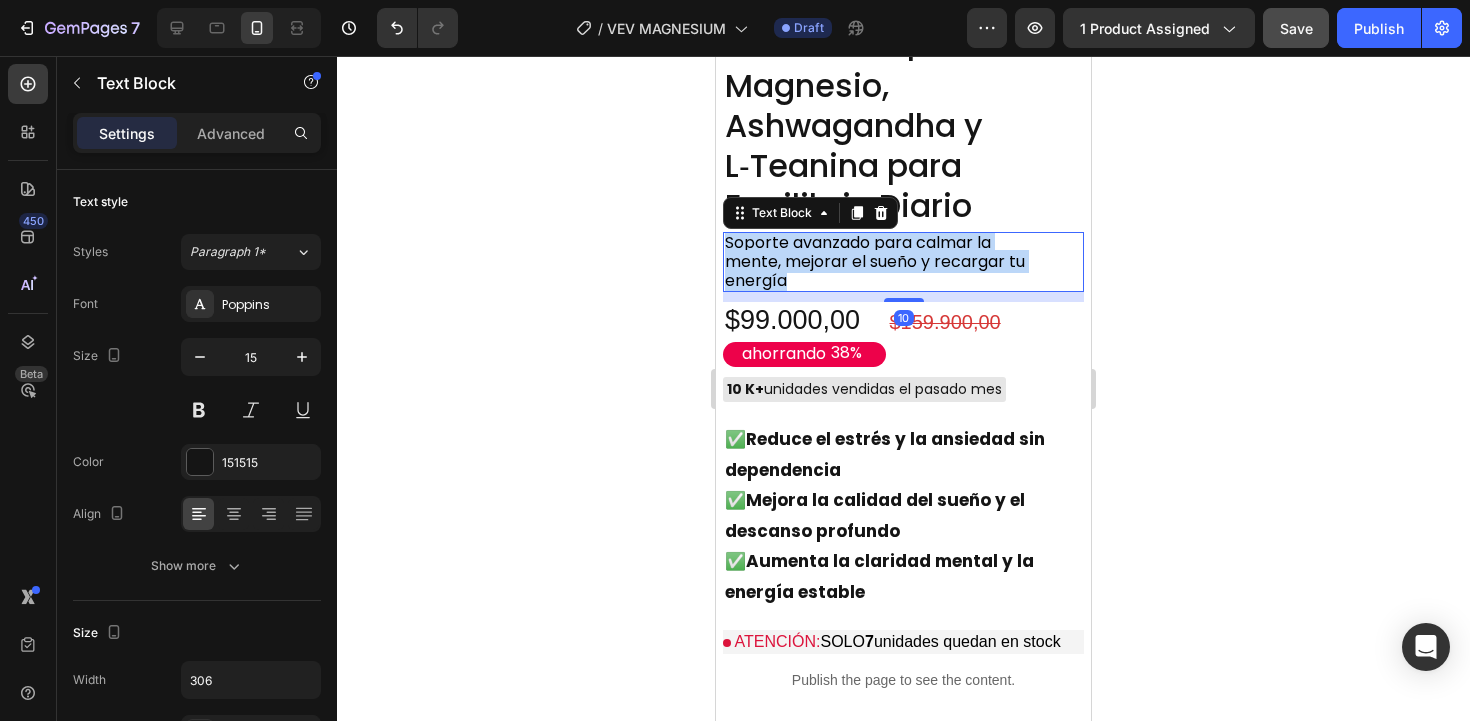 click on "Soporte avanzado para calmar la mente, mejorar el sueño y recargar tu energía" at bounding box center [875, 261] 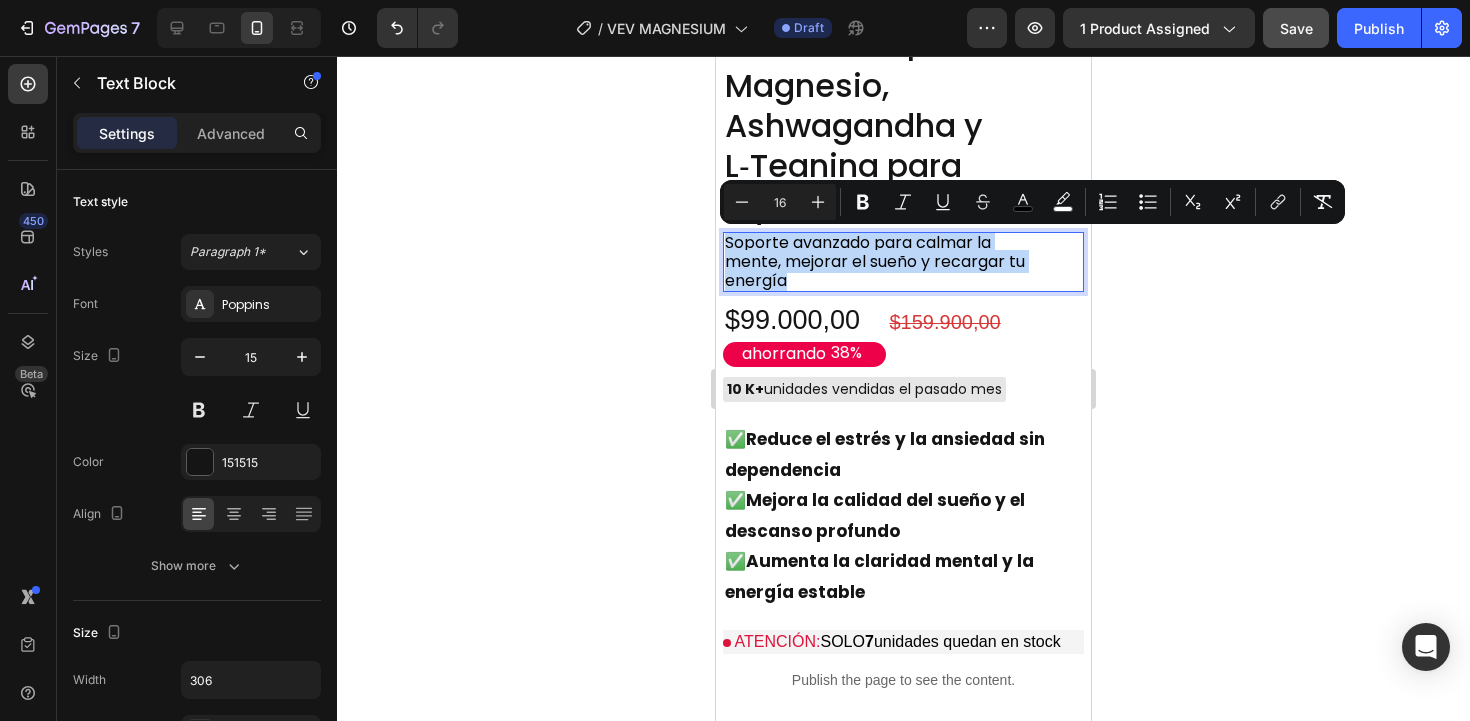 copy on "Soporte avanzado para calmar la mente, mejorar el sueño y recargar tu energía" 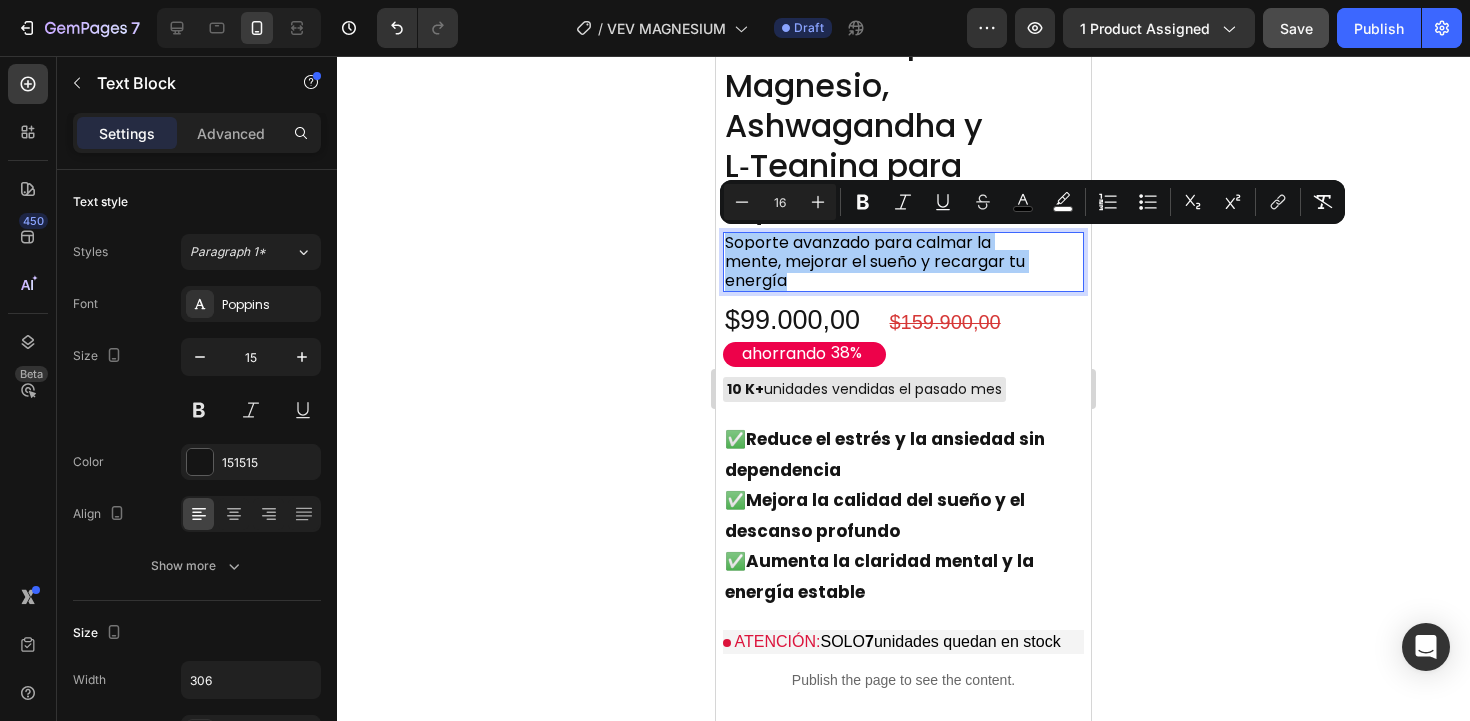 click 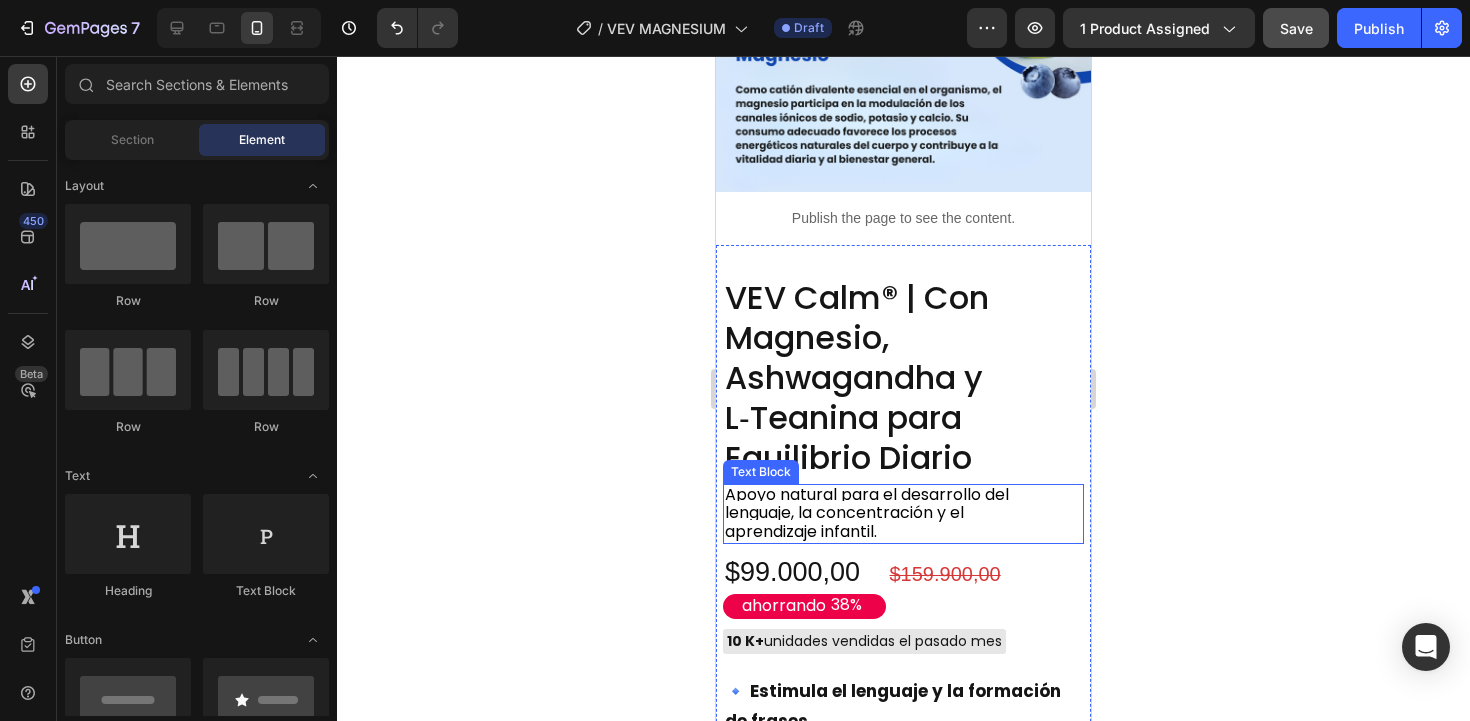 scroll, scrollTop: 5169, scrollLeft: 0, axis: vertical 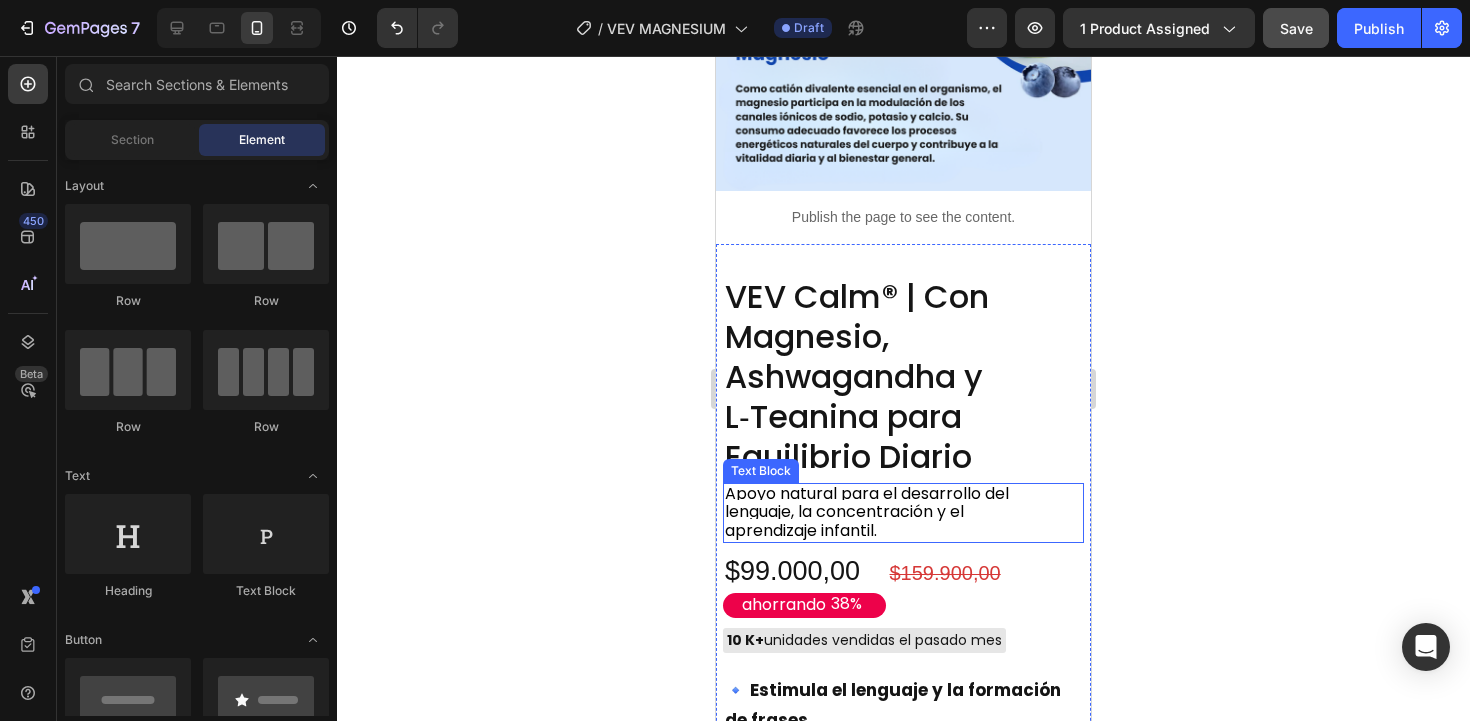 click on "Apoyo natural para el desarrollo del lenguaje, la concentración y el aprendizaje infantil." at bounding box center [867, 512] 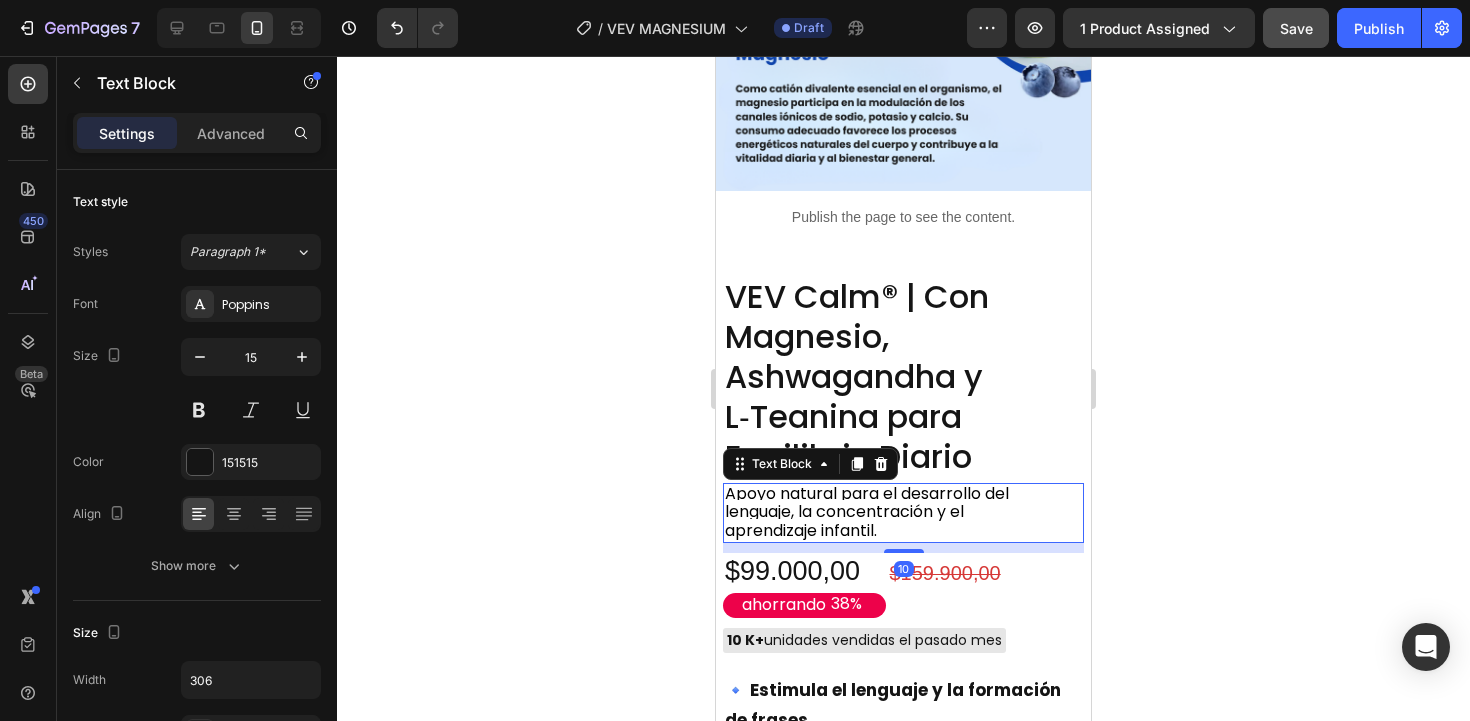 click on "Apoyo natural para el desarrollo del lenguaje, la concentración y el aprendizaje infantil." at bounding box center [867, 512] 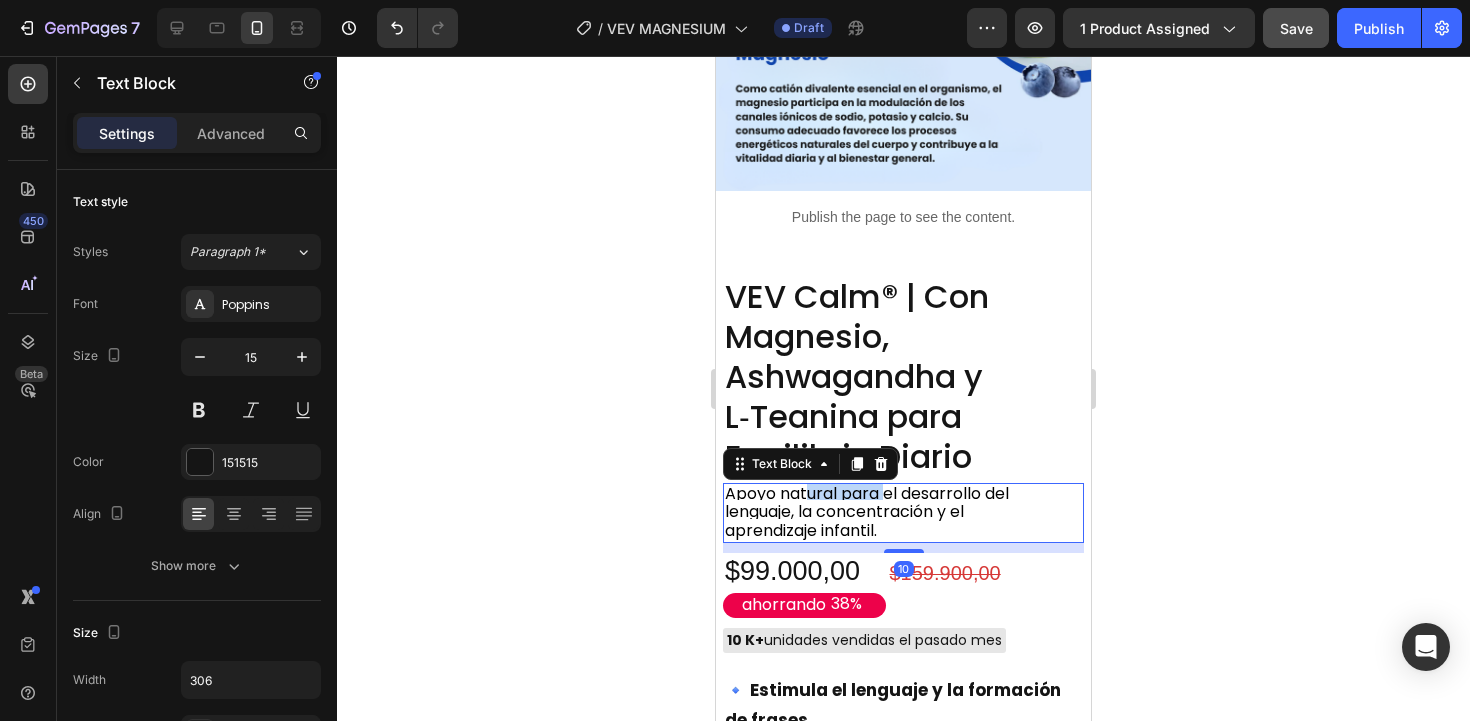 click on "Apoyo natural para el desarrollo del lenguaje, la concentración y el aprendizaje infantil." at bounding box center (867, 512) 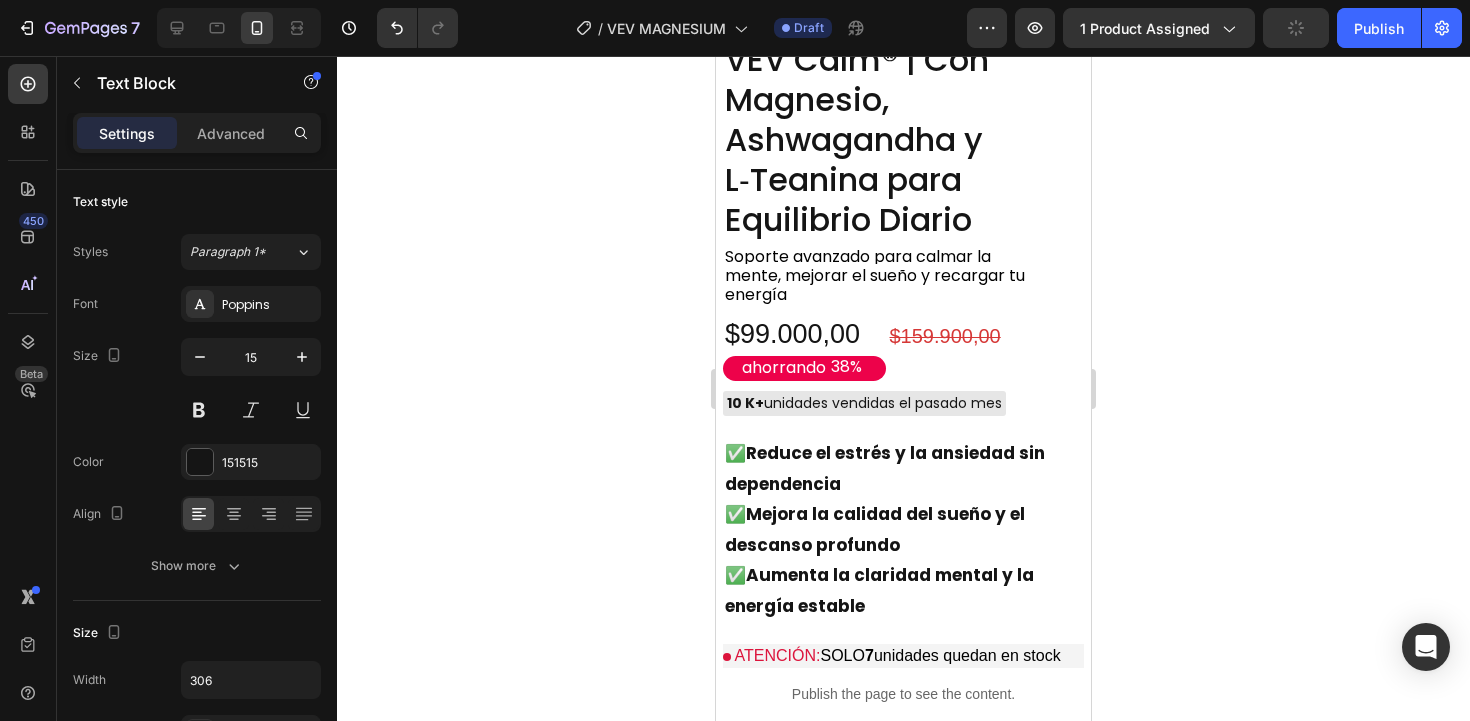 scroll, scrollTop: 619, scrollLeft: 0, axis: vertical 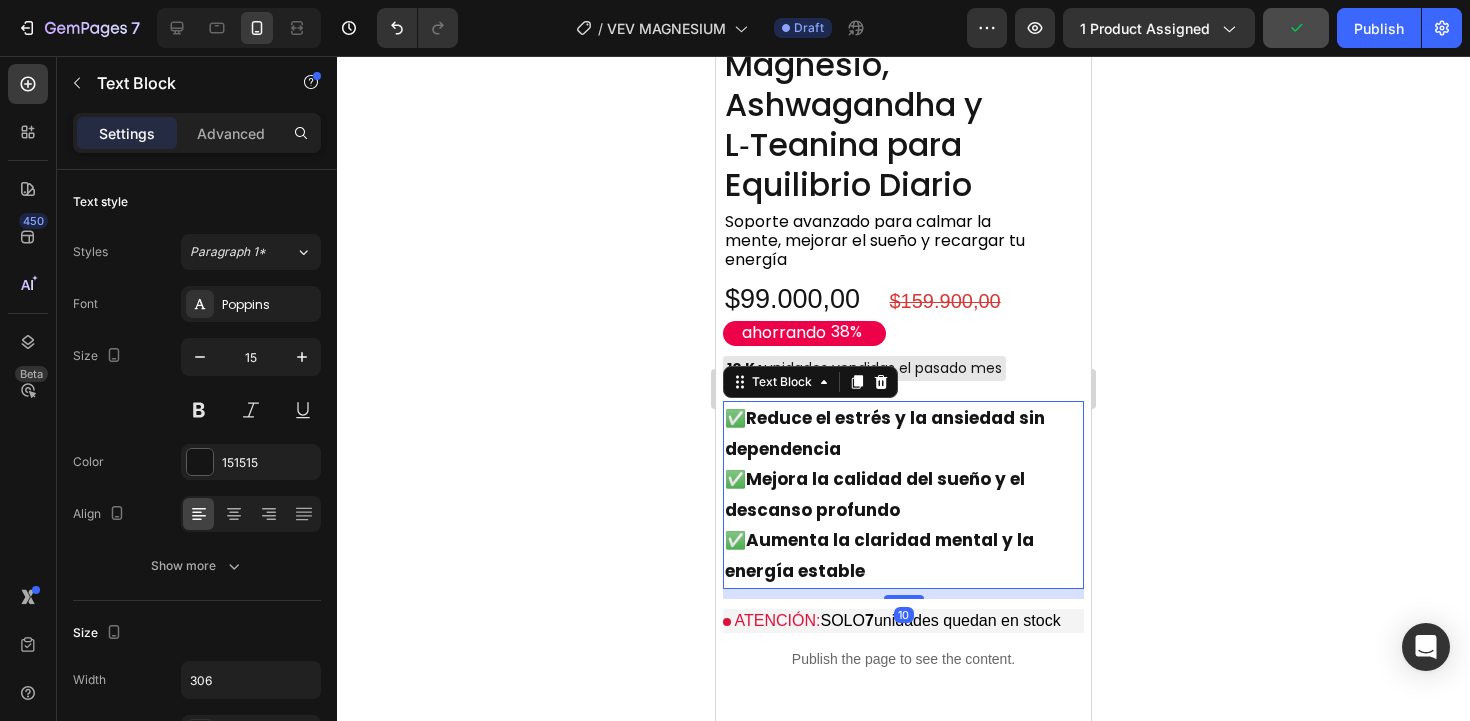click on "✅Mejora la calidad del sueño y el descanso profundo" at bounding box center [875, 494] 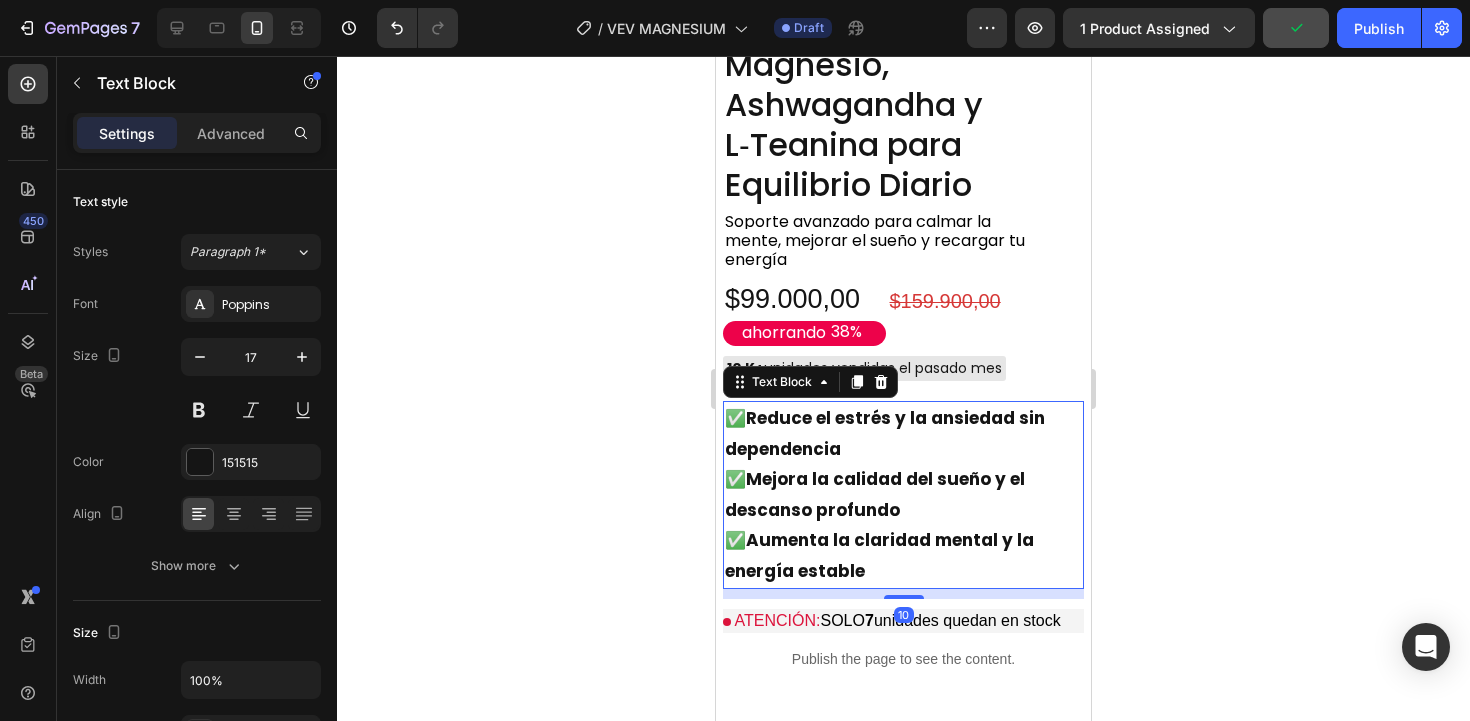 click on "✅Mejora la calidad del sueño y el descanso profundo" at bounding box center [875, 494] 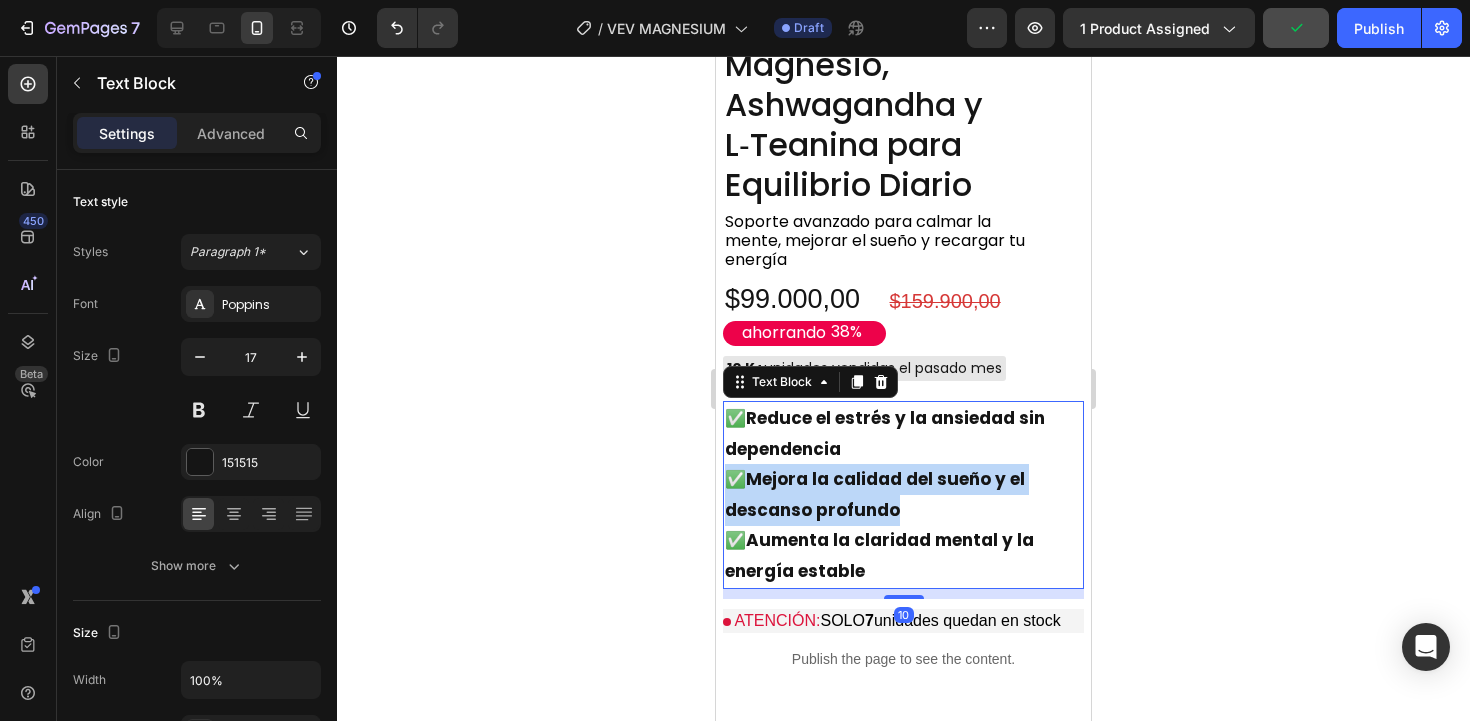 click on "✅Mejora la calidad del sueño y el descanso profundo" at bounding box center (875, 494) 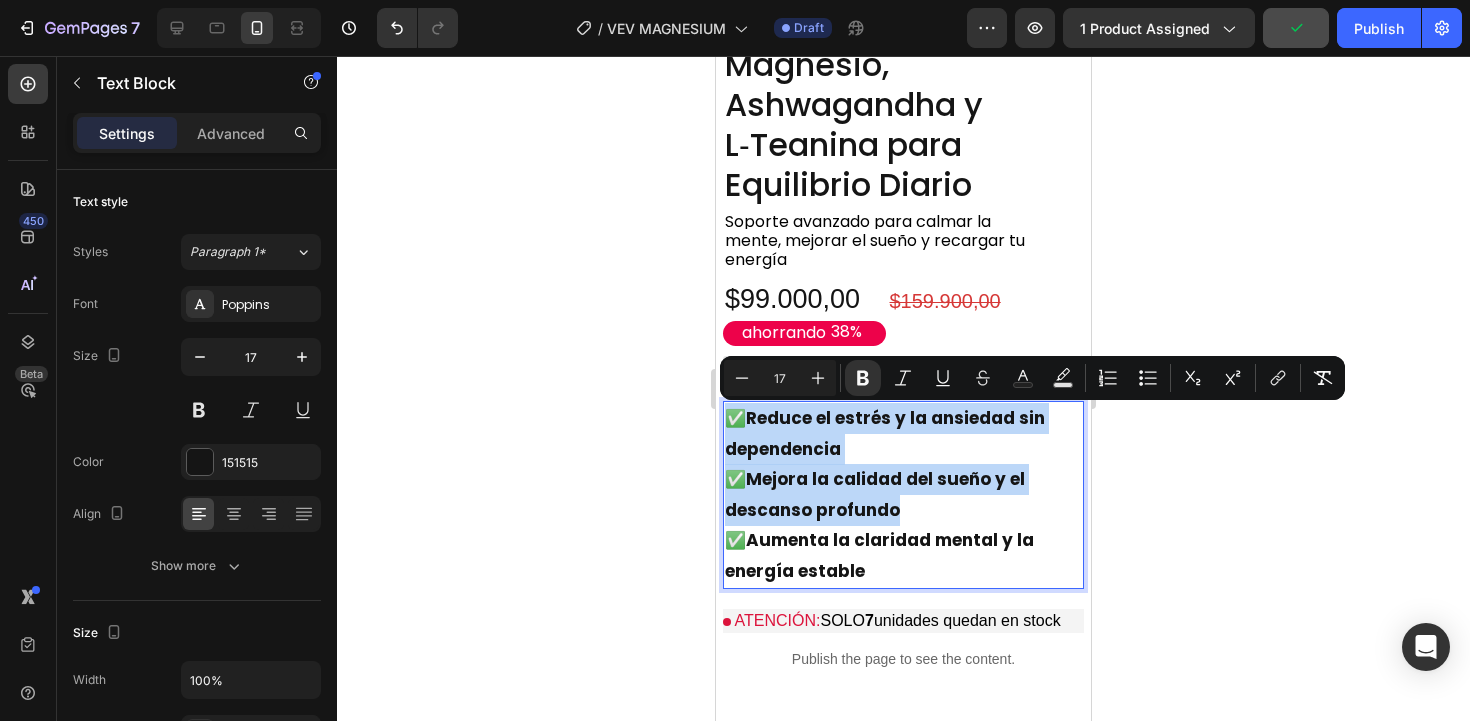 copy on "✅Reduce el estrés y la ansiedad sin dependencia ✅Mejora la calidad del sueño y el descanso profundo" 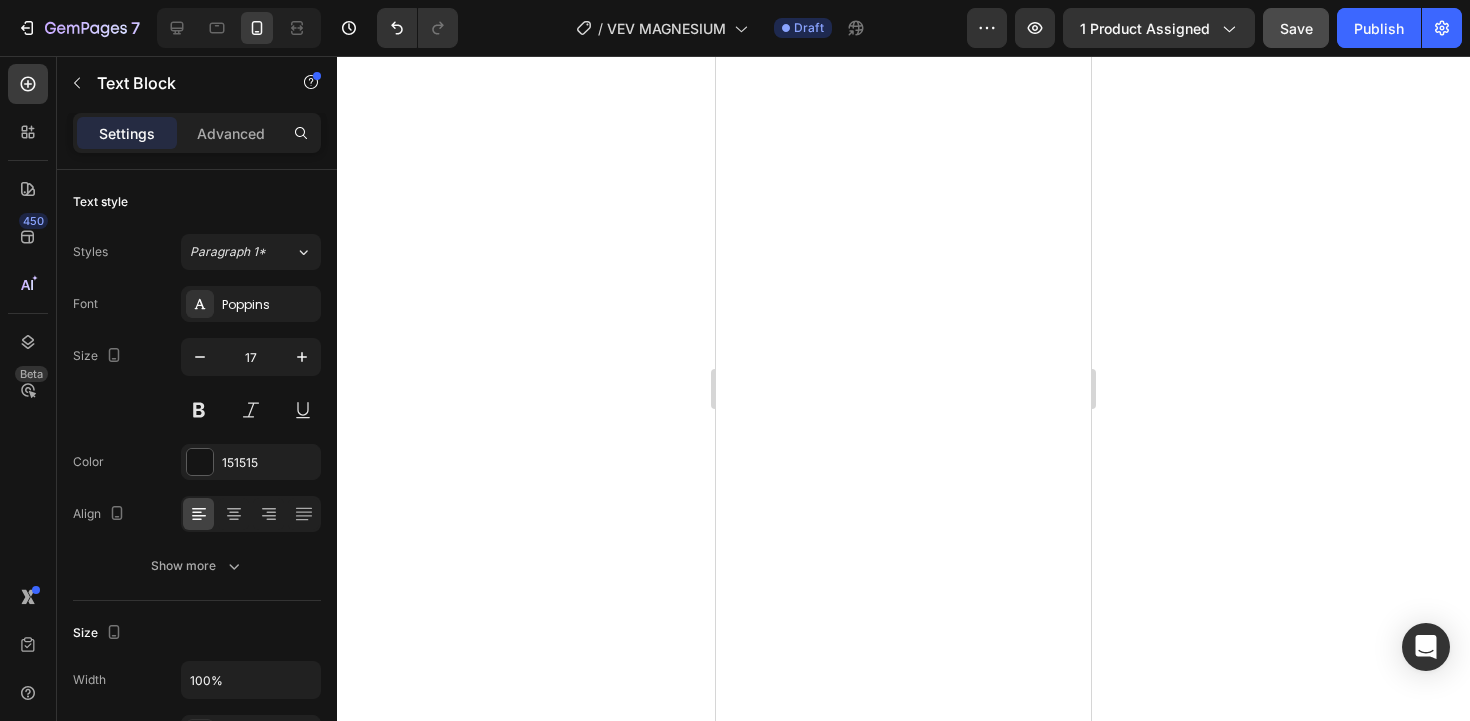 type on "16" 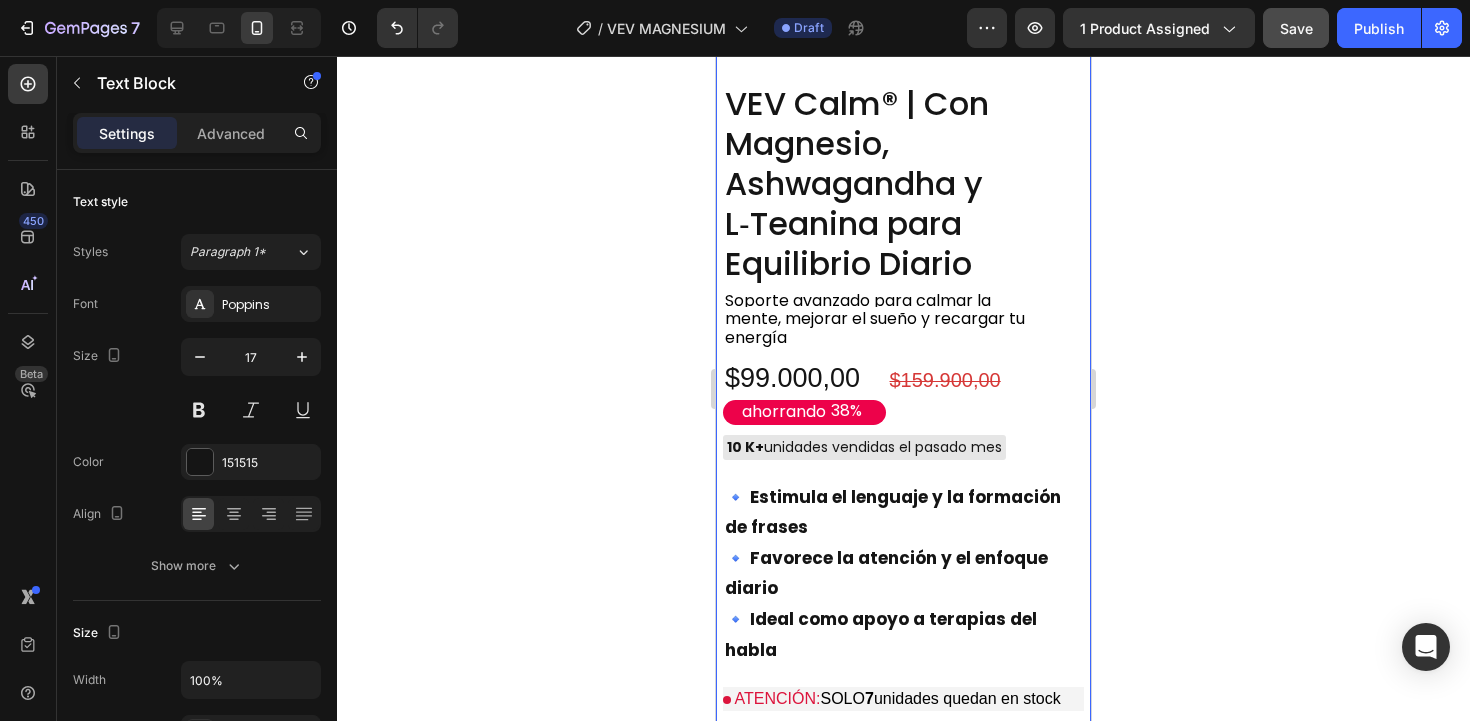 scroll, scrollTop: 5483, scrollLeft: 0, axis: vertical 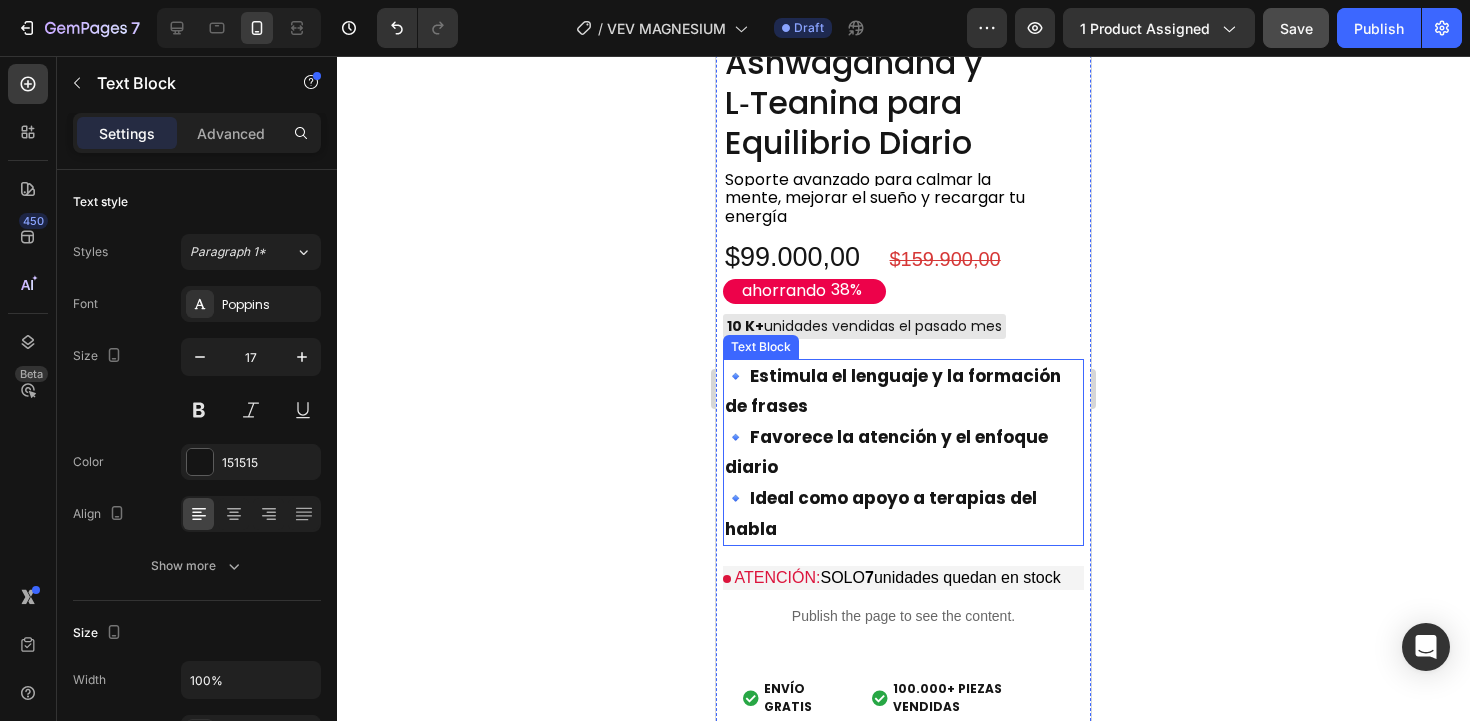 click on "🔹 Favorece la atención y el enfoque diario" at bounding box center [886, 452] 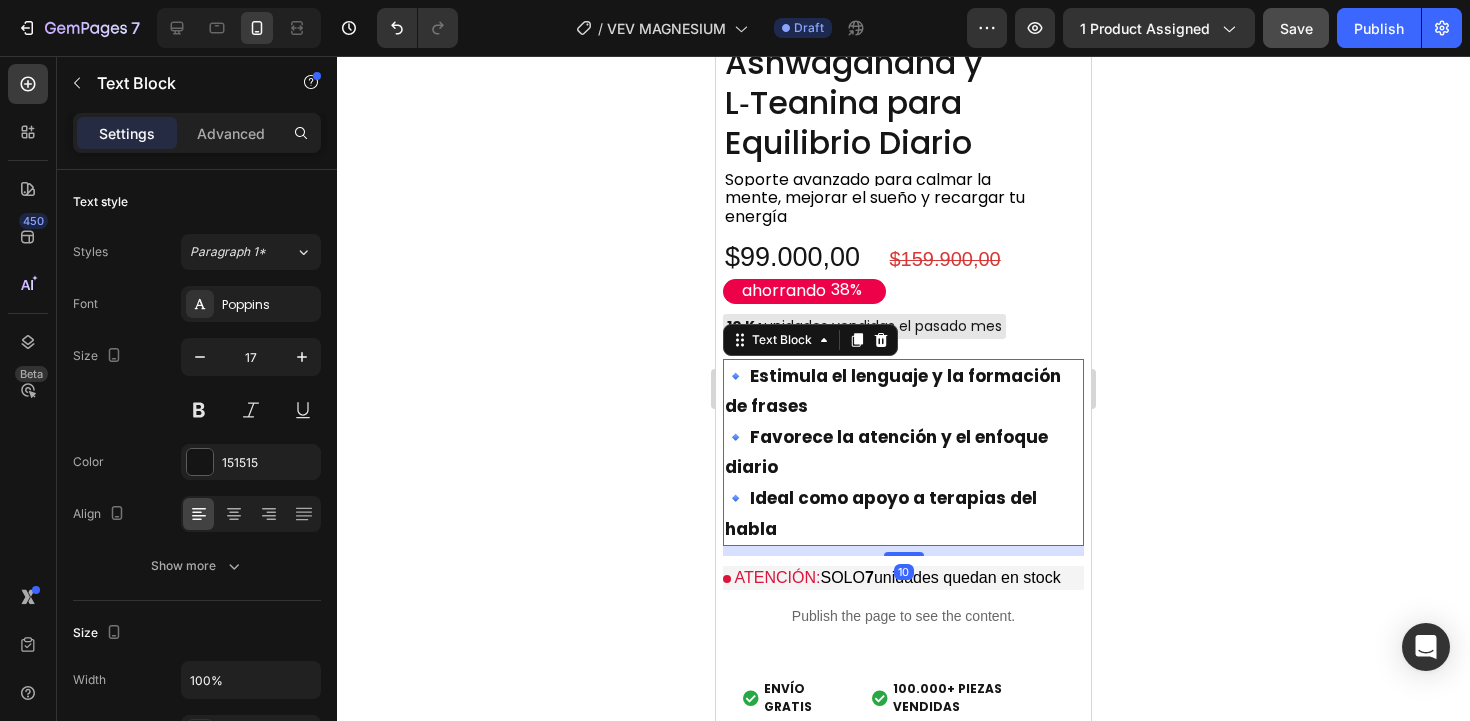 click on "🔹 Favorece la atención y el enfoque diario" at bounding box center (886, 452) 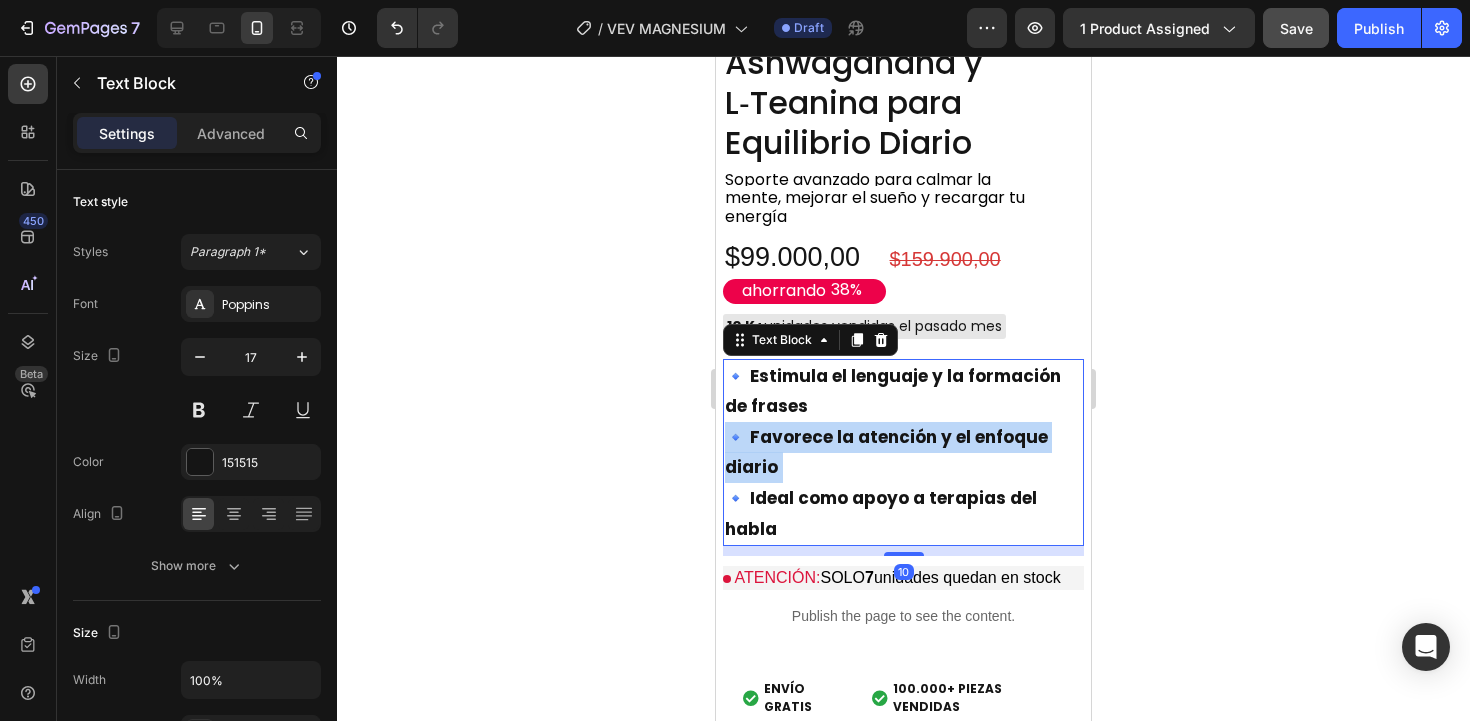 click on "🔹 Favorece la atención y el enfoque diario" at bounding box center [886, 452] 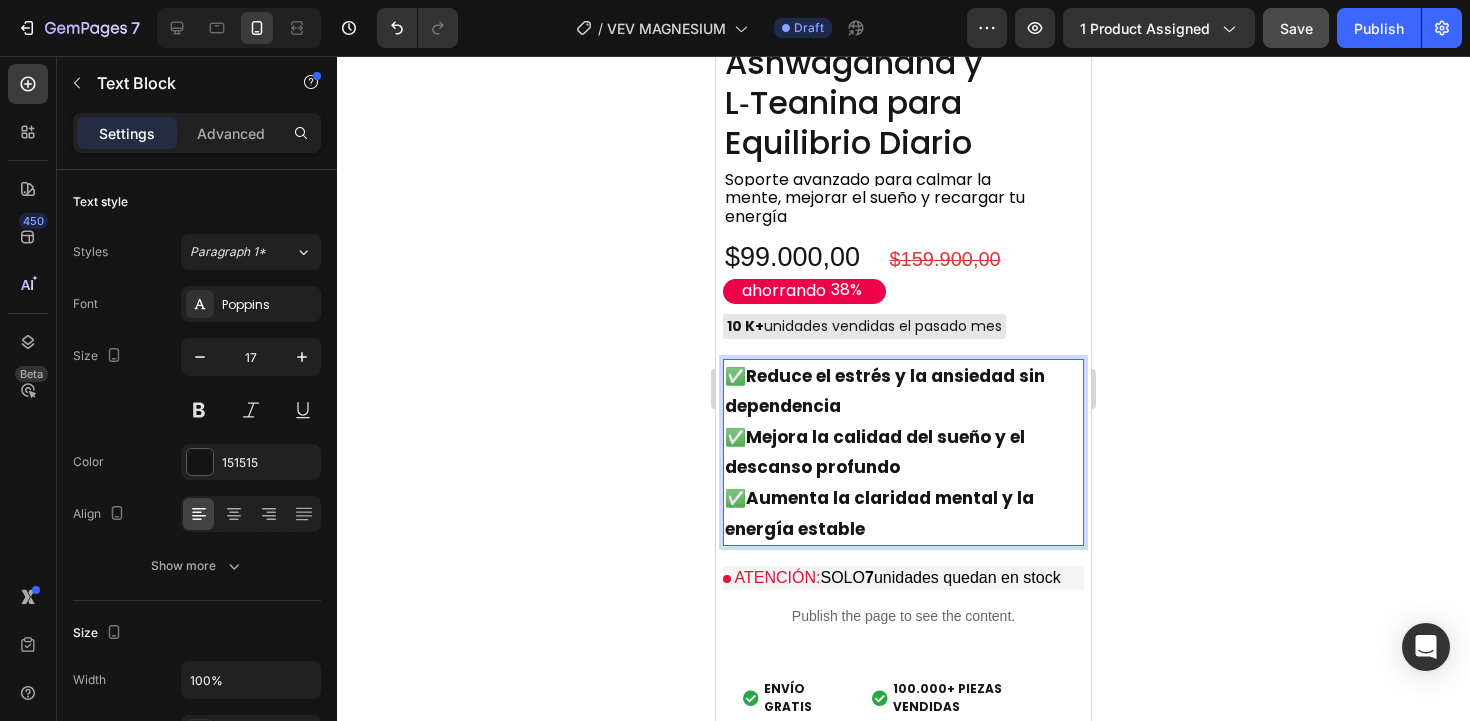 click 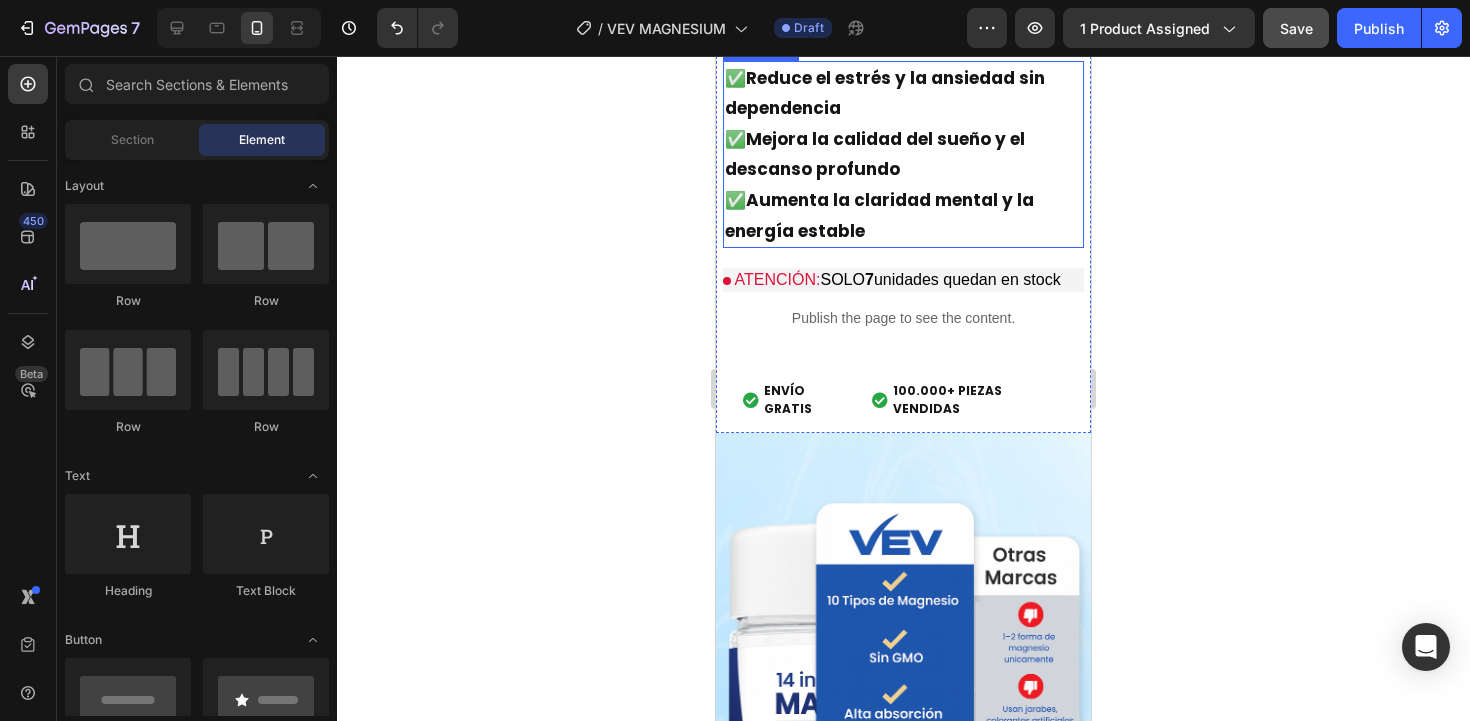 scroll, scrollTop: 5794, scrollLeft: 0, axis: vertical 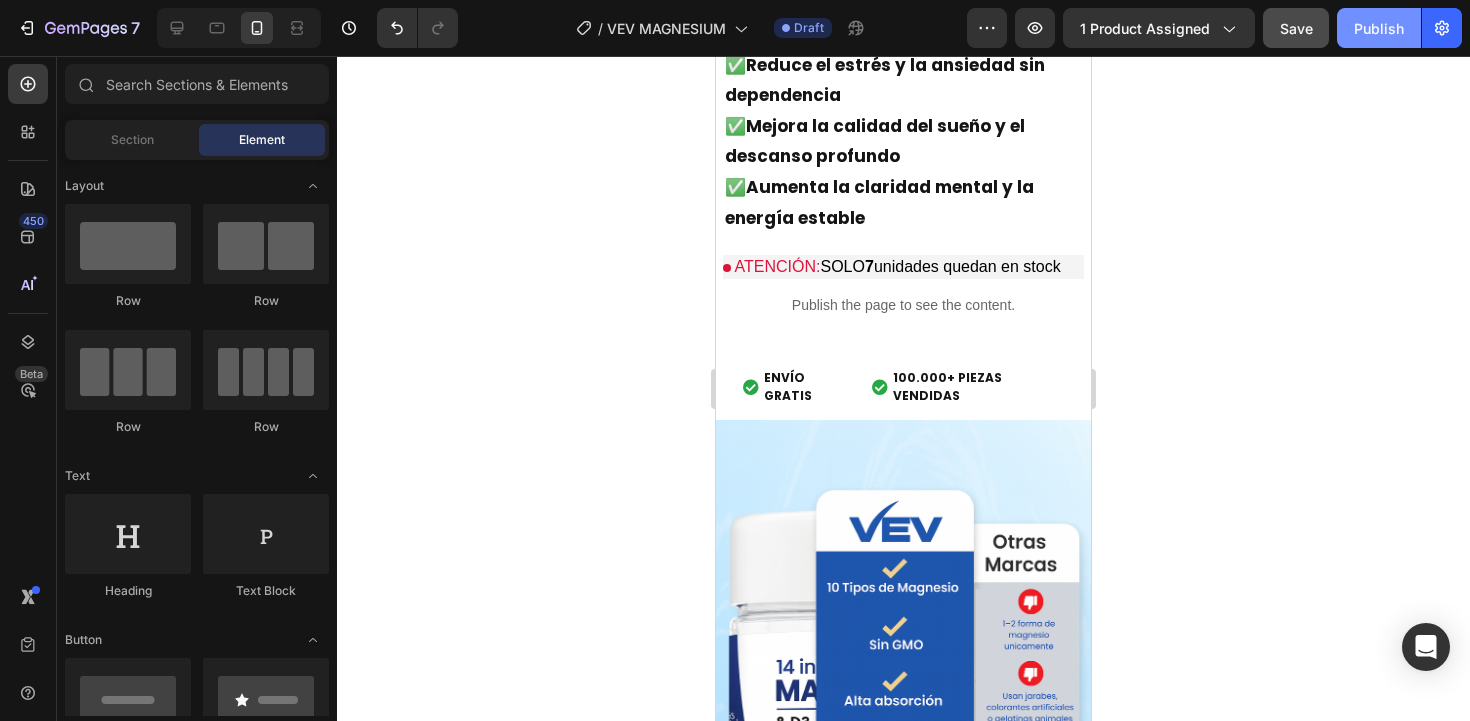 click on "Publish" at bounding box center [1379, 28] 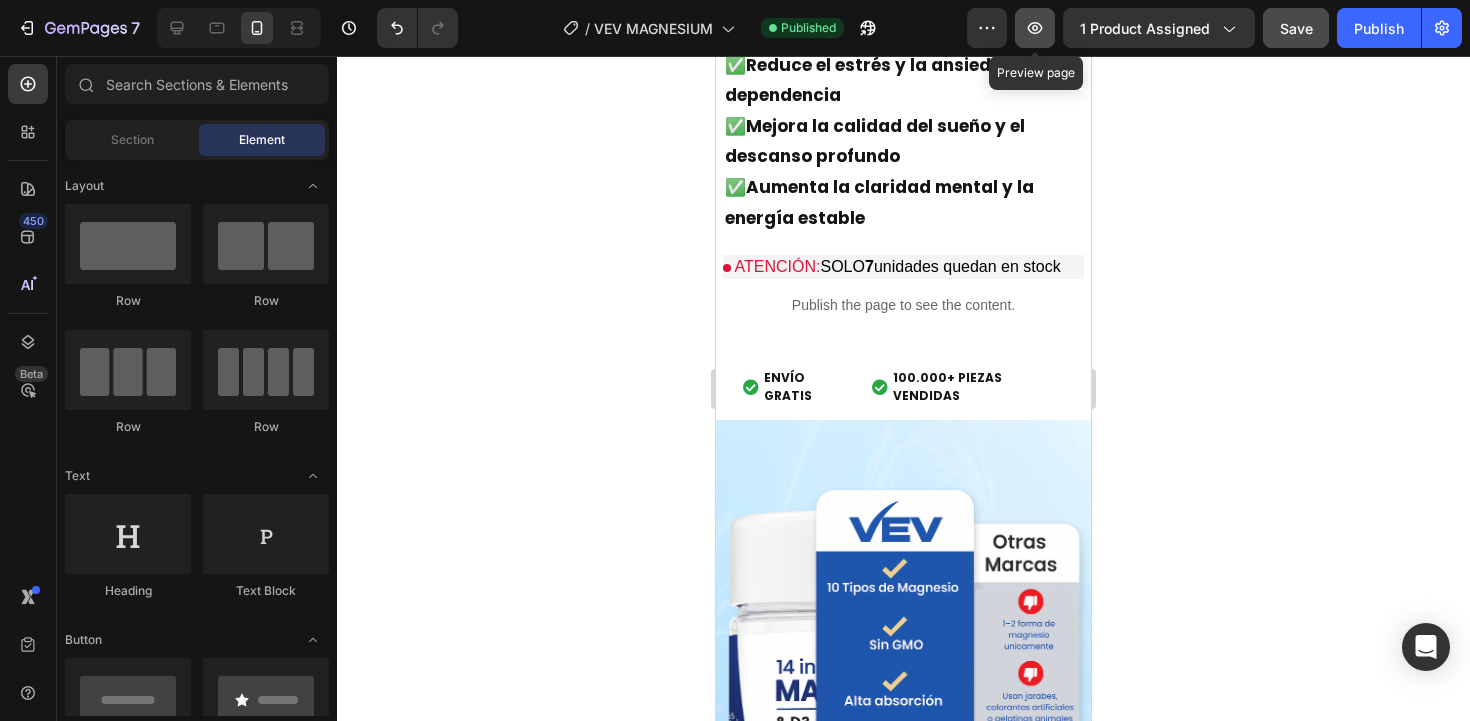 click 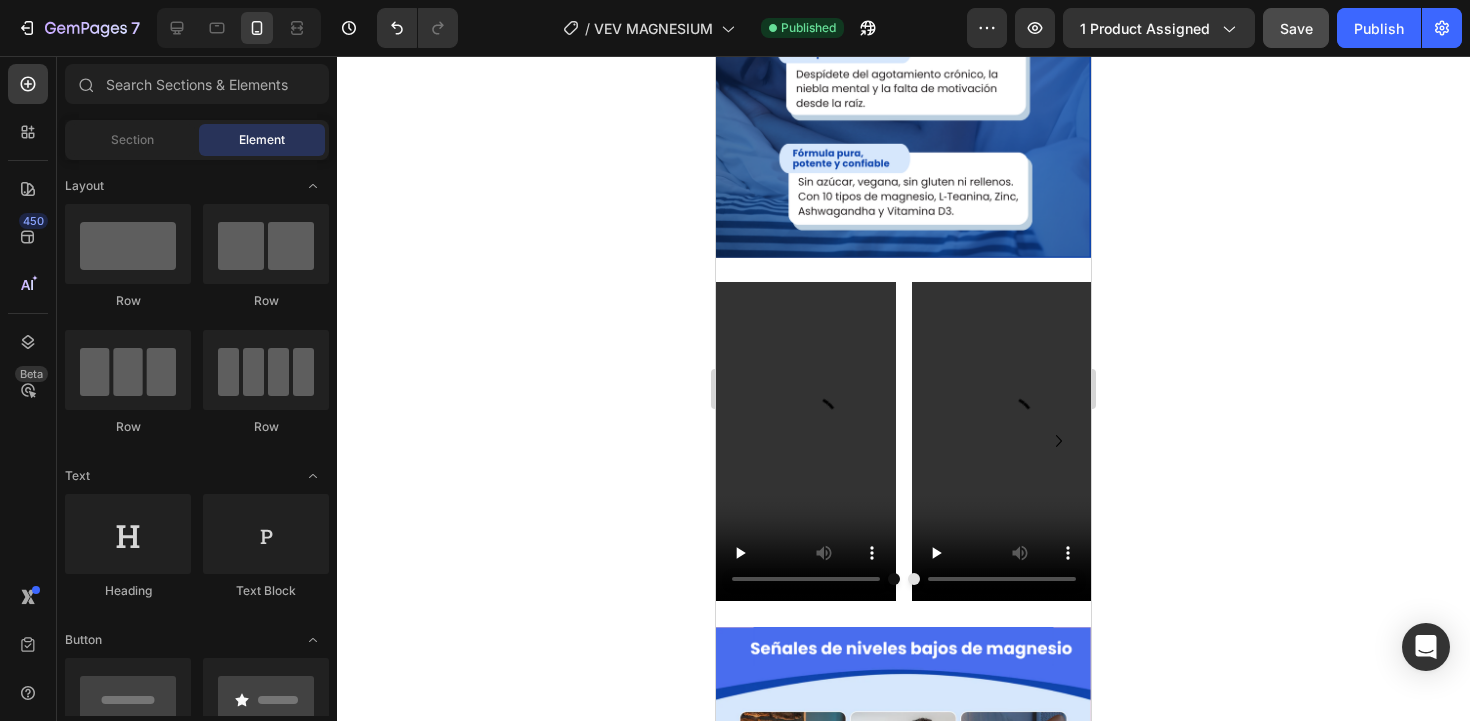 scroll, scrollTop: 2716, scrollLeft: 0, axis: vertical 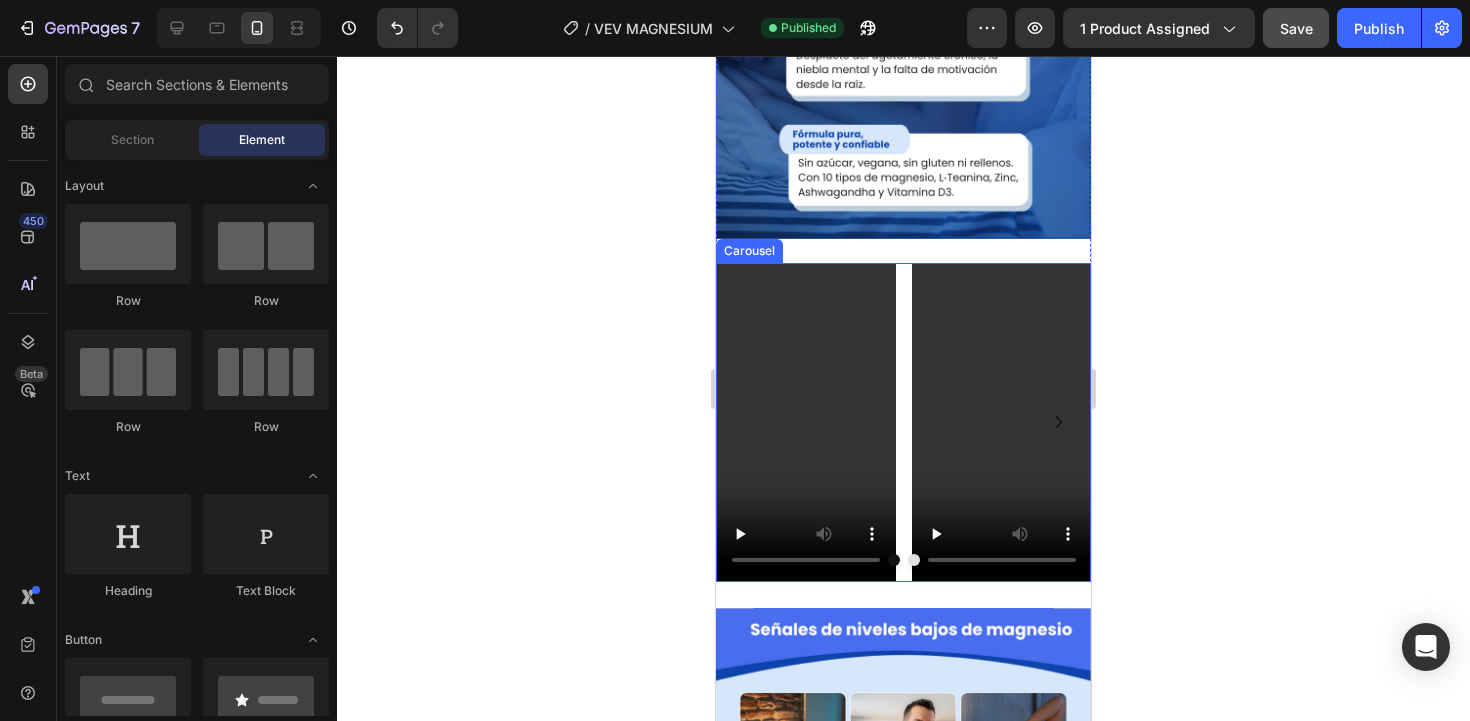 click at bounding box center (914, 560) 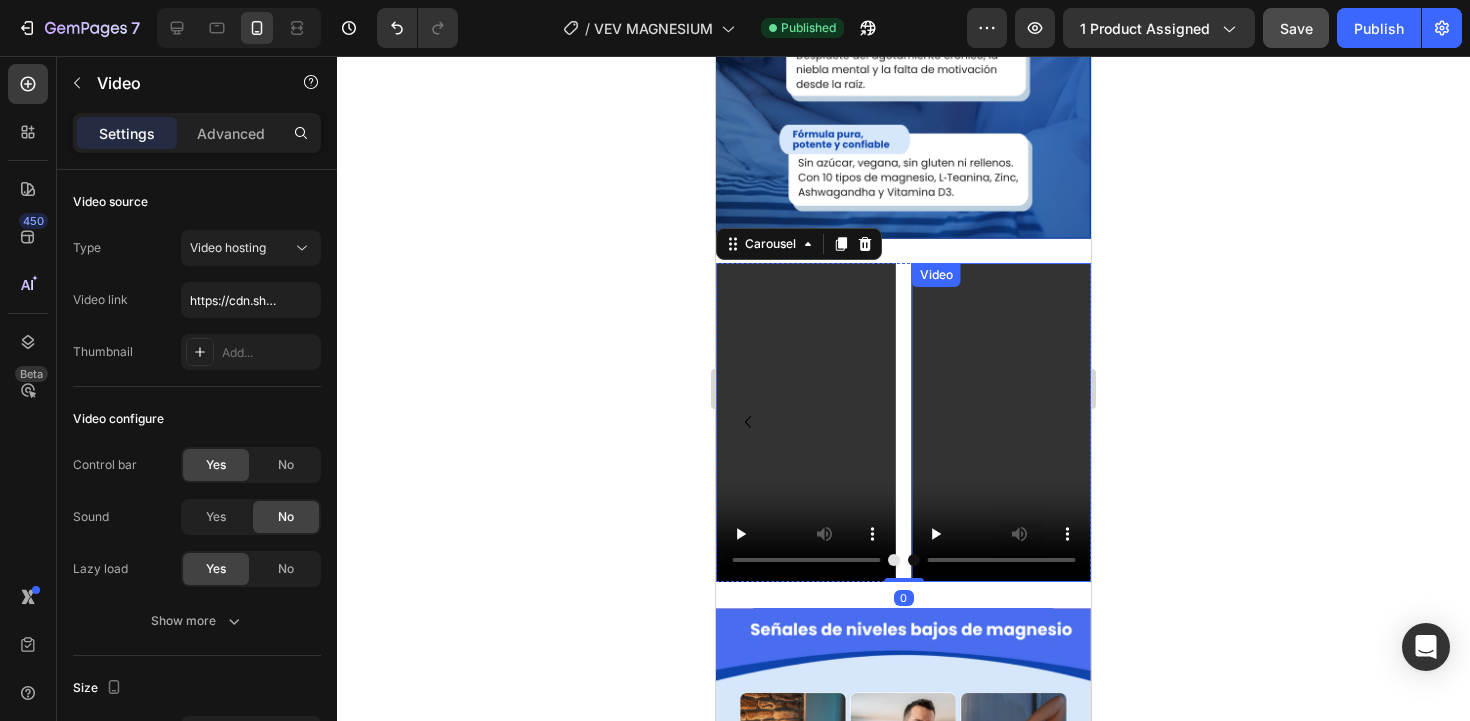 click at bounding box center (1002, 422) 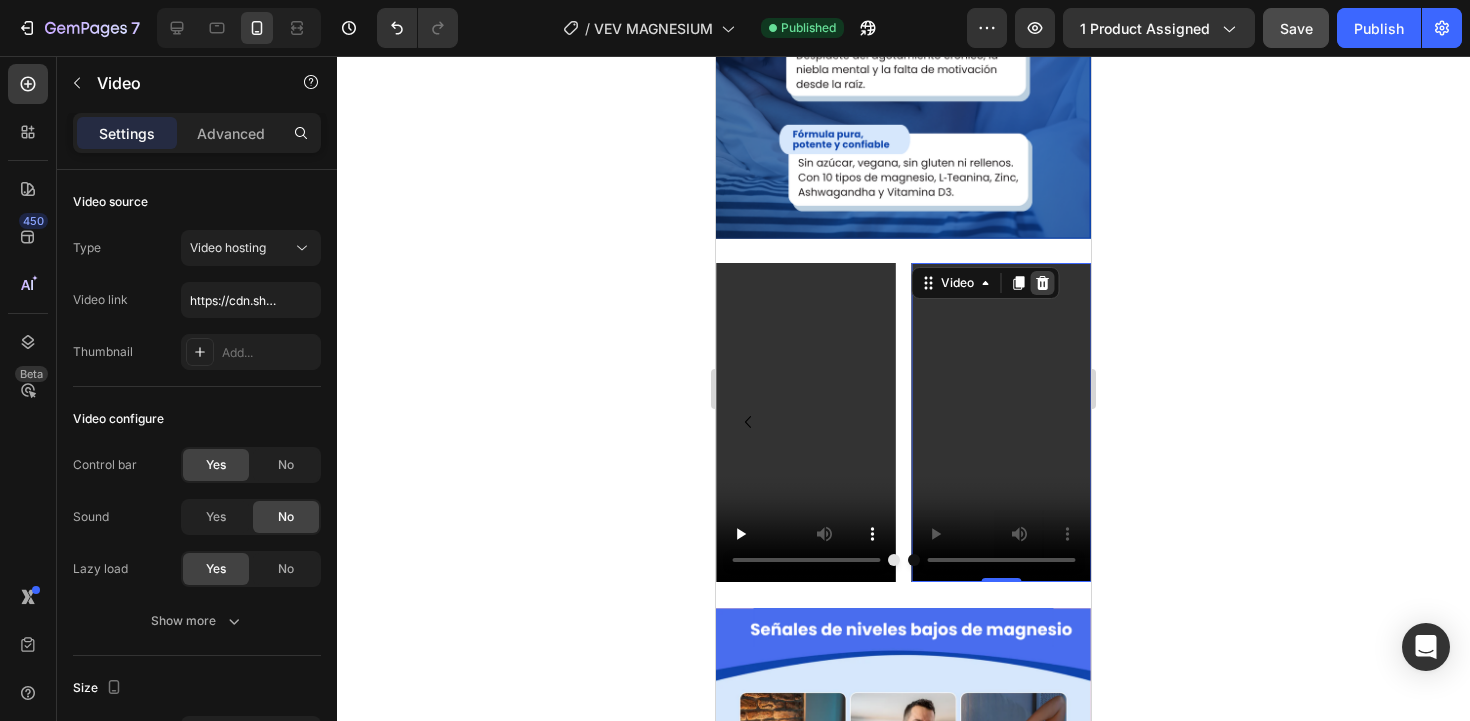 click 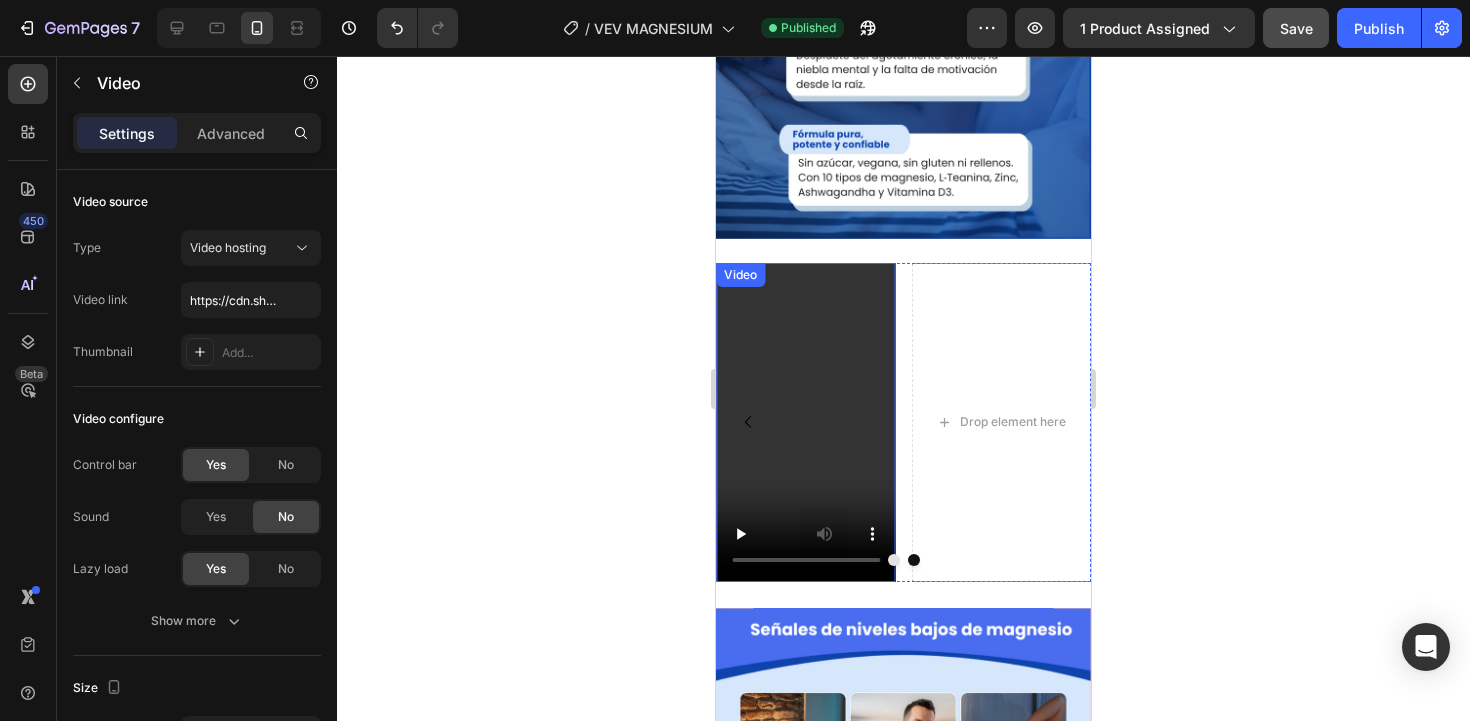 click at bounding box center [806, 422] 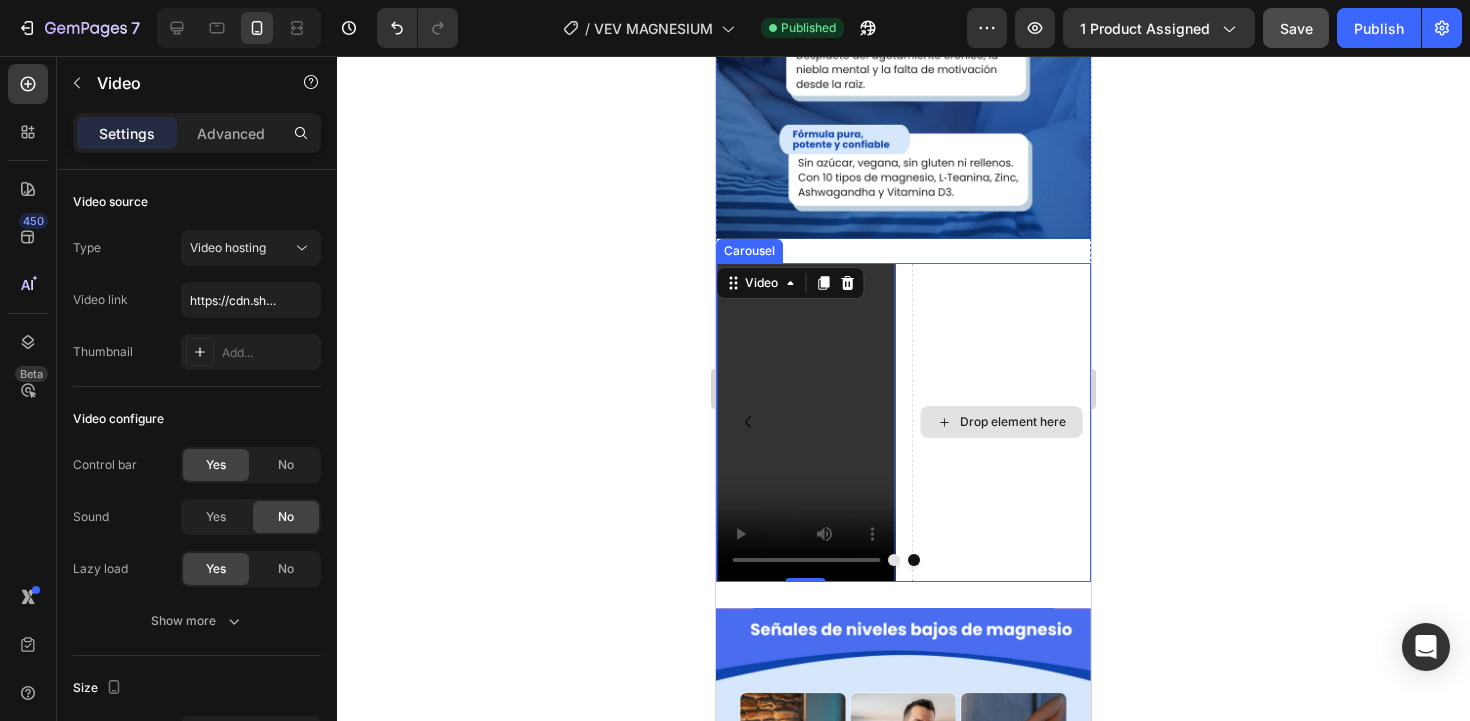 click on "Drop element here" at bounding box center (1002, 422) 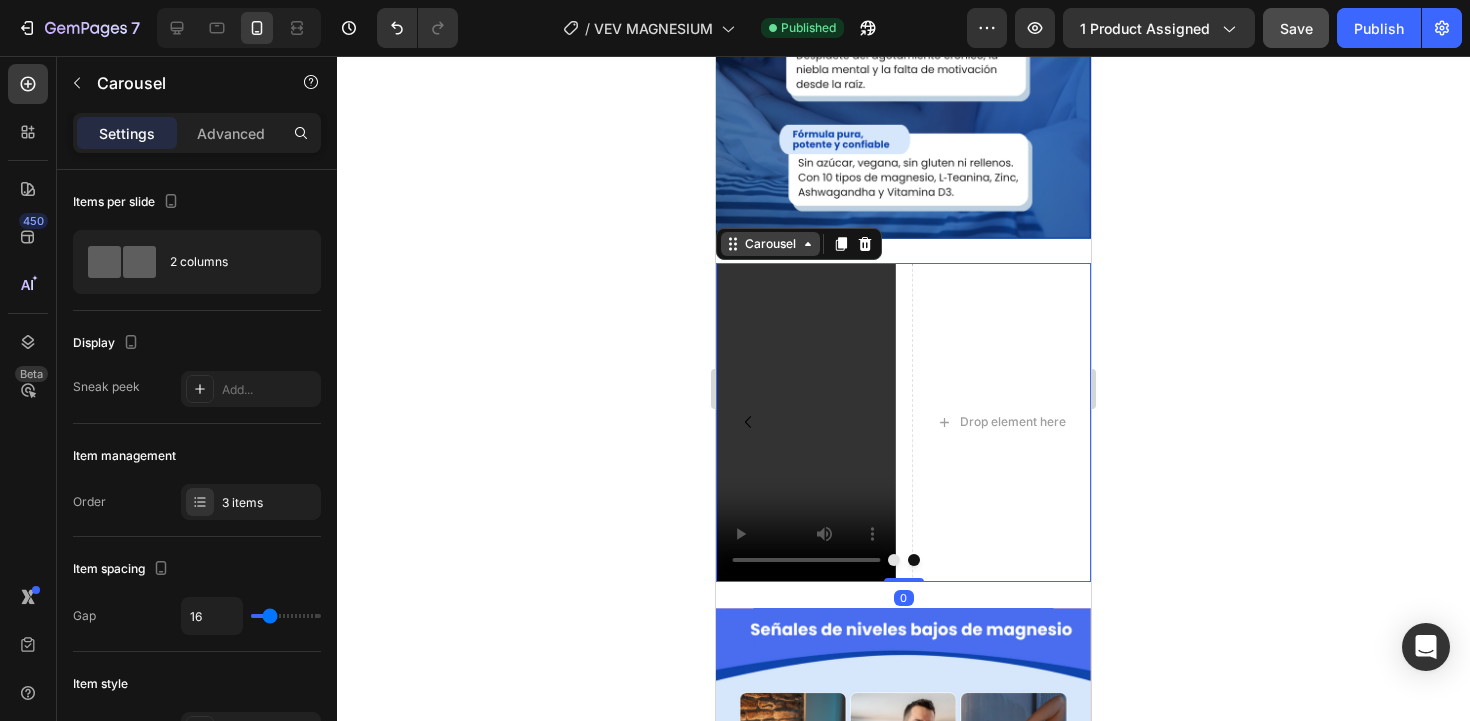 click on "Carousel" at bounding box center (770, 244) 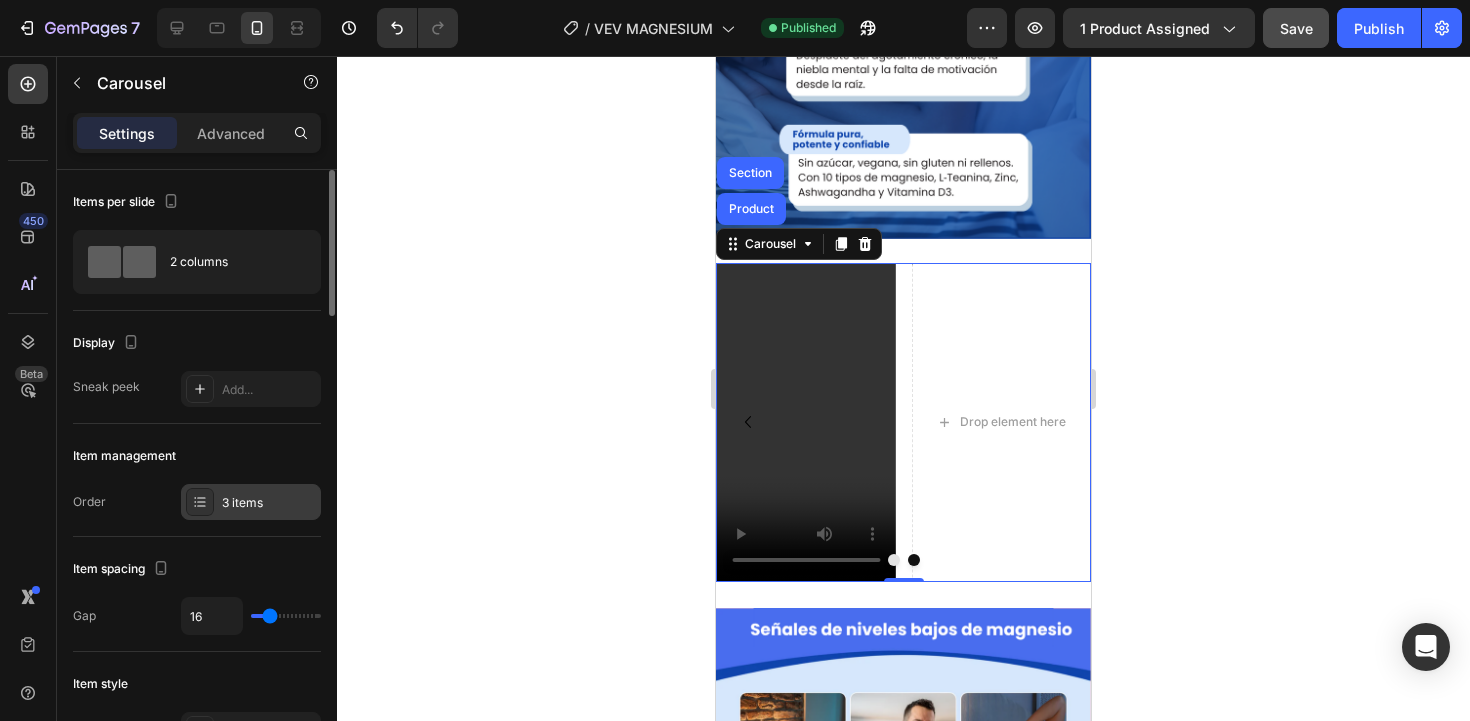 click on "3 items" at bounding box center (251, 502) 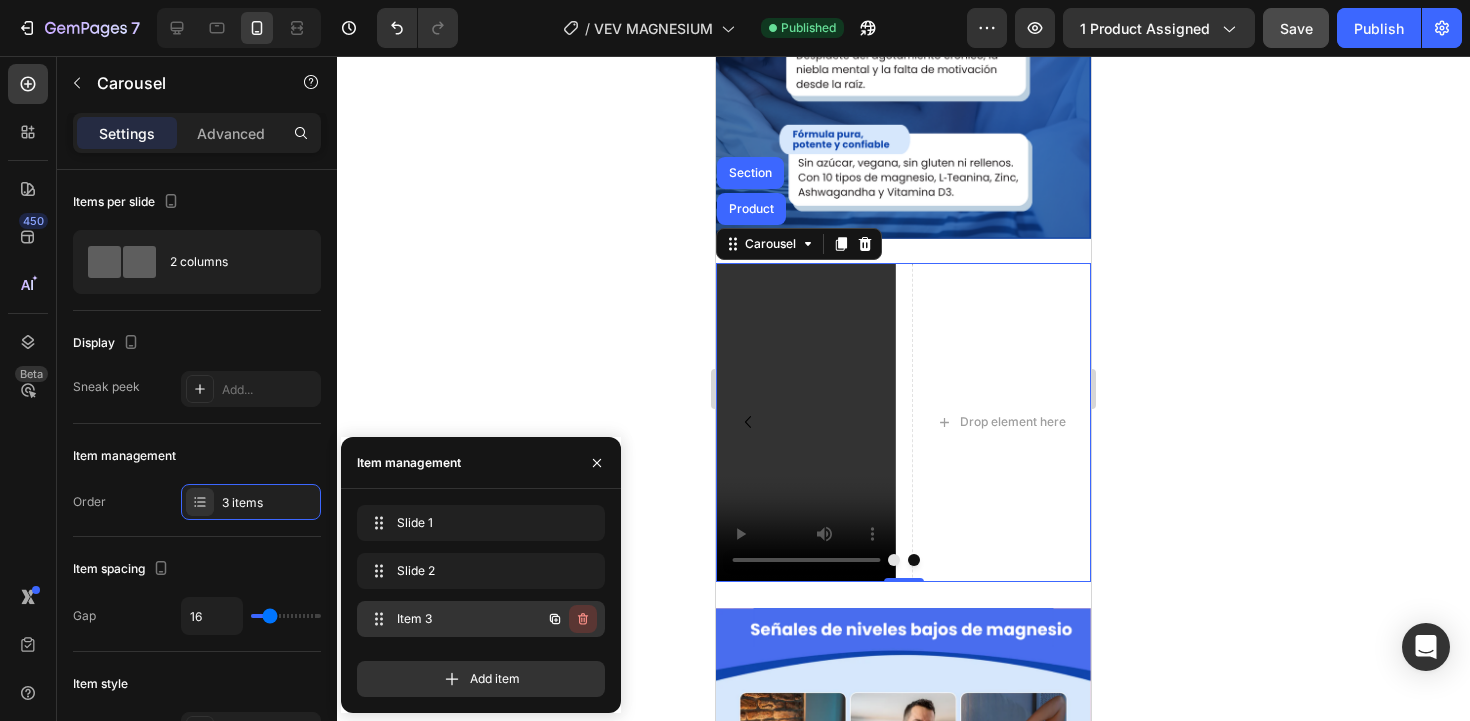 click 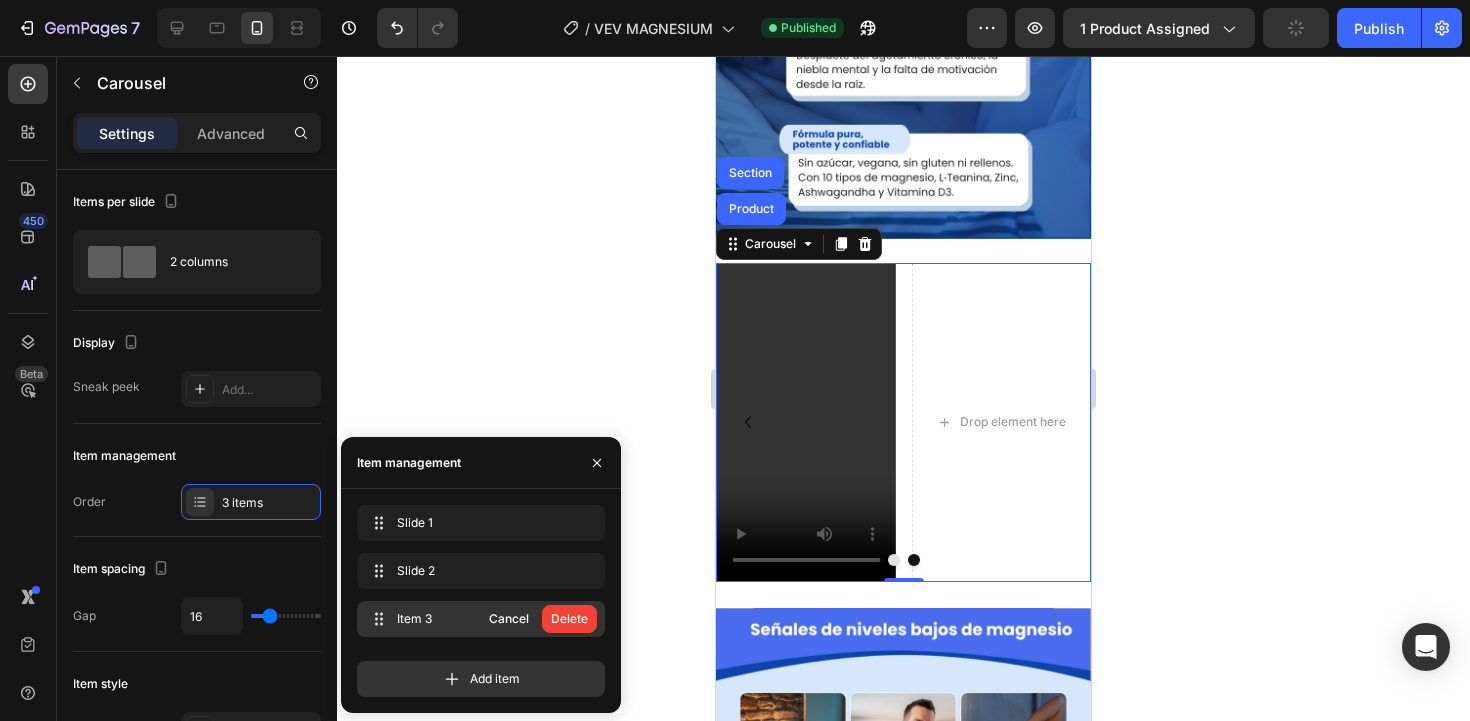 click on "Delete" at bounding box center (569, 619) 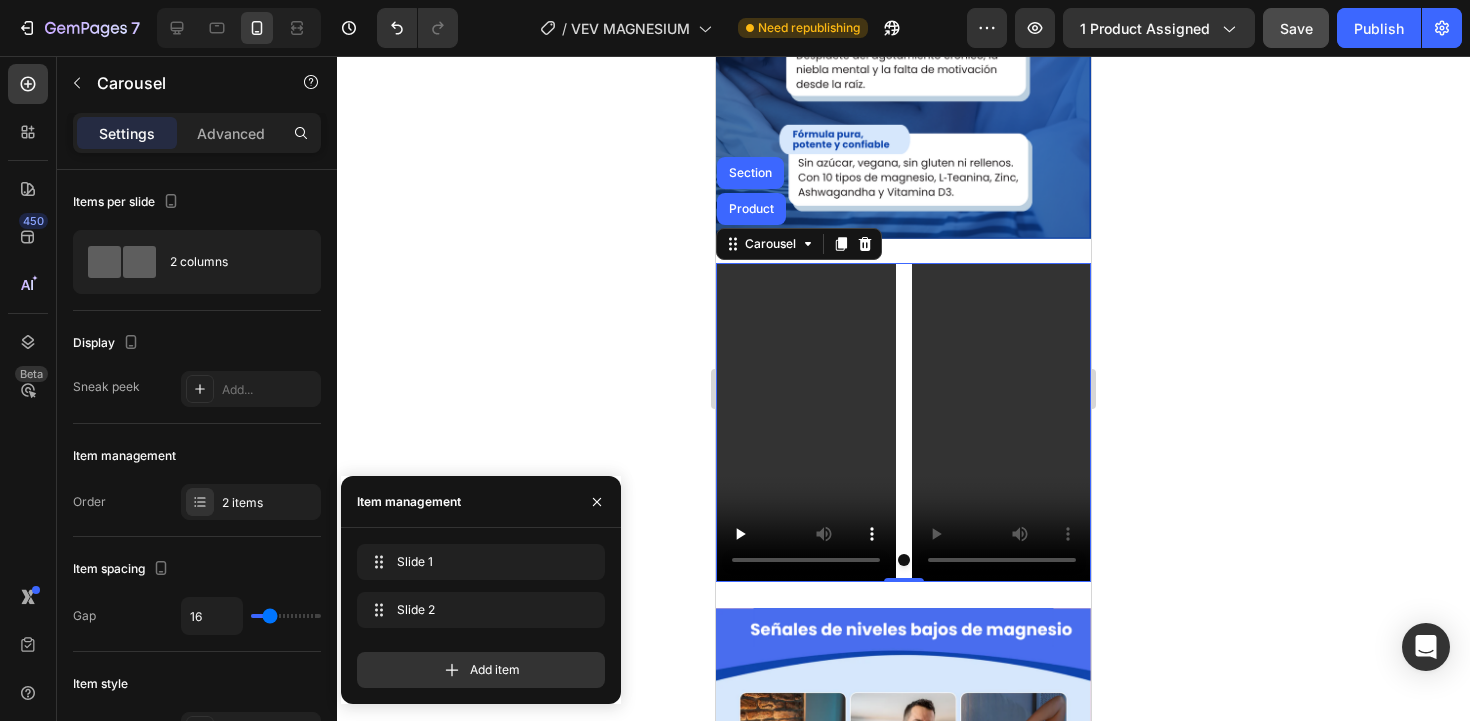 click 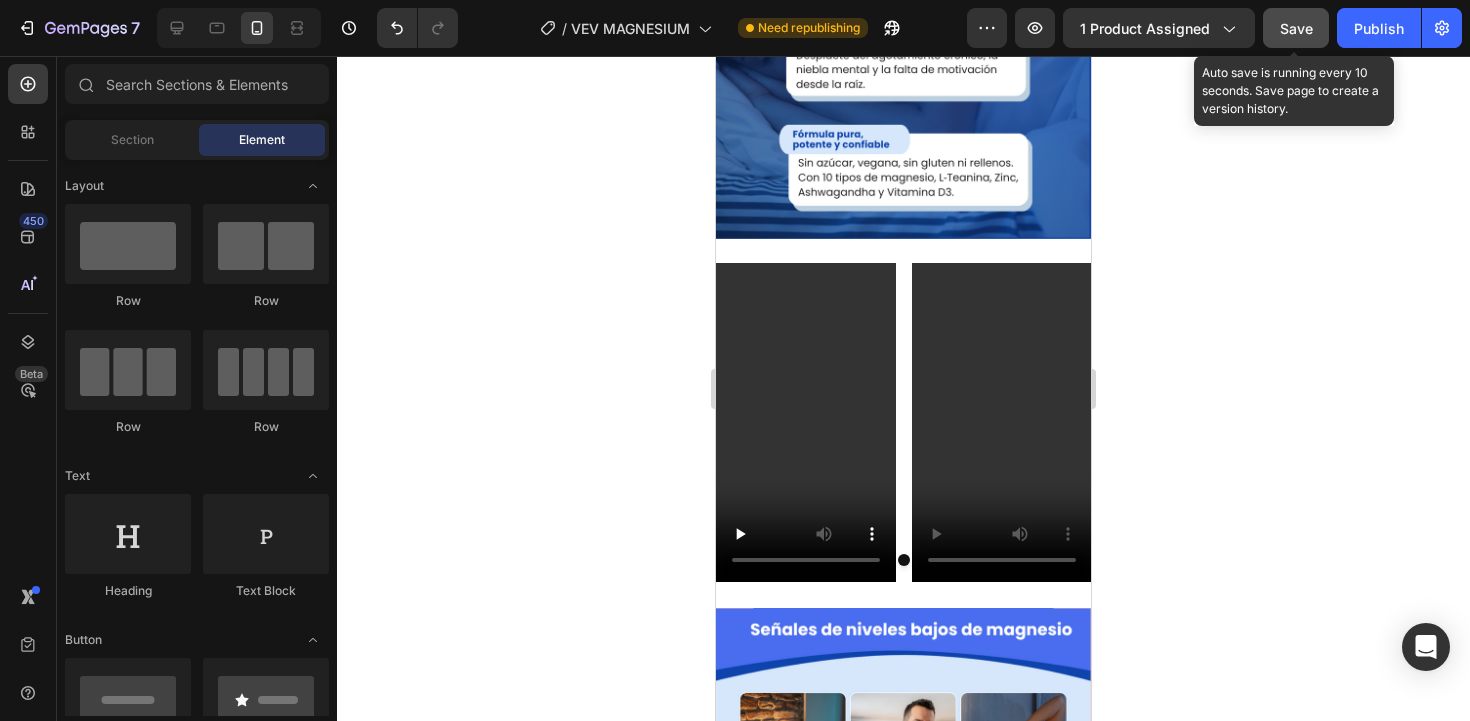 click on "Save" at bounding box center (1296, 28) 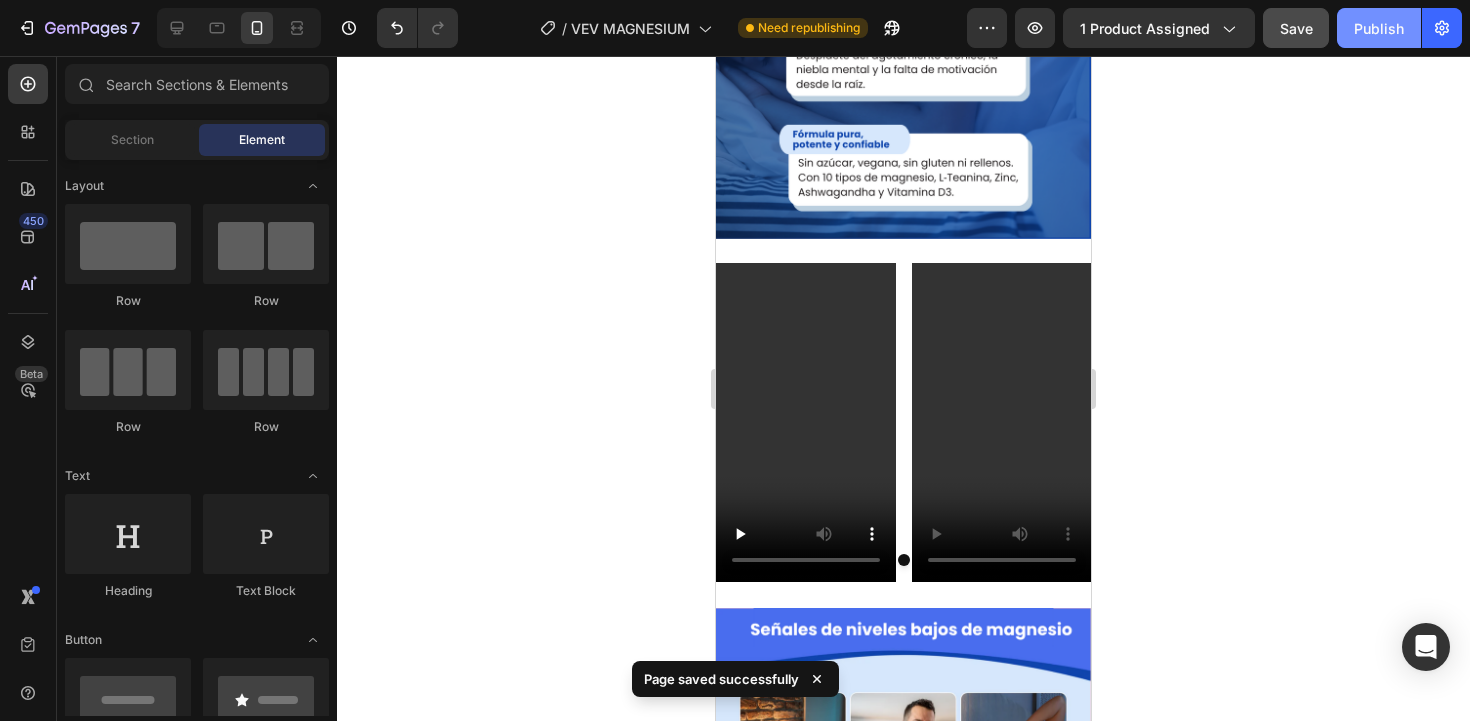 click on "Publish" at bounding box center [1379, 28] 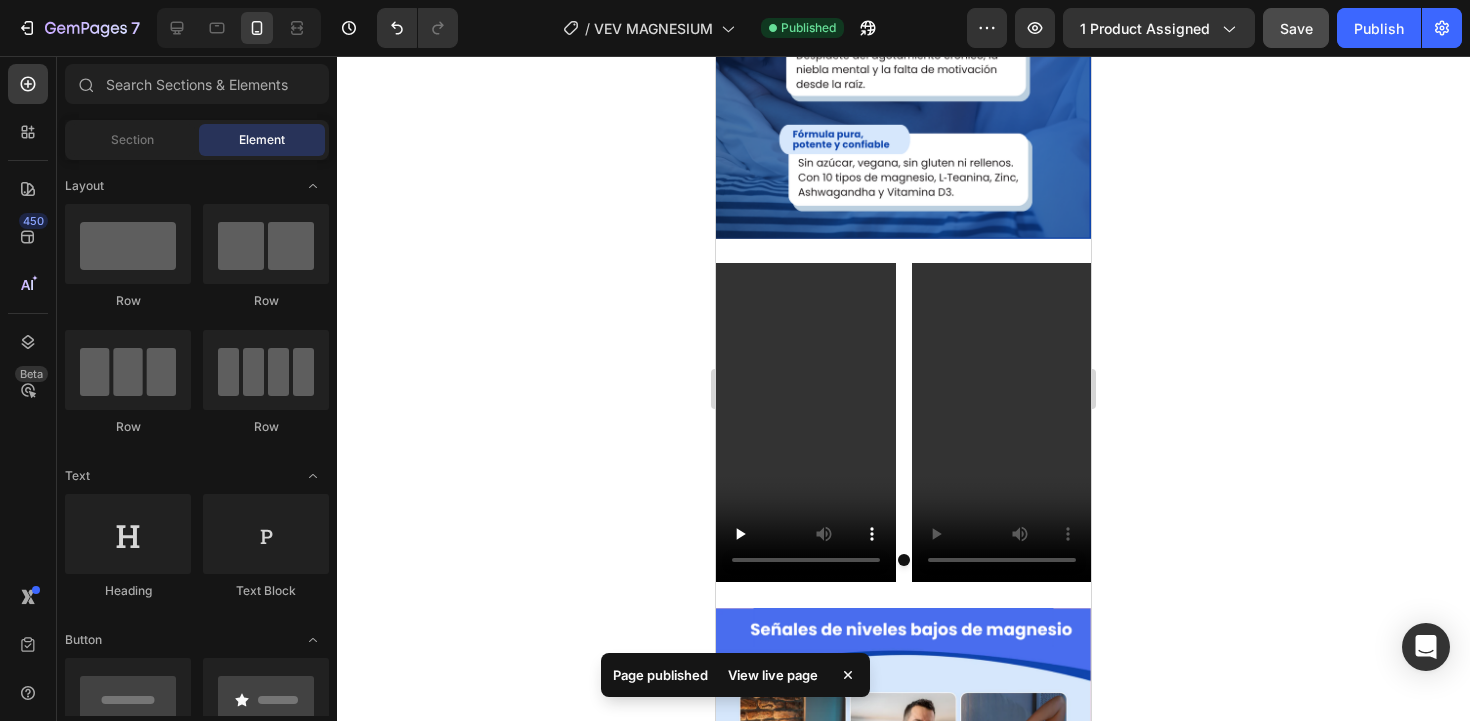 click on "View live page" at bounding box center (773, 675) 